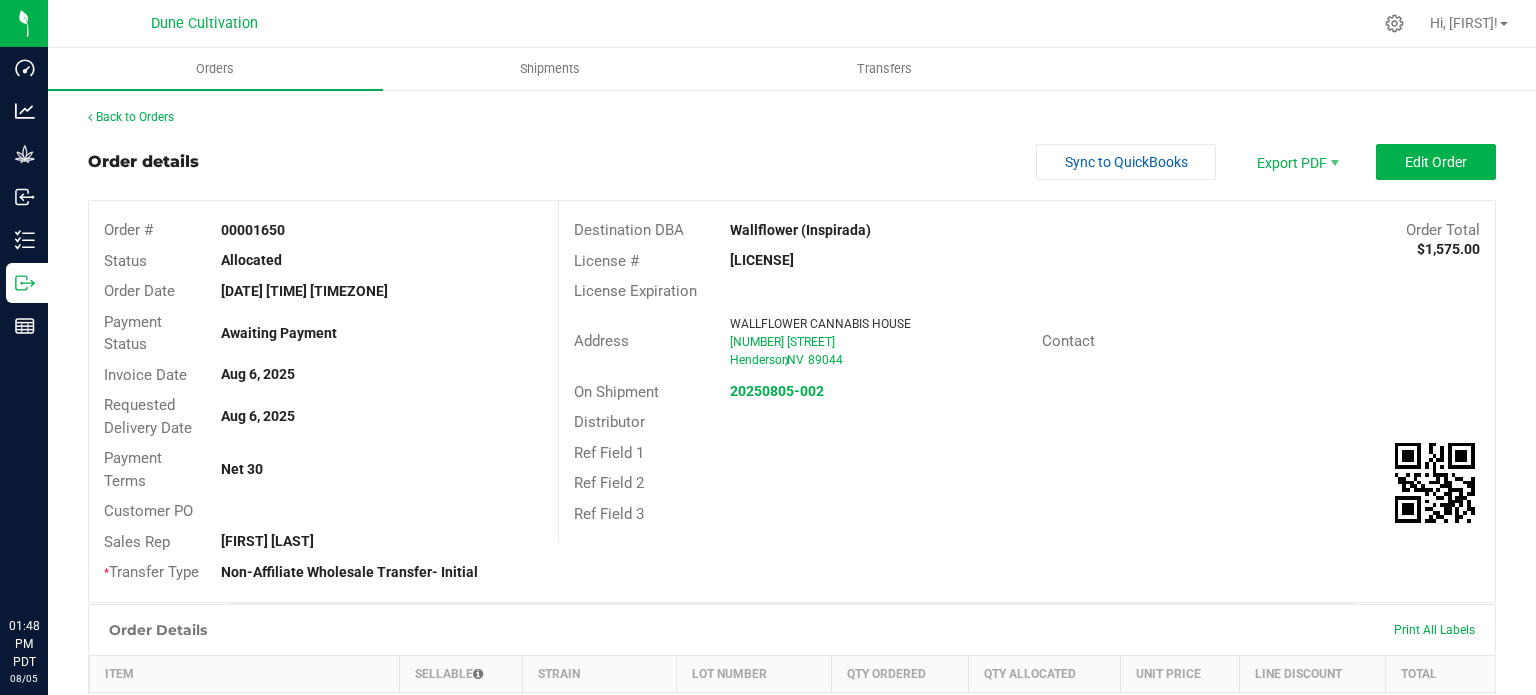 scroll, scrollTop: 0, scrollLeft: 0, axis: both 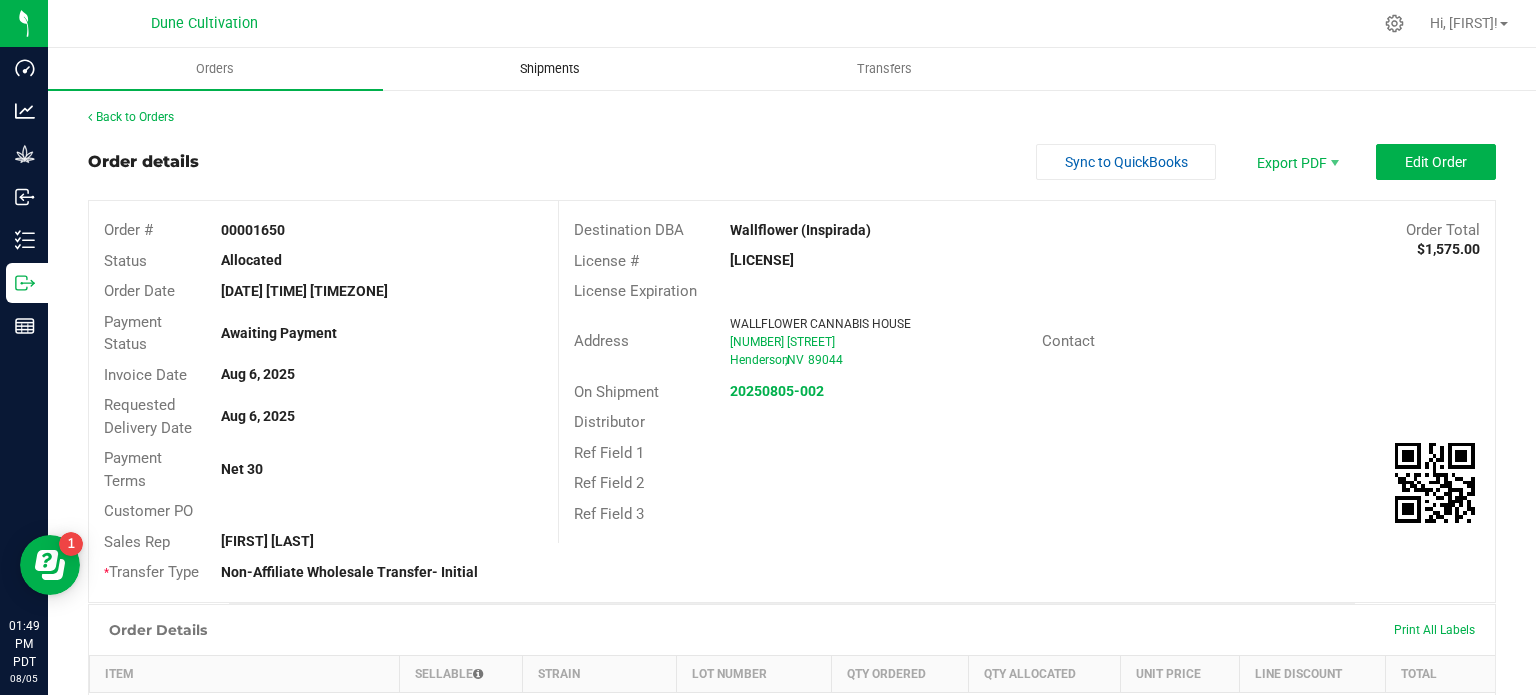 click on "Shipments" at bounding box center (550, 69) 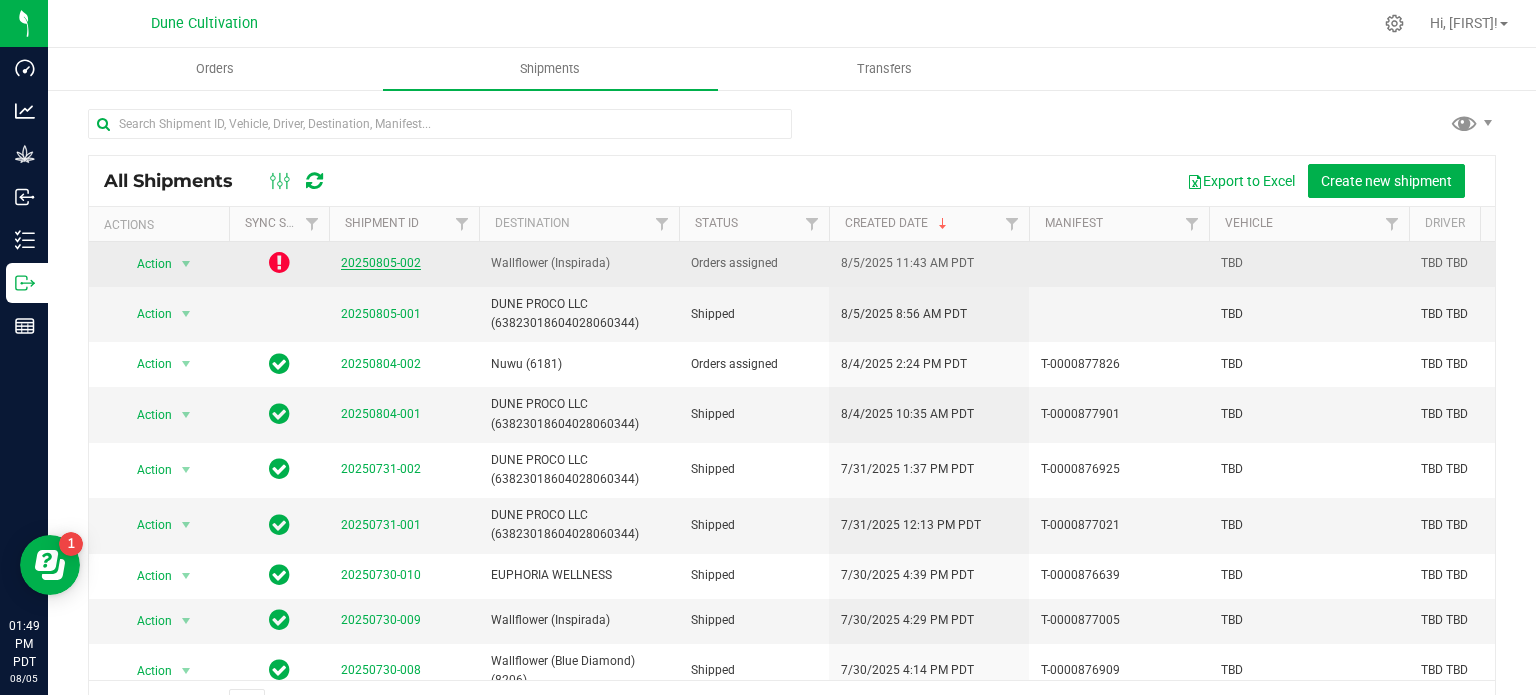 click on "20250805-002" at bounding box center (381, 263) 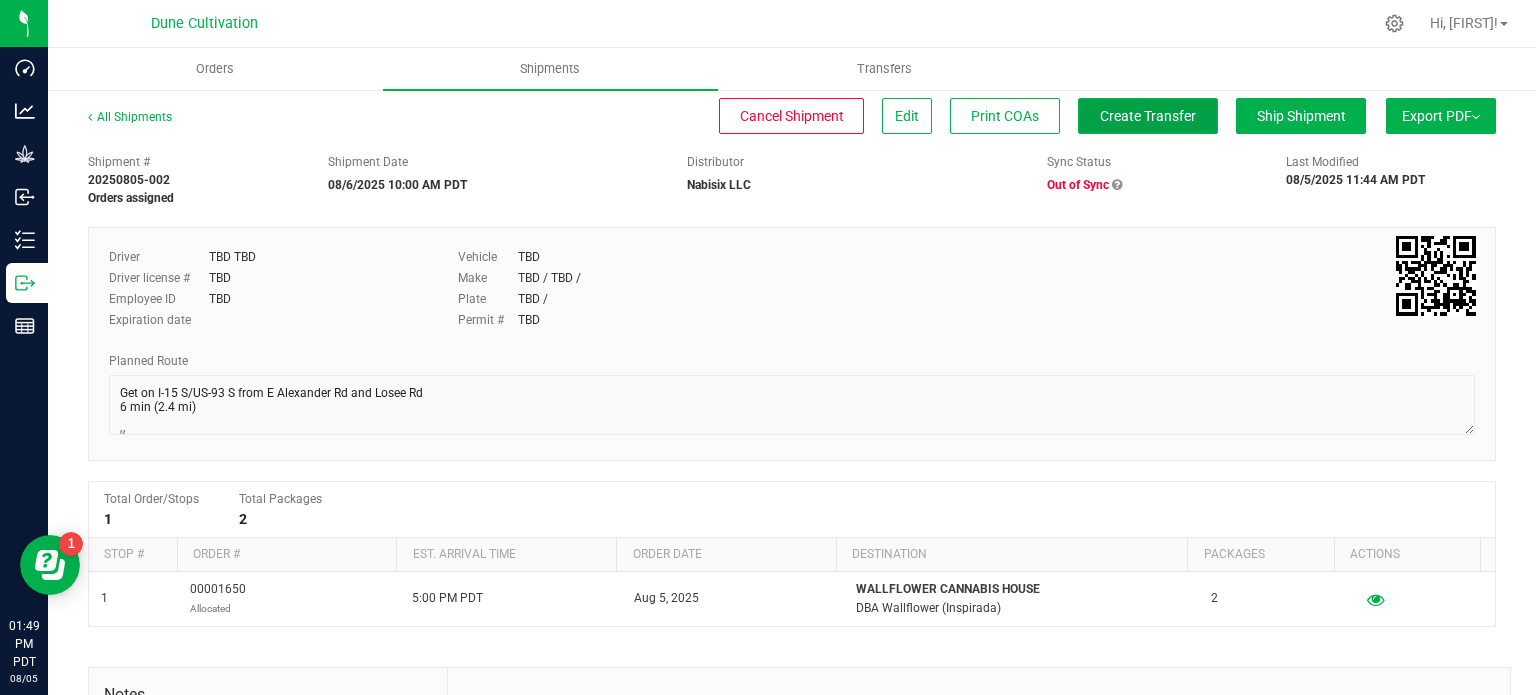 click on "Create Transfer" at bounding box center [1148, 116] 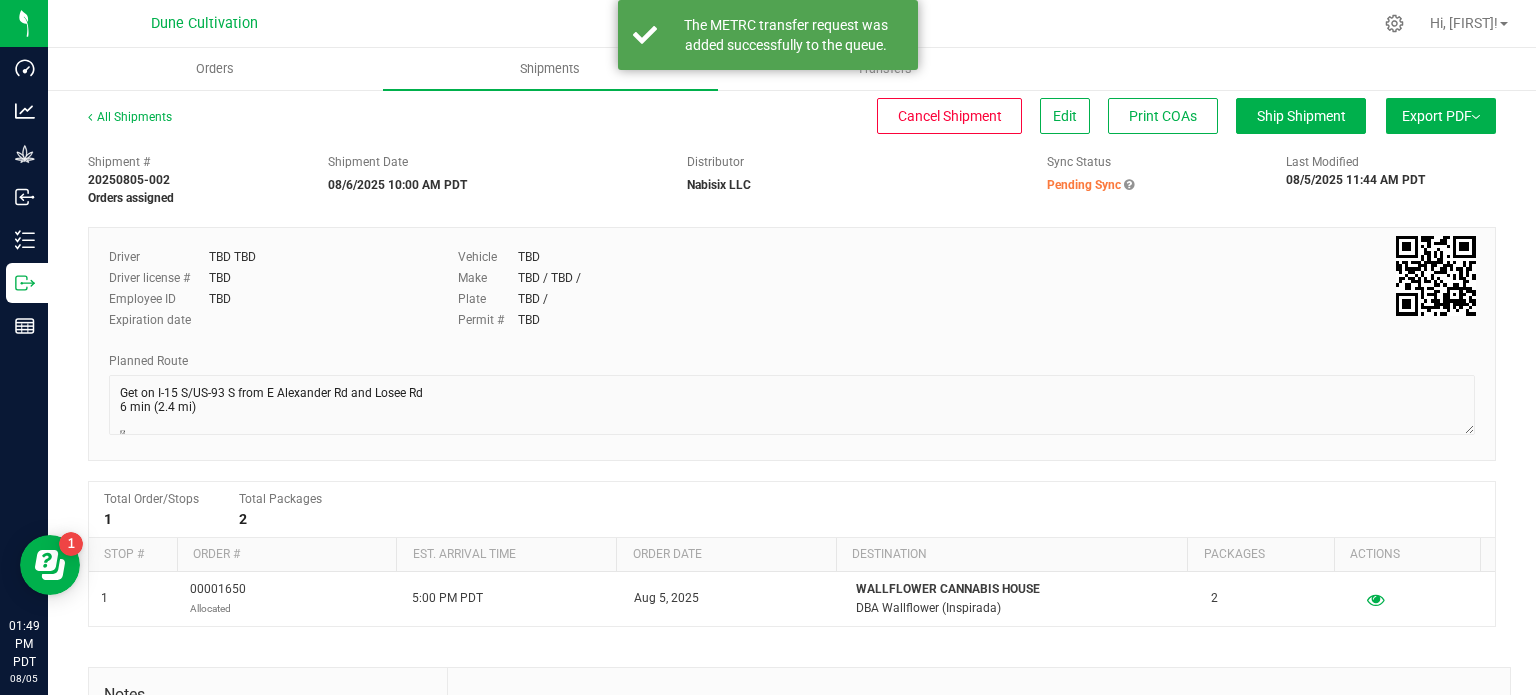 click on "All Shipments
Cancel Shipment
Edit
Print COAs
Ship Shipment
Export PDF
Manifest by Package ID
Manifest by Lot
NY Manifest
Standard Maine Trip Ticket
Shipment #
20250805-002
Orders assigned
1" at bounding box center [792, 522] 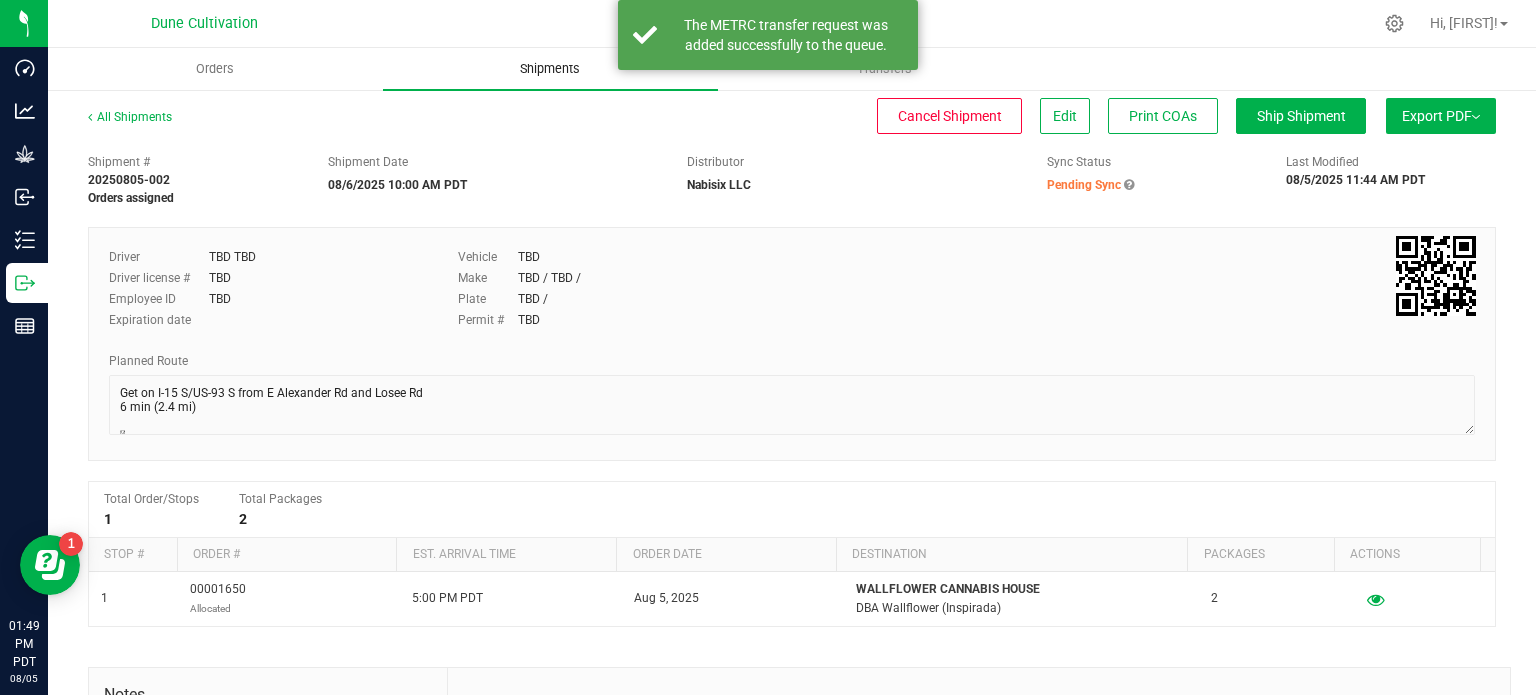 click on "Shipments" at bounding box center (550, 69) 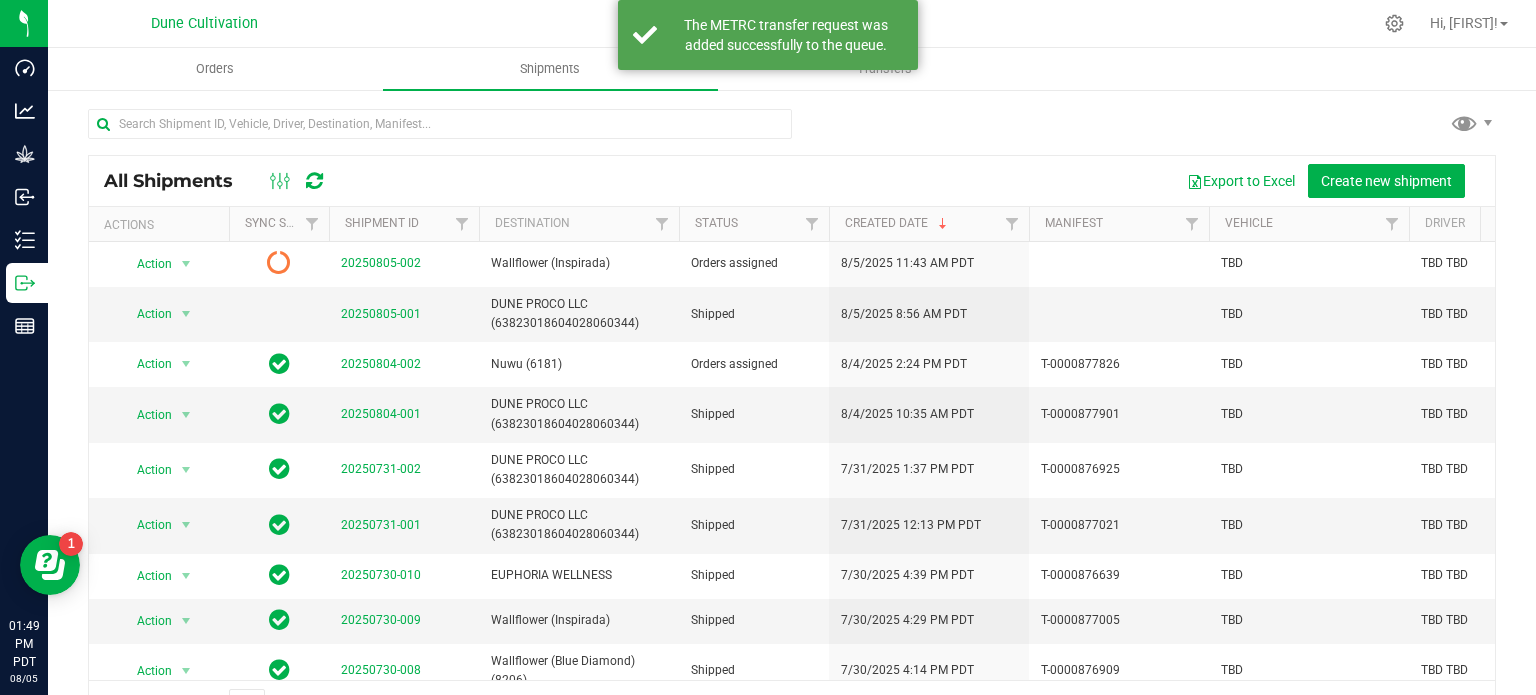 click at bounding box center [296, 181] 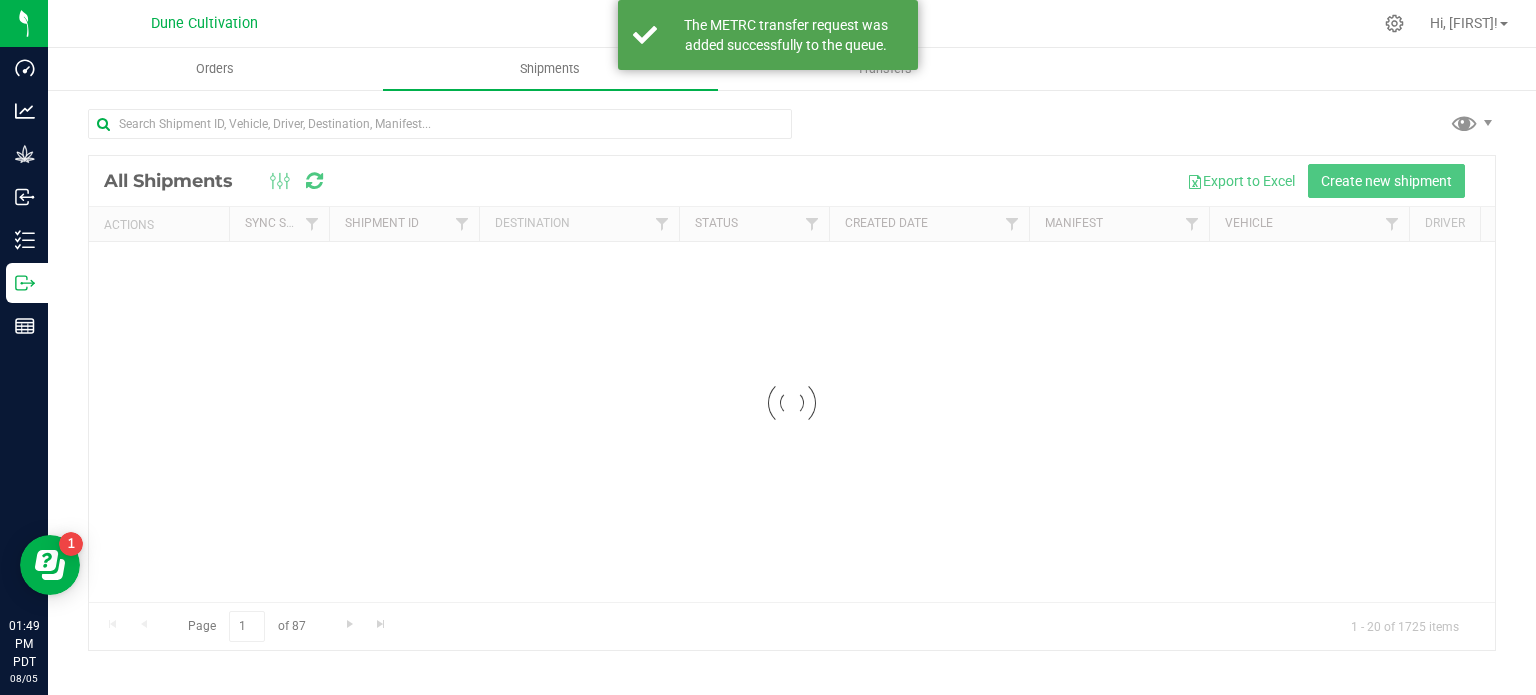 click at bounding box center [314, 181] 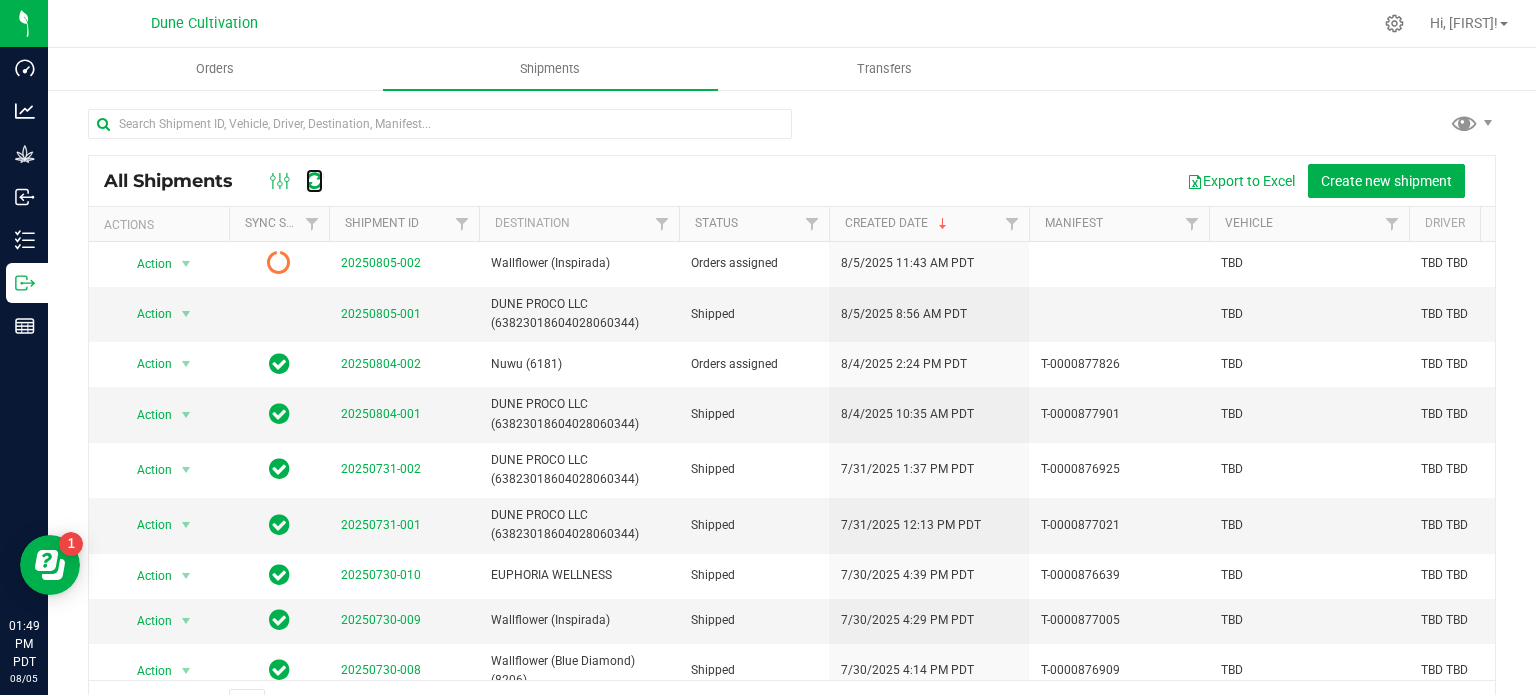 click at bounding box center (314, 181) 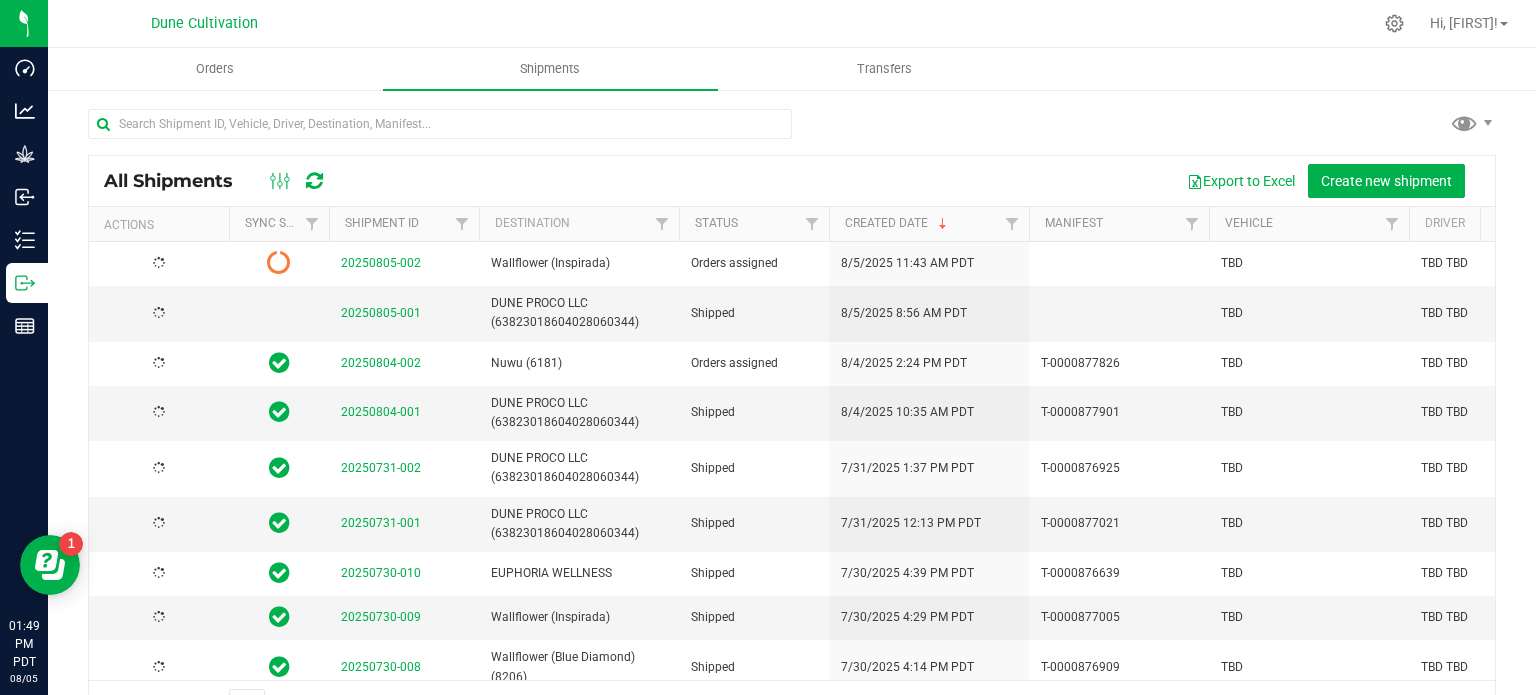click at bounding box center [314, 181] 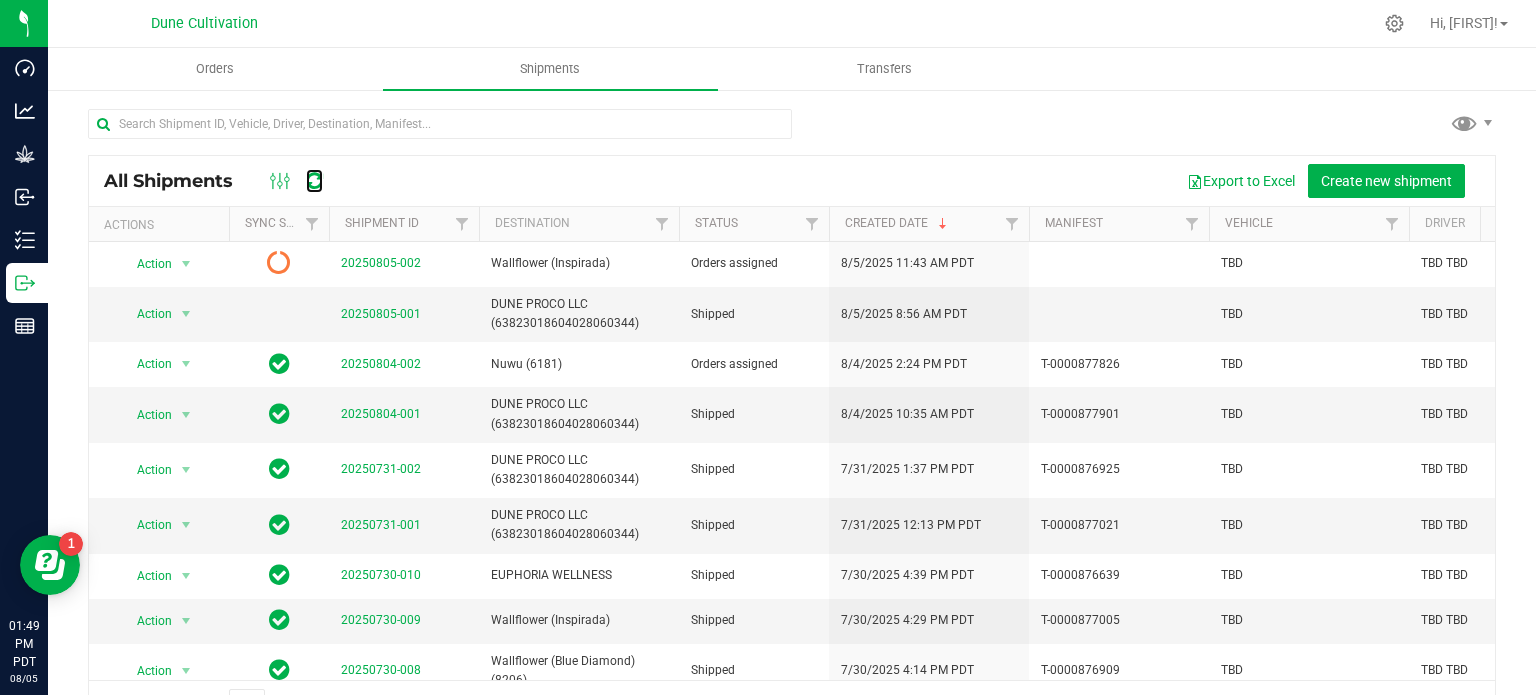 click at bounding box center (314, 180) 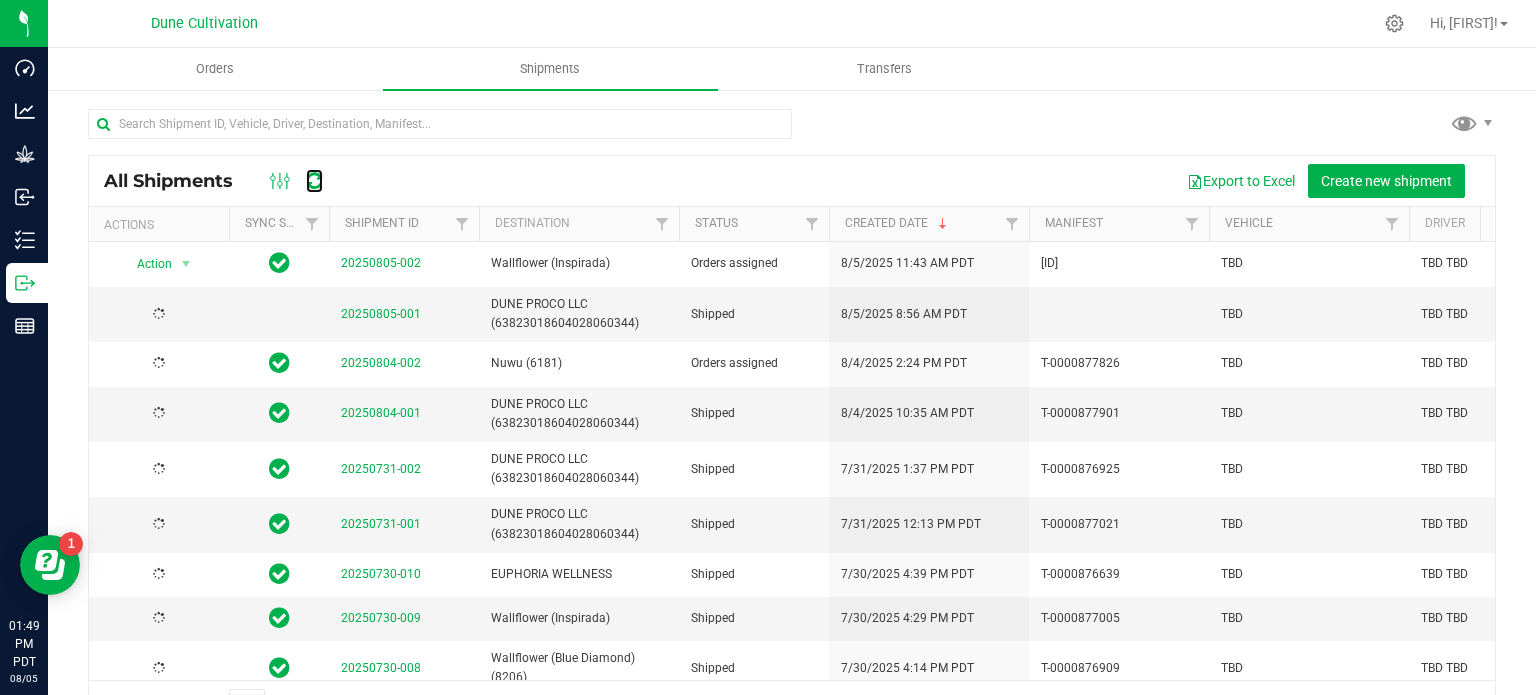 click at bounding box center [314, 181] 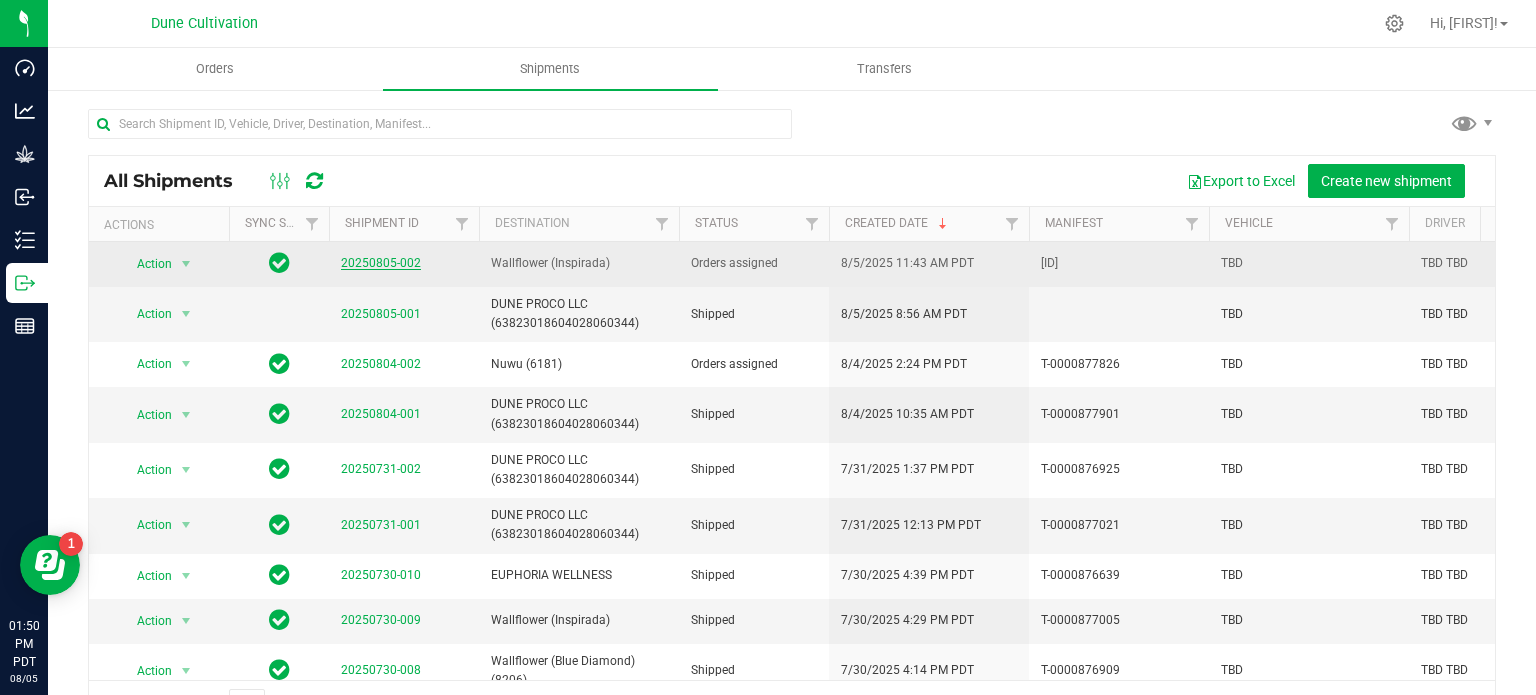 click on "20250805-002" at bounding box center (381, 263) 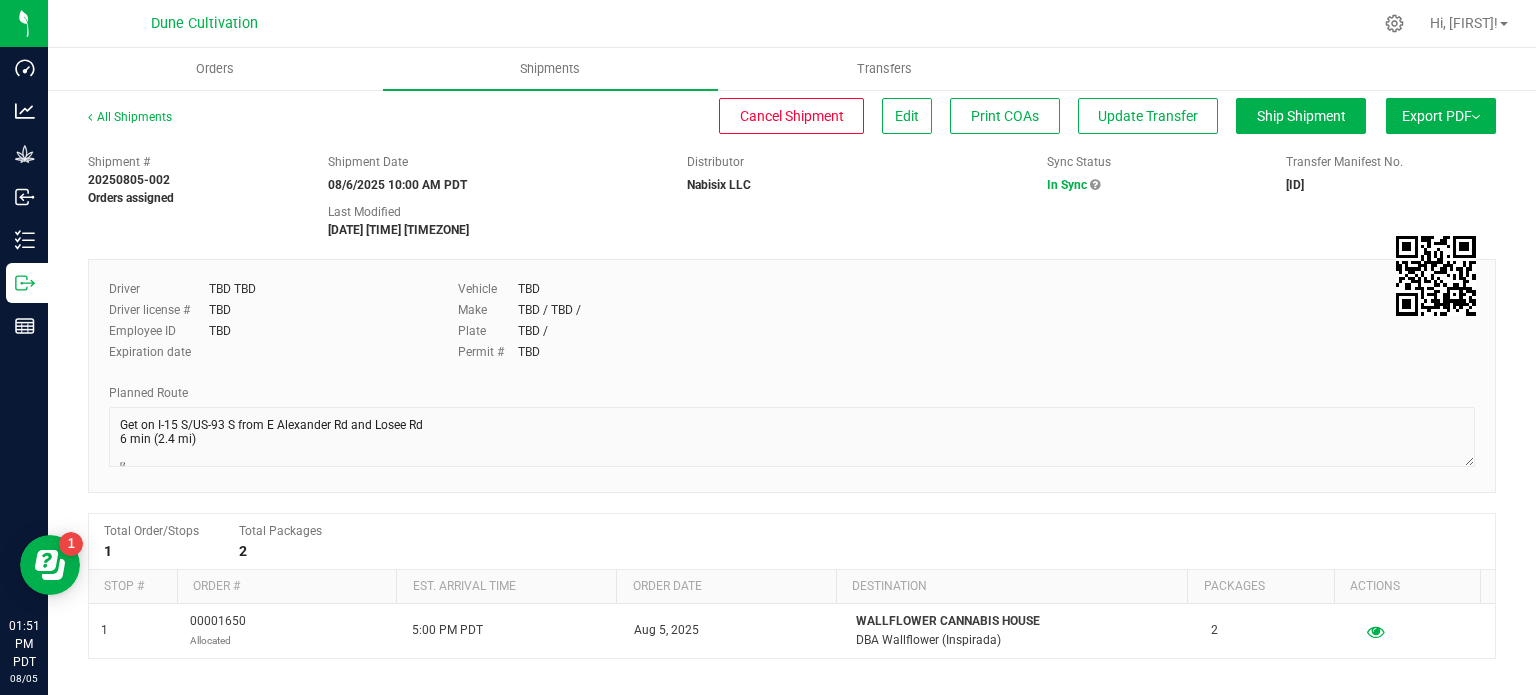 scroll, scrollTop: 239, scrollLeft: 0, axis: vertical 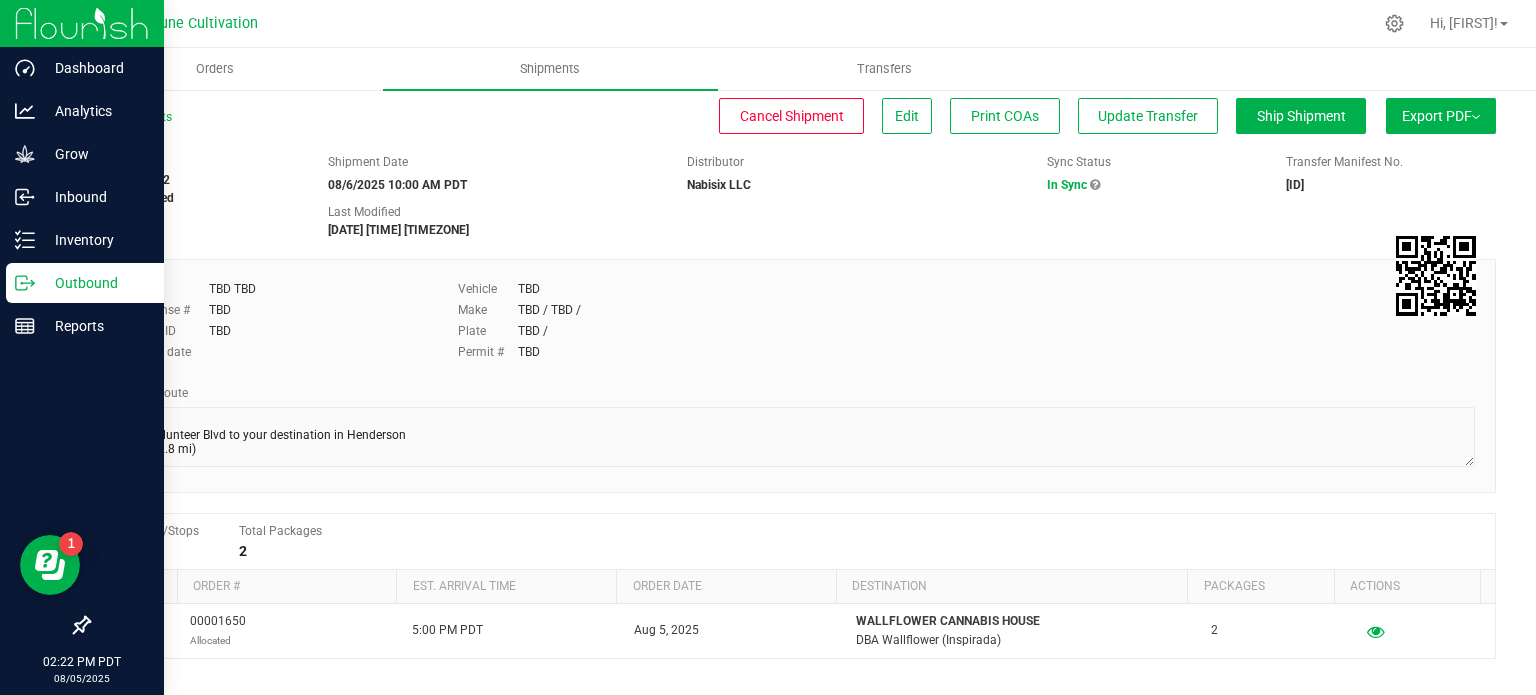 click on "Outbound" at bounding box center (95, 283) 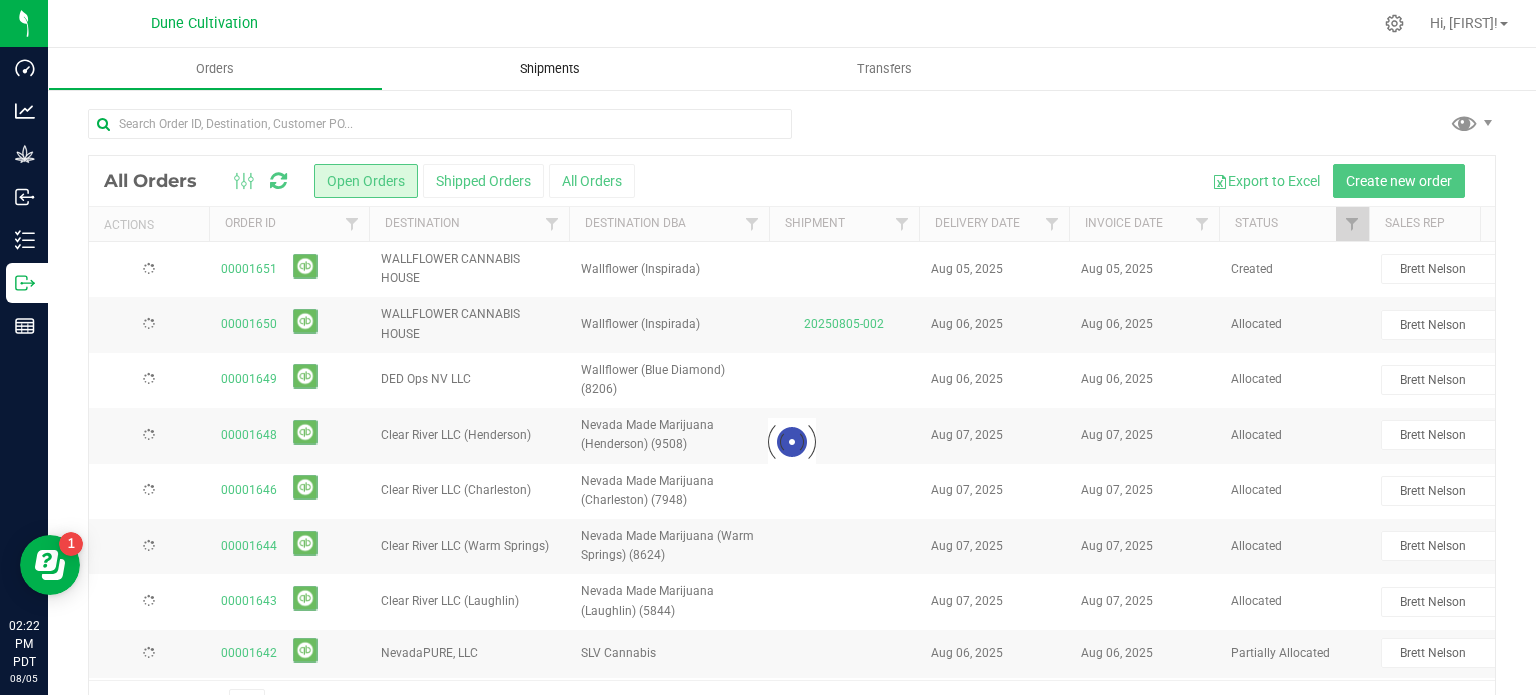 click on "Shipments" at bounding box center [550, 69] 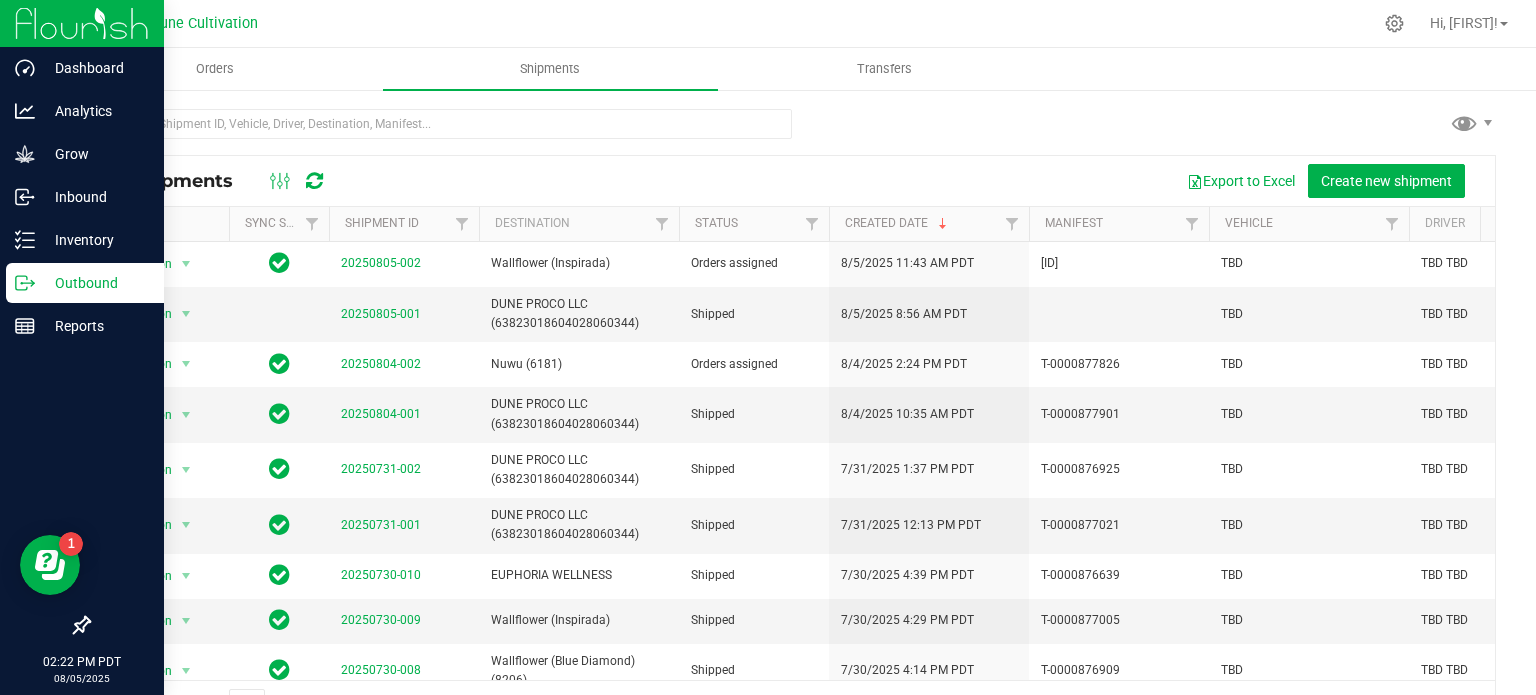 click on "Outbound" at bounding box center [95, 283] 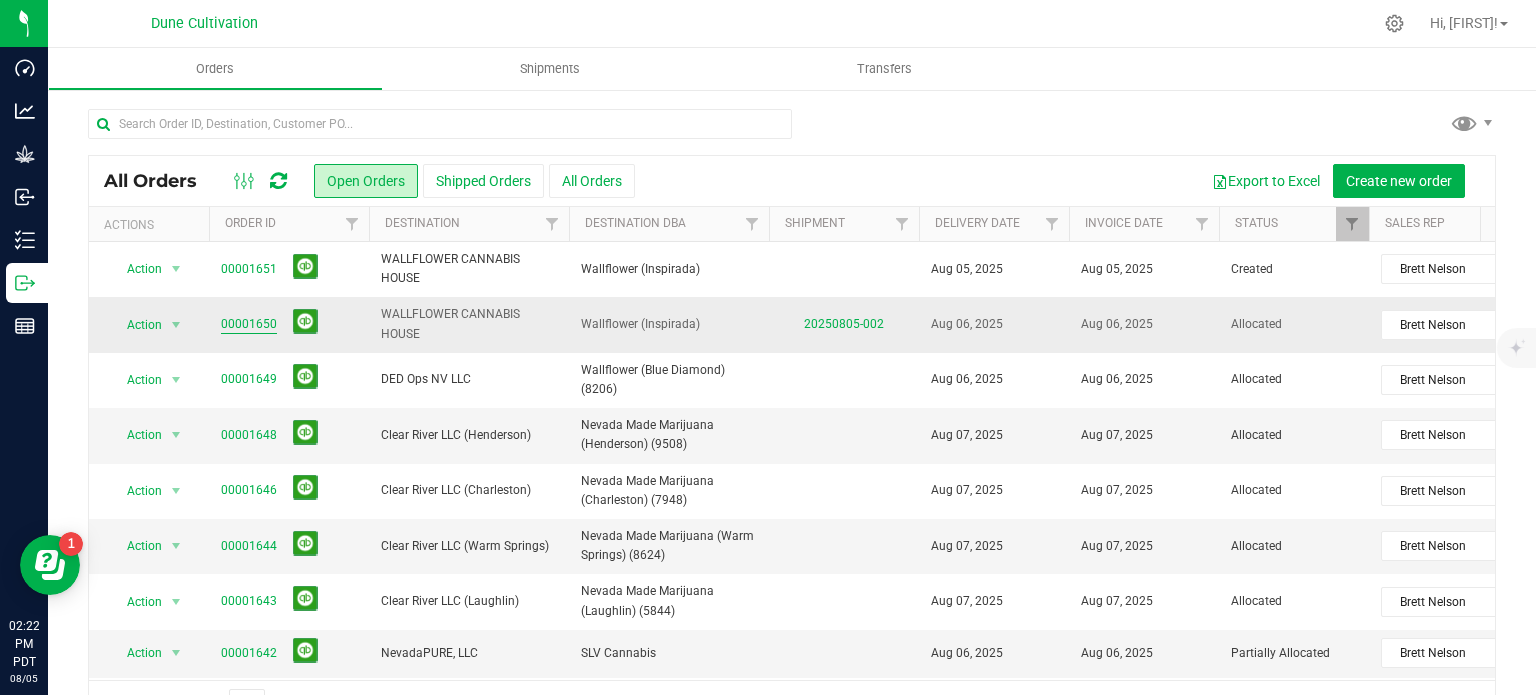click on "00001650" at bounding box center [249, 324] 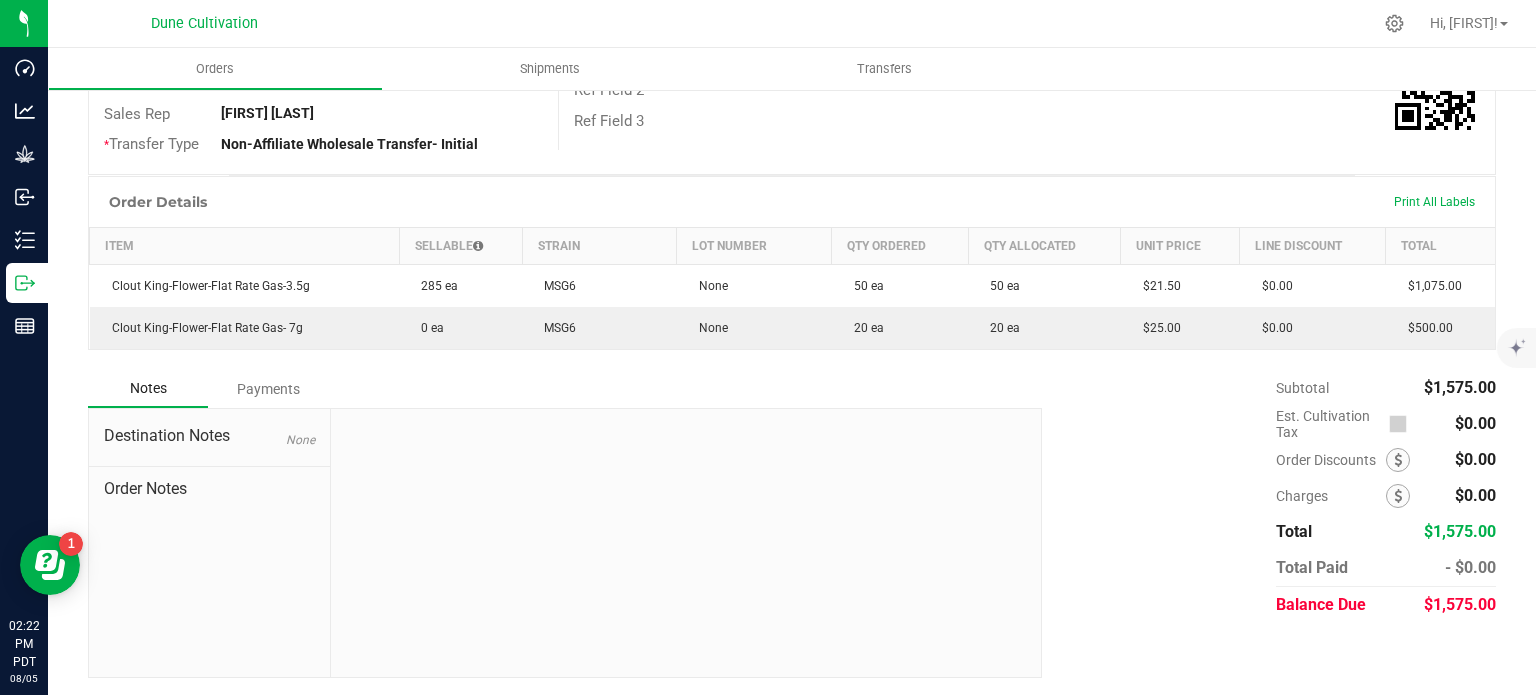 scroll, scrollTop: 0, scrollLeft: 0, axis: both 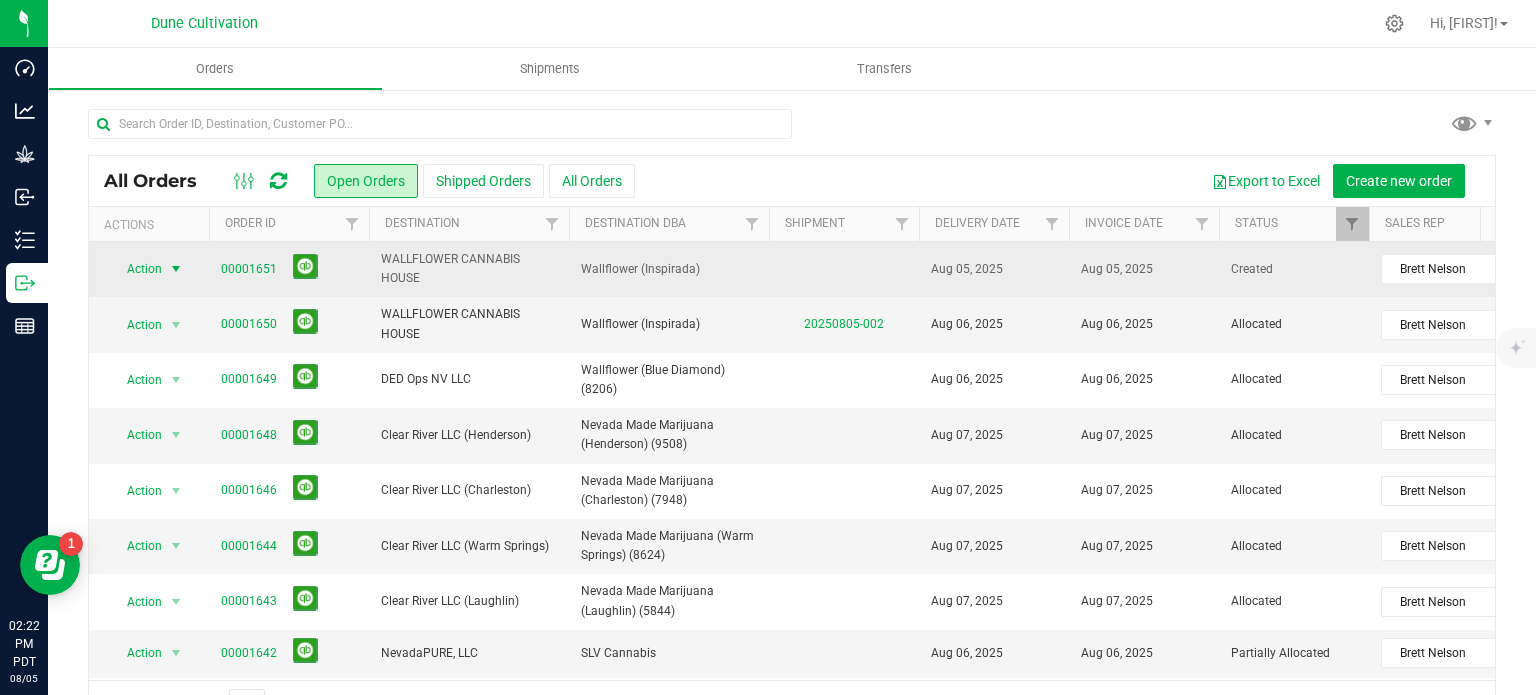 click on "Action" at bounding box center [136, 269] 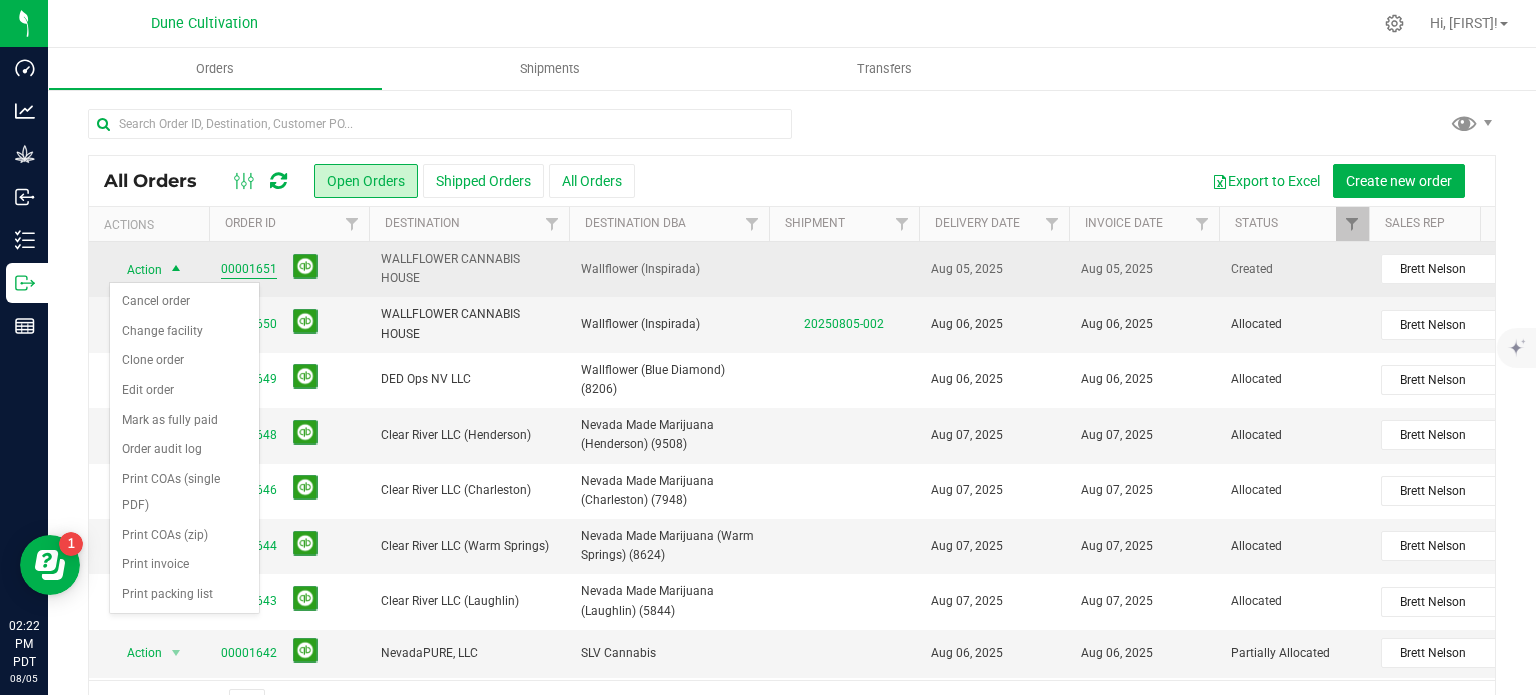click on "00001651" at bounding box center [249, 269] 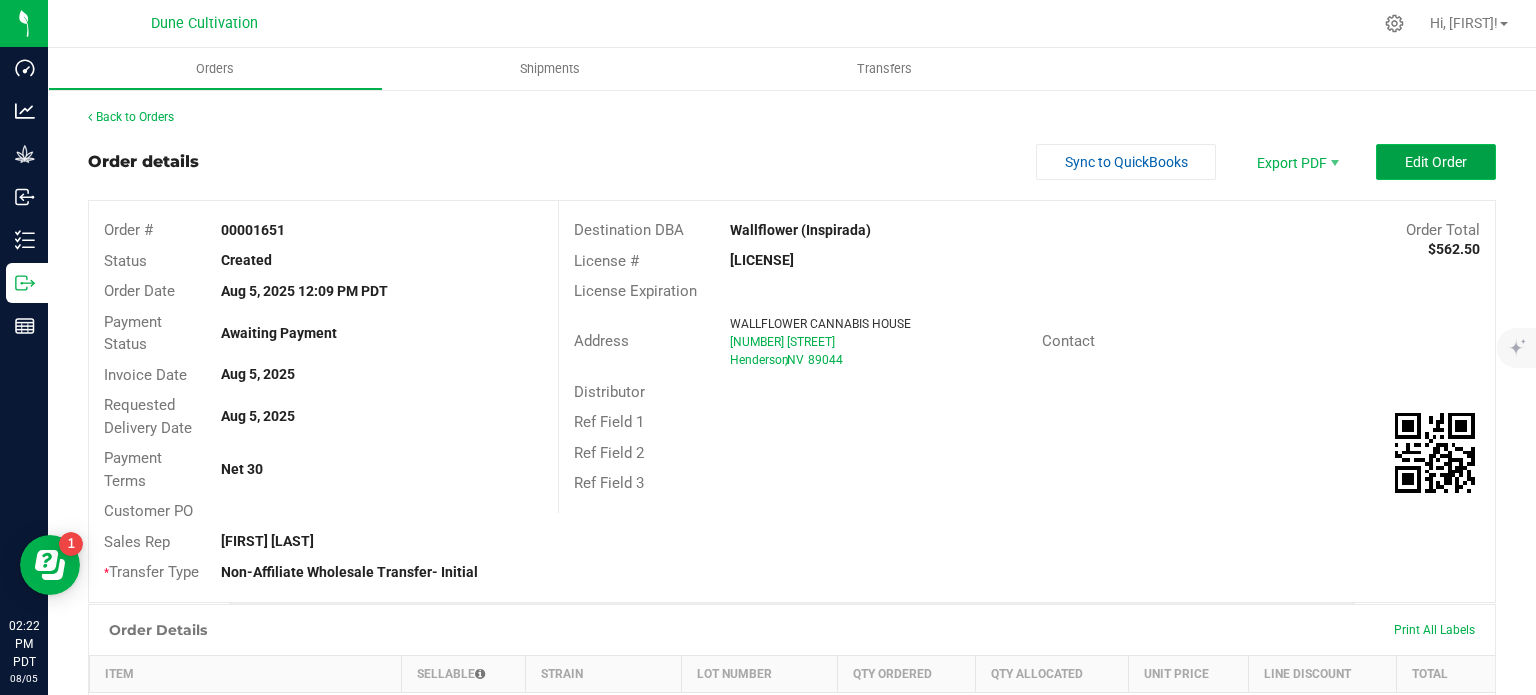 click on "Edit Order" at bounding box center (1436, 162) 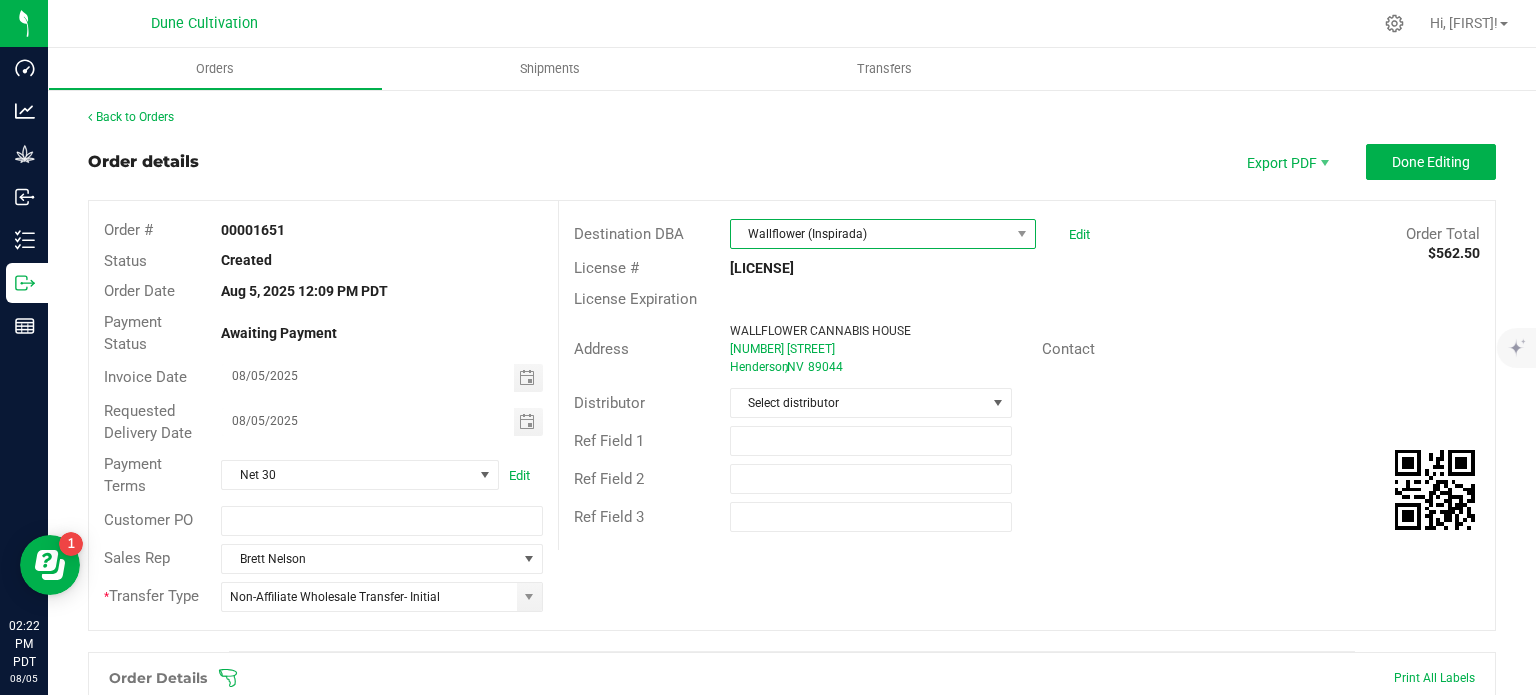 click on "Wallflower (Inspirada)" at bounding box center [870, 234] 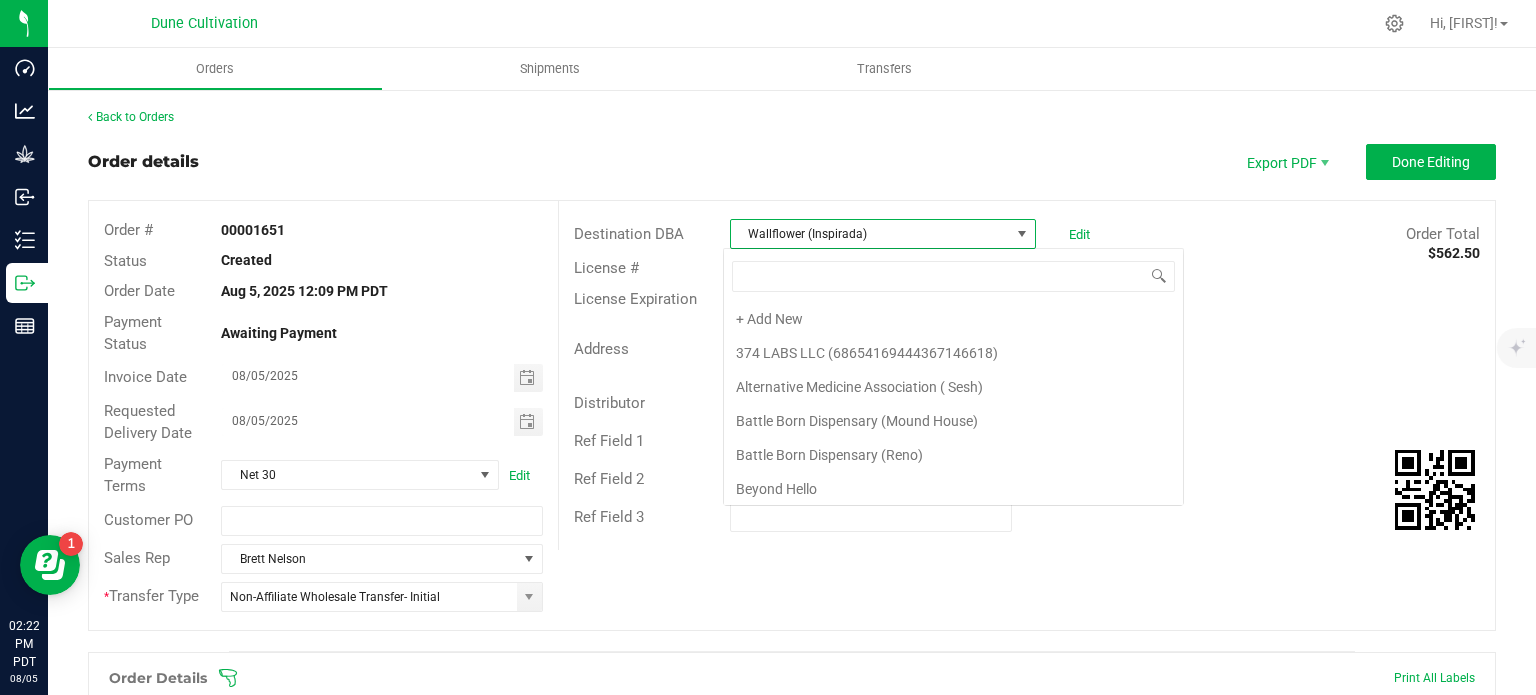 scroll, scrollTop: 99970, scrollLeft: 99697, axis: both 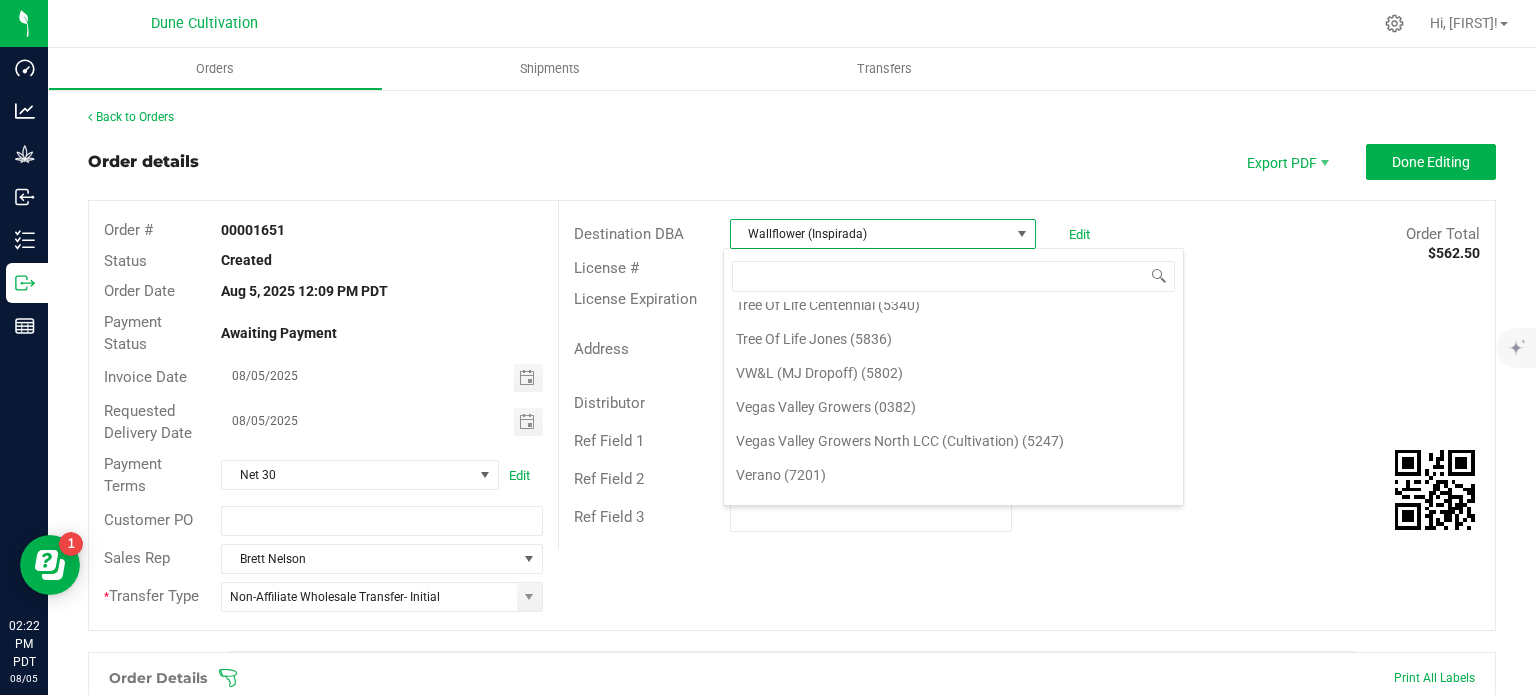 click on "Wallflower (Inspirada)" at bounding box center (870, 234) 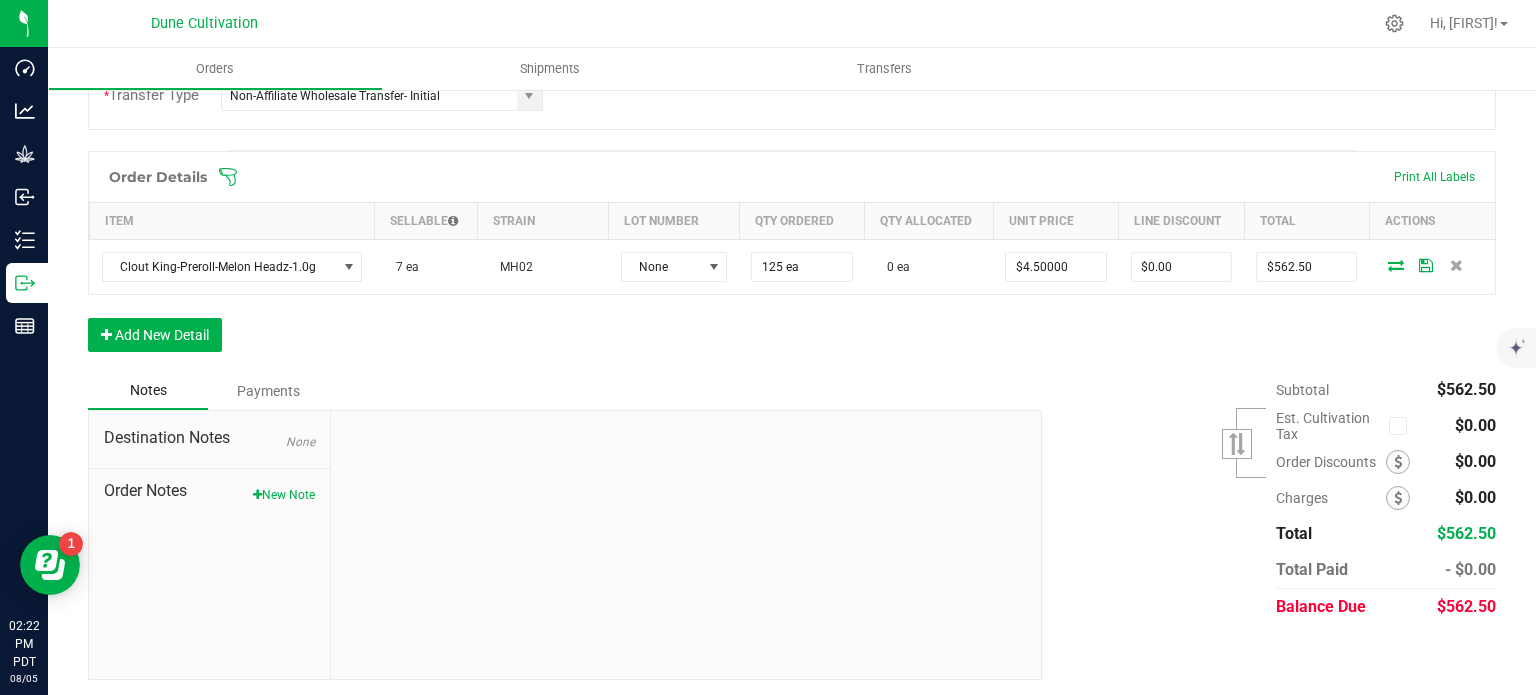 scroll, scrollTop: 0, scrollLeft: 0, axis: both 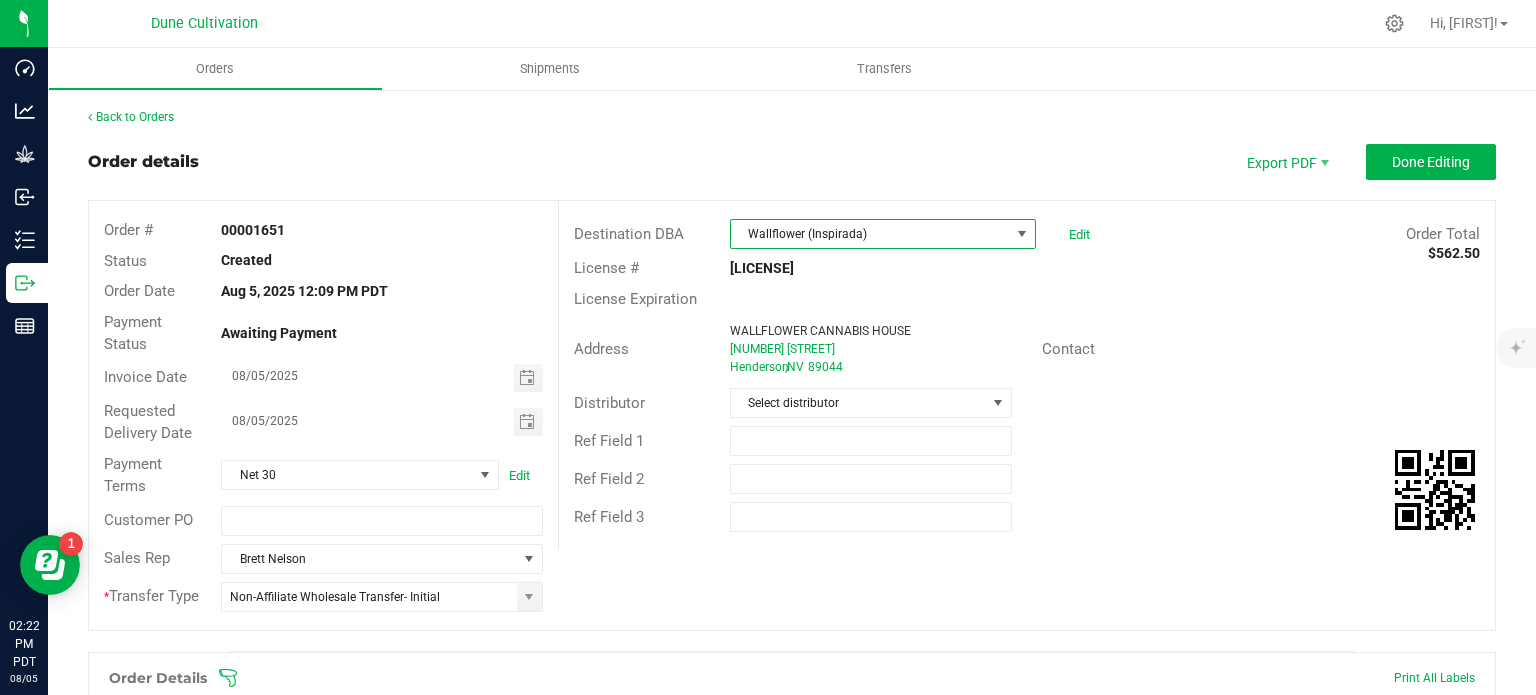 click on "Wallflower (Inspirada)" at bounding box center (870, 234) 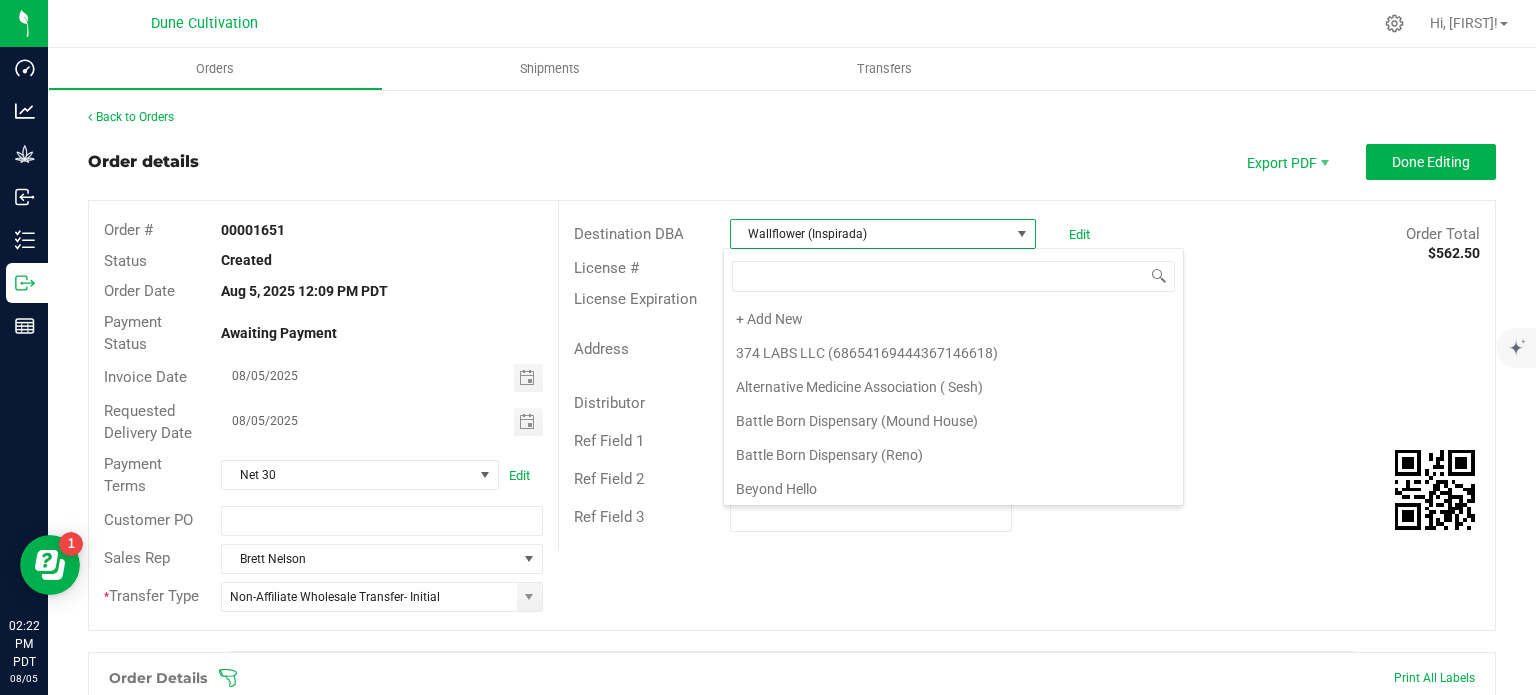 scroll, scrollTop: 4672, scrollLeft: 0, axis: vertical 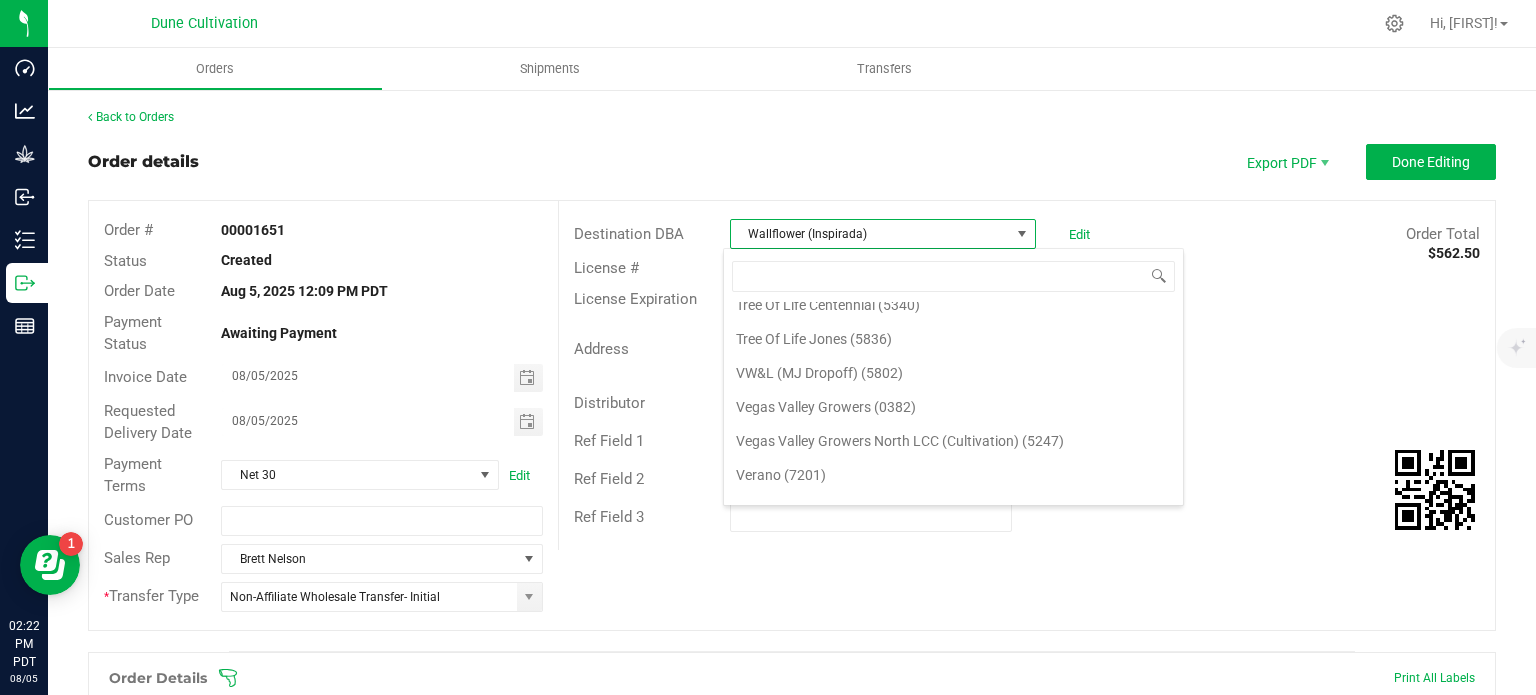 click on "Back to Orders
Order details   Export PDF   Done Editing   Order #   00001651   Status   Created   Order Date   Aug 5, 2025 12:09 PM PDT   Payment Status   Awaiting Payment   Invoice Date  08/05/2025  Requested Delivery Date  08/05/2025  Payment Terms  Net 30  Edit   Customer PO   Sales Rep  [BRETT NELSON] *  Transfer Type  Non-Affiliate Wholesale Transfer- Initial  Destination DBA  [WALLFLOWER CANNABIS HOUSE] [3485 VOLUNTEER BLVD.] [HENDERSON]  ,  [NV] [89044]  Contact   Distributor  Select distributor  Ref Field 1   Ref Field 2   Ref Field 3
Order Details Print All Labels Item  Sellable  Strain  Lot Number  Qty Ordered Qty Allocated Unit Price Line Discount Total Actions None" at bounding box center (792, 644) 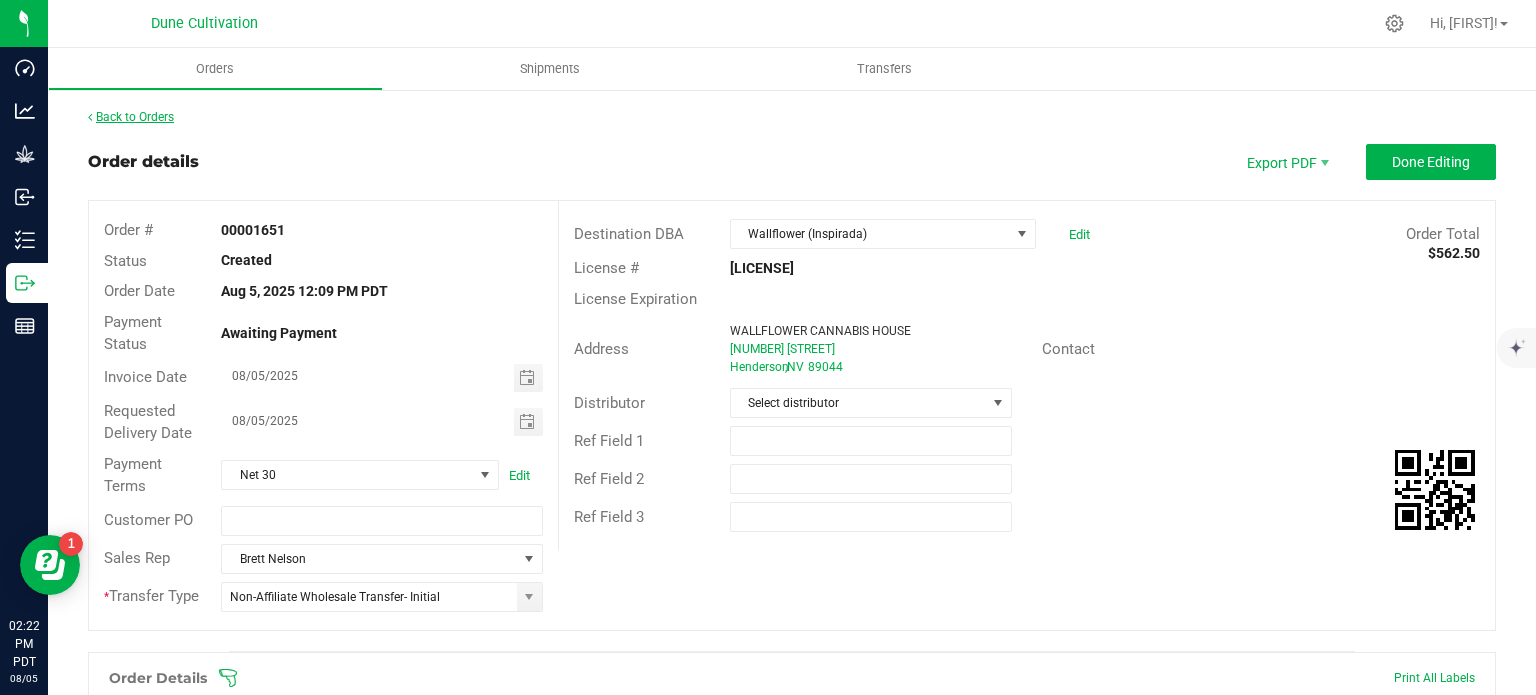 click on "Back to Orders" at bounding box center [131, 117] 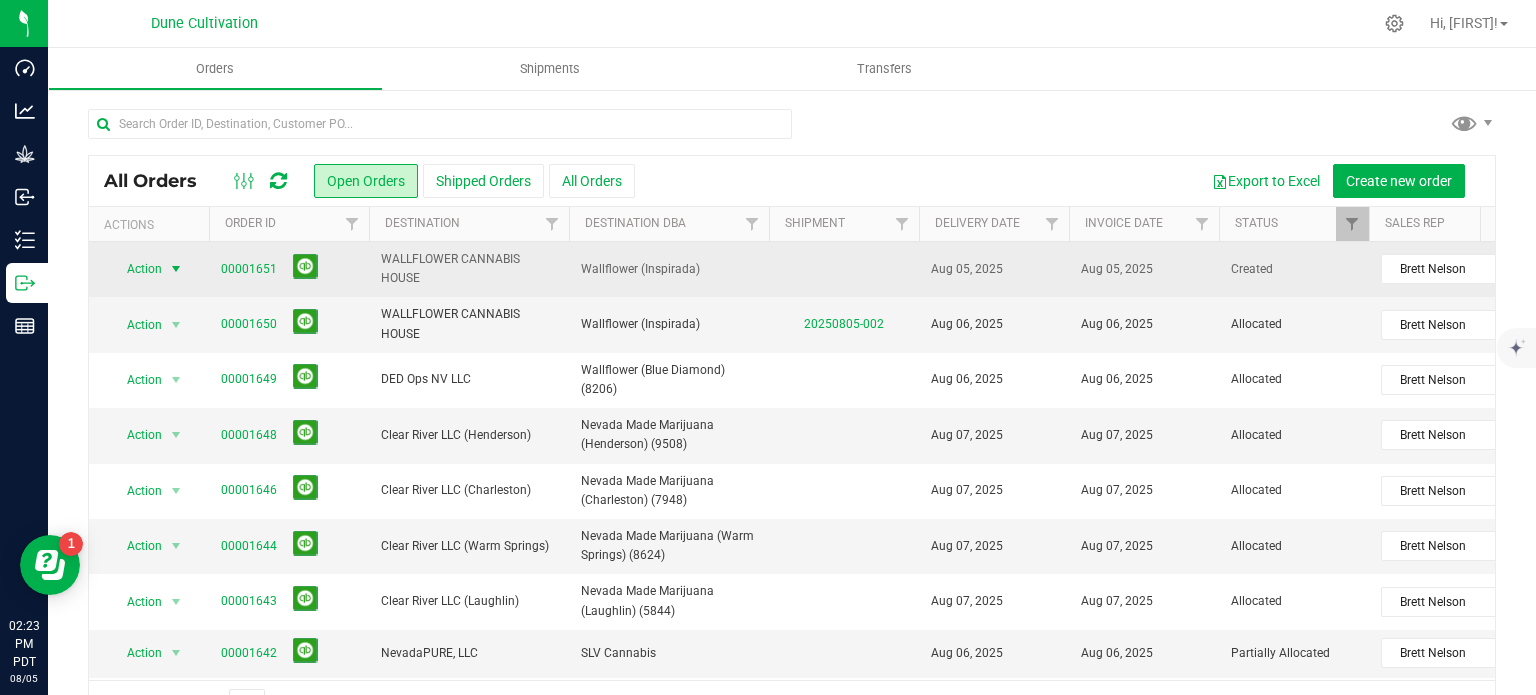 click at bounding box center (176, 269) 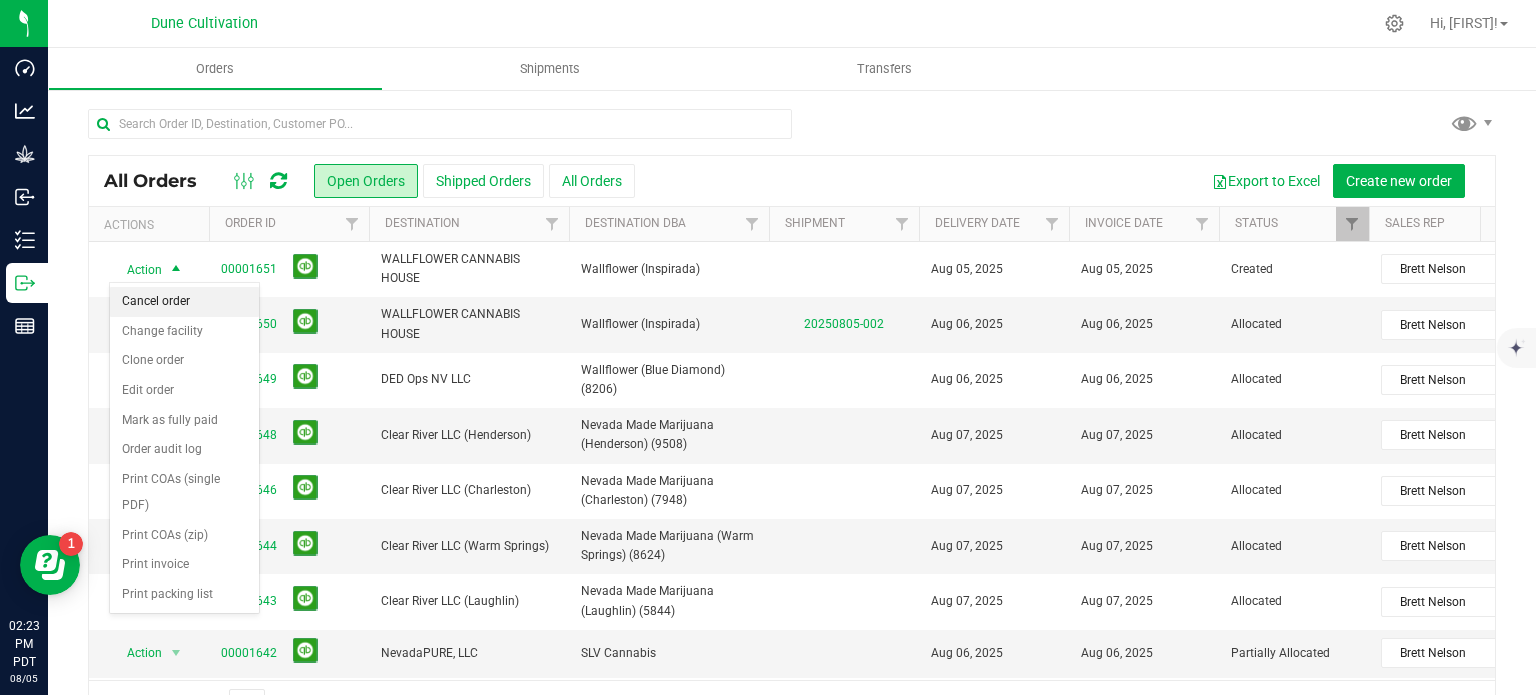 click on "Cancel order" at bounding box center [184, 302] 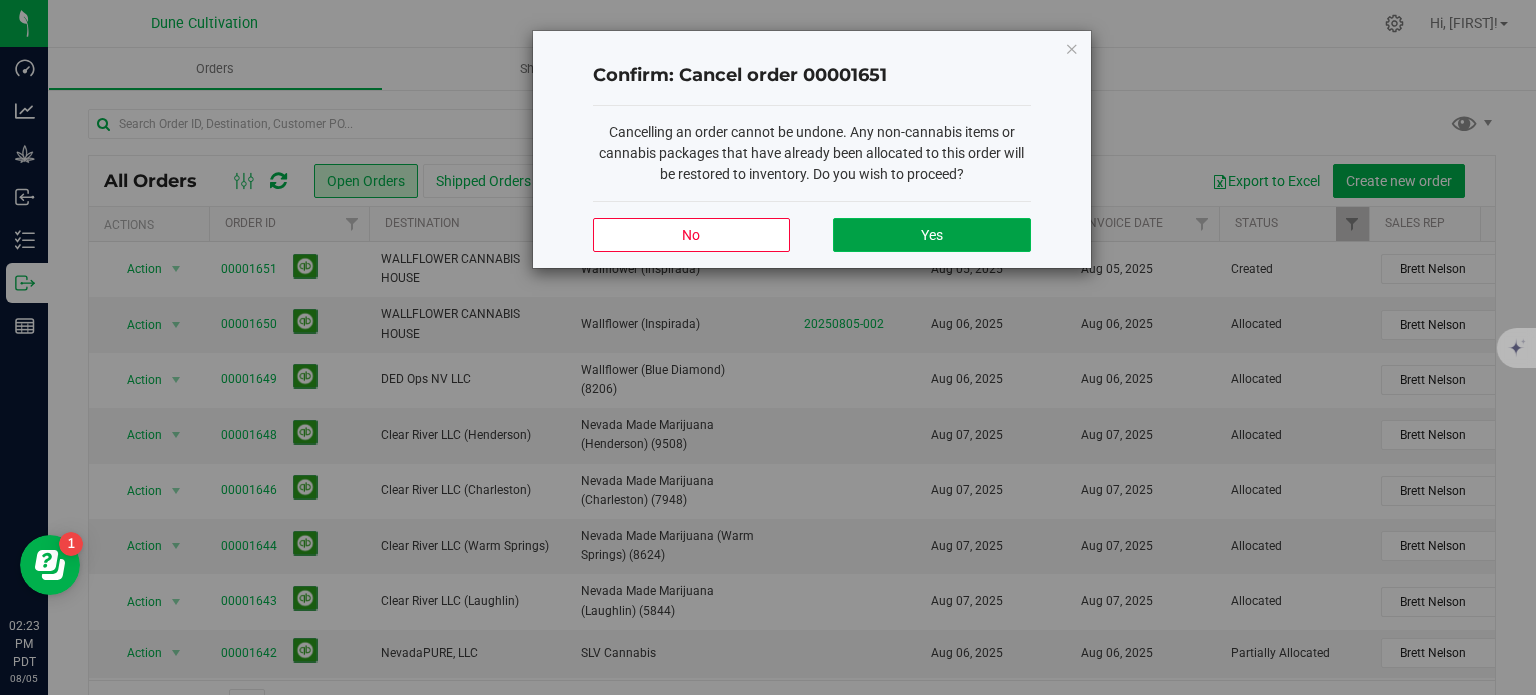 click on "Yes" at bounding box center (931, 235) 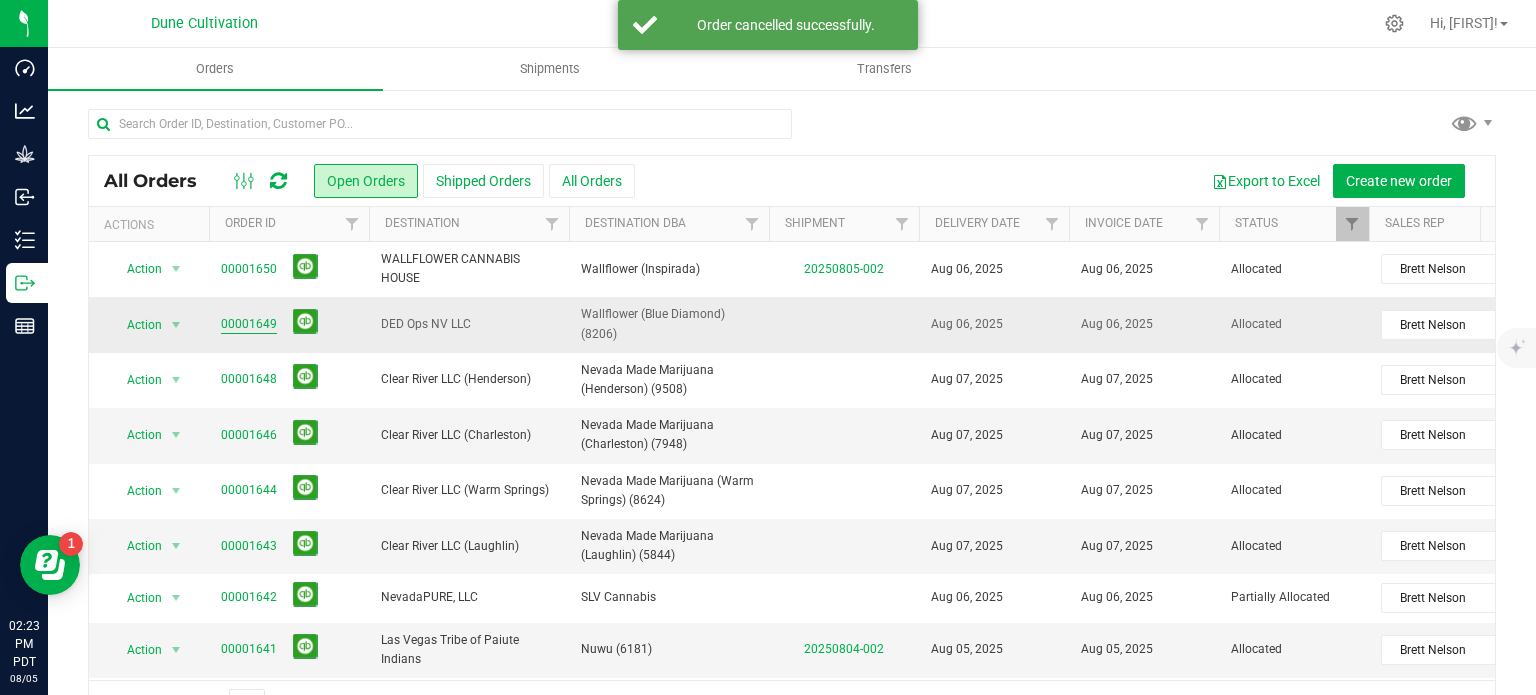 click on "00001649" at bounding box center (249, 324) 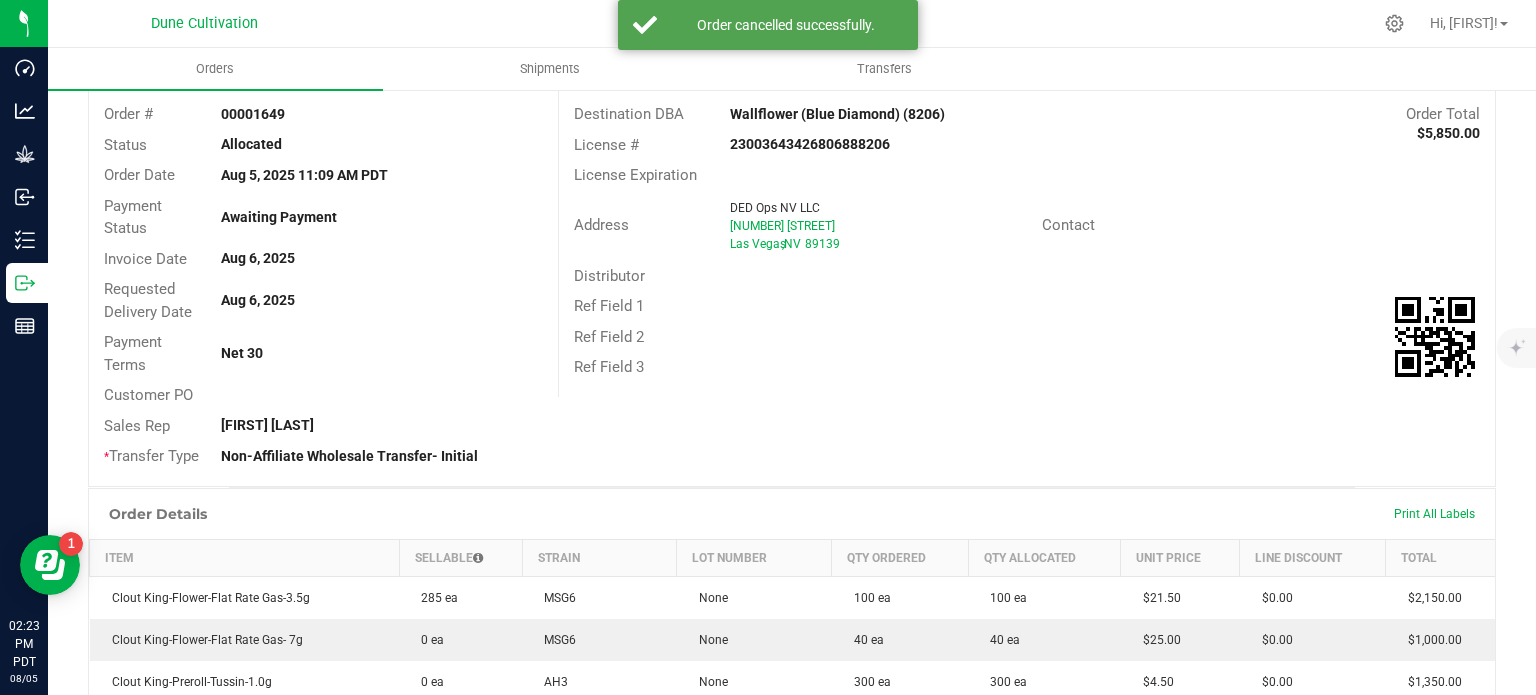 scroll, scrollTop: 0, scrollLeft: 0, axis: both 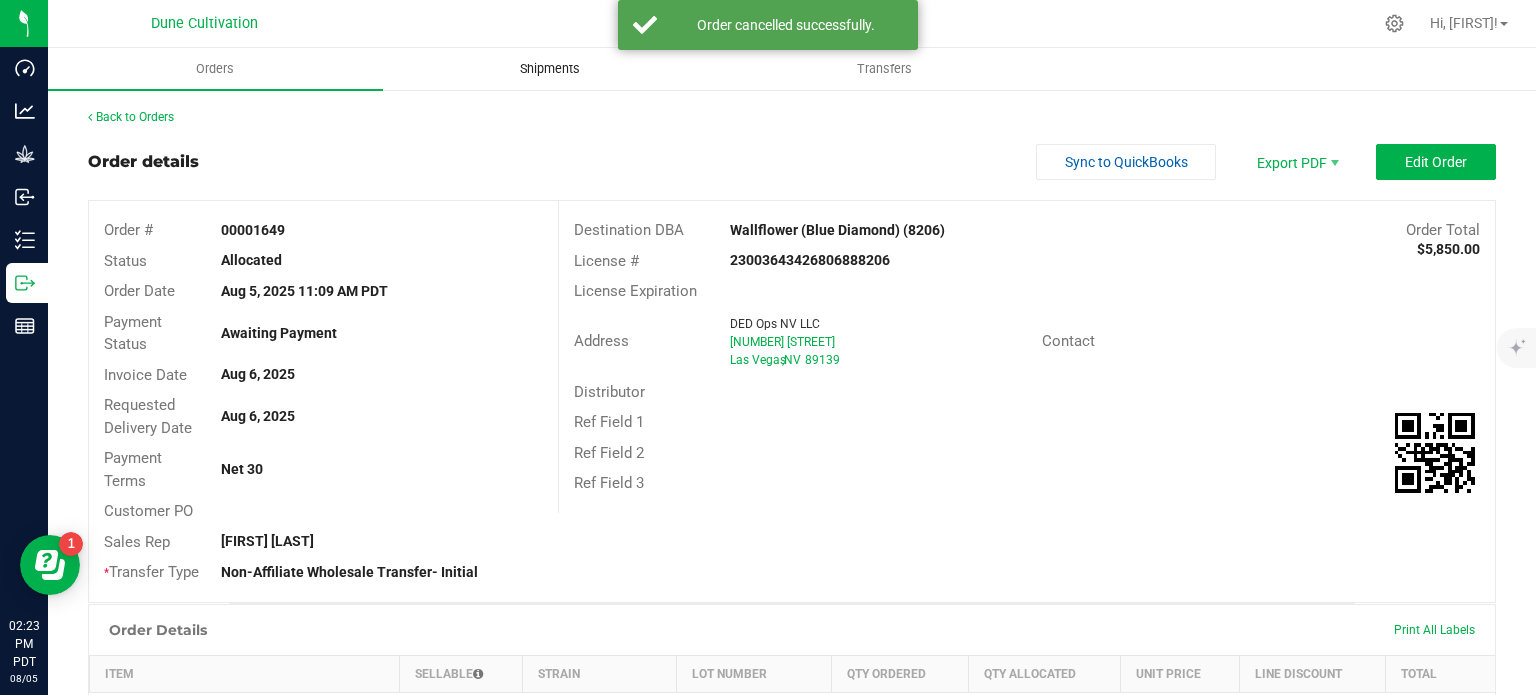click on "Shipments" at bounding box center (550, 69) 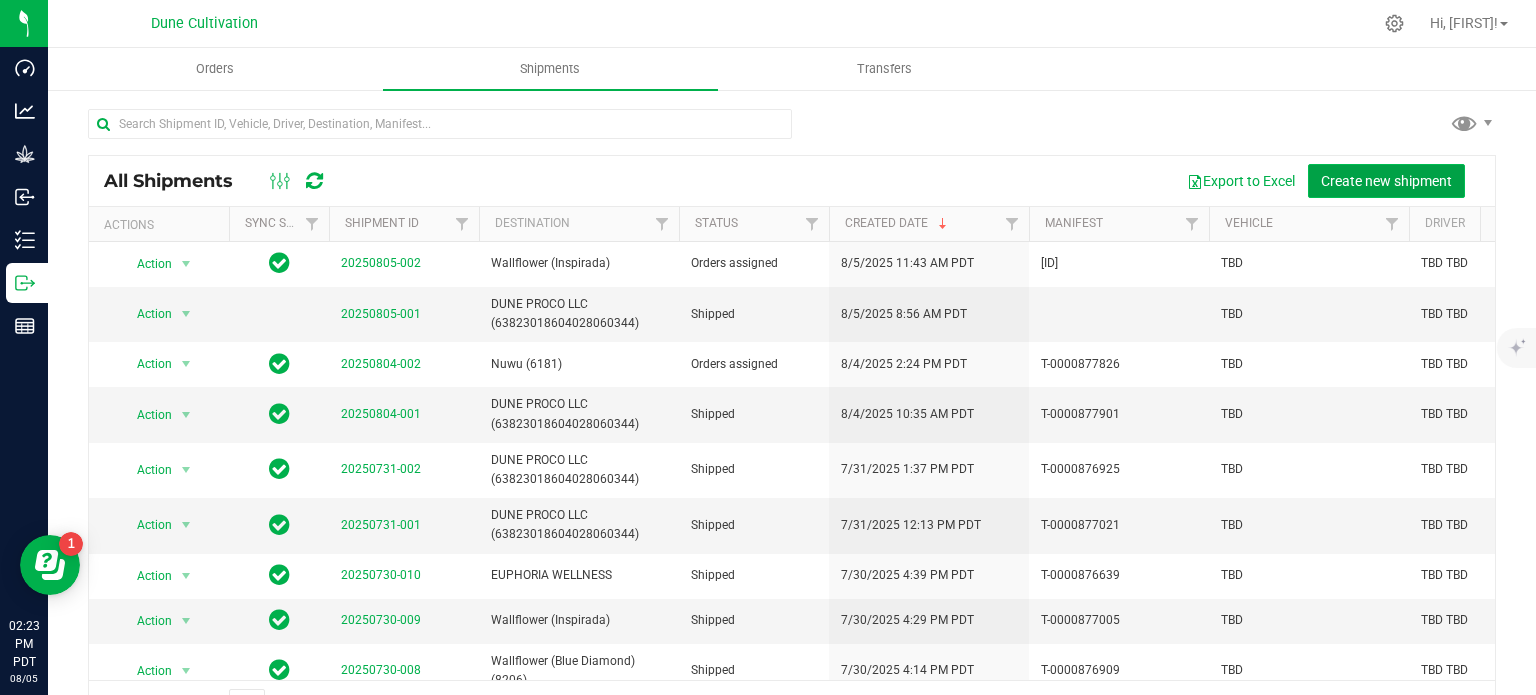 click on "Create new shipment" at bounding box center [1386, 181] 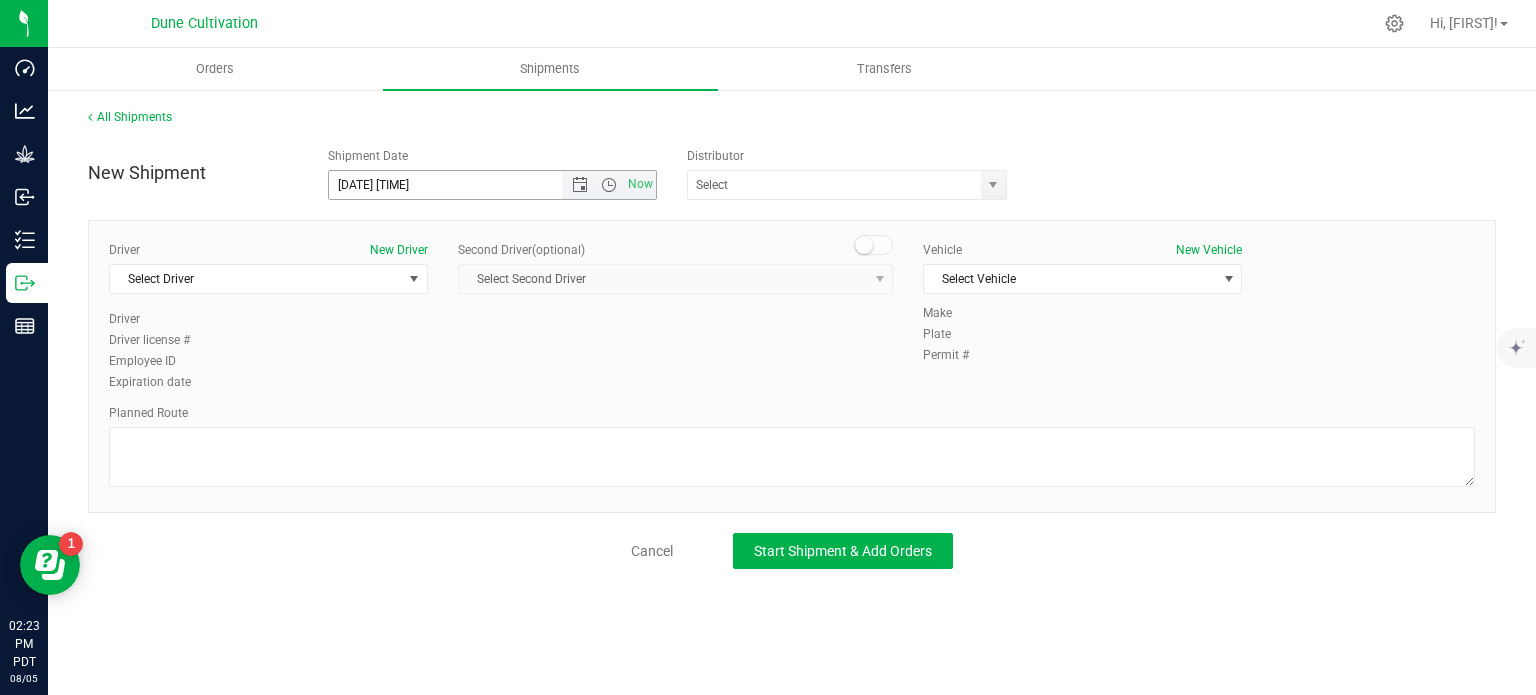 click on "[DATE] [TIME]" at bounding box center [463, 185] 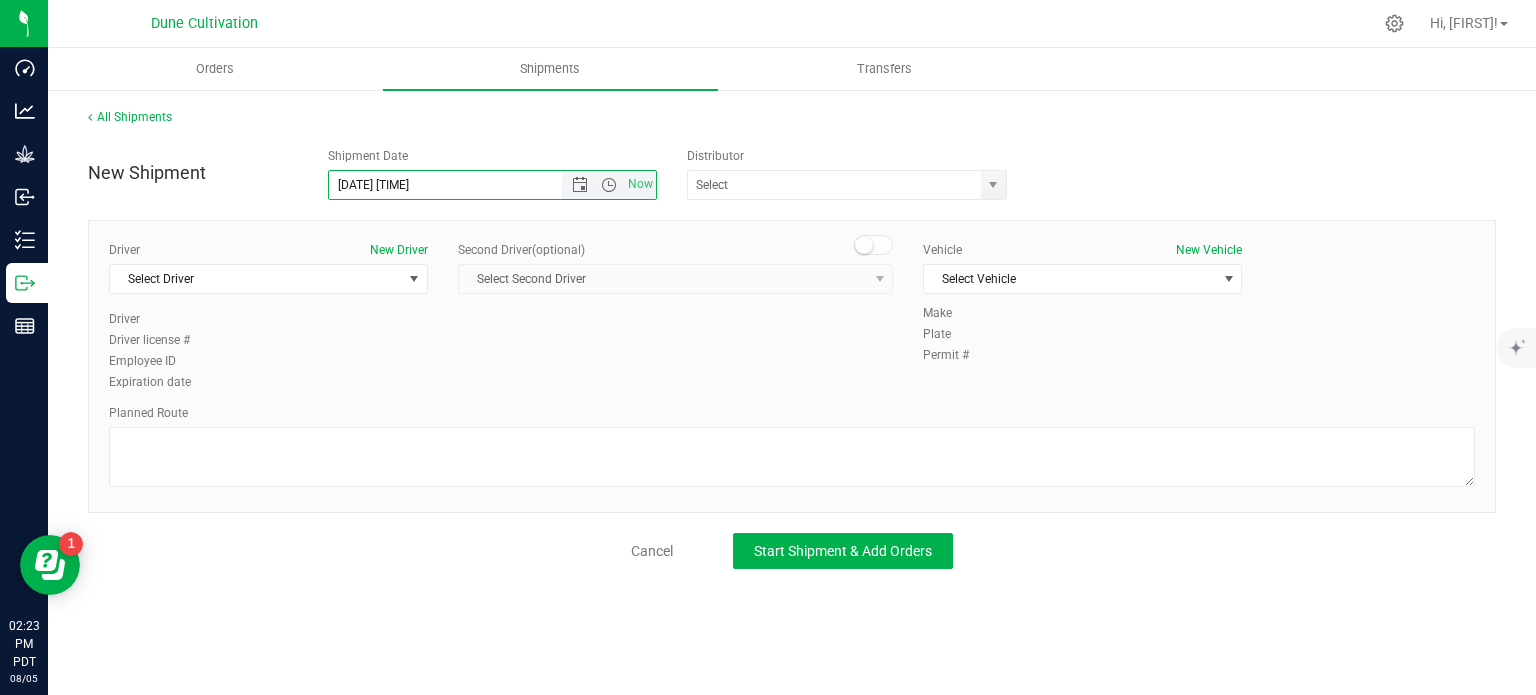 click on "[DATE] [TIME]" at bounding box center [463, 185] 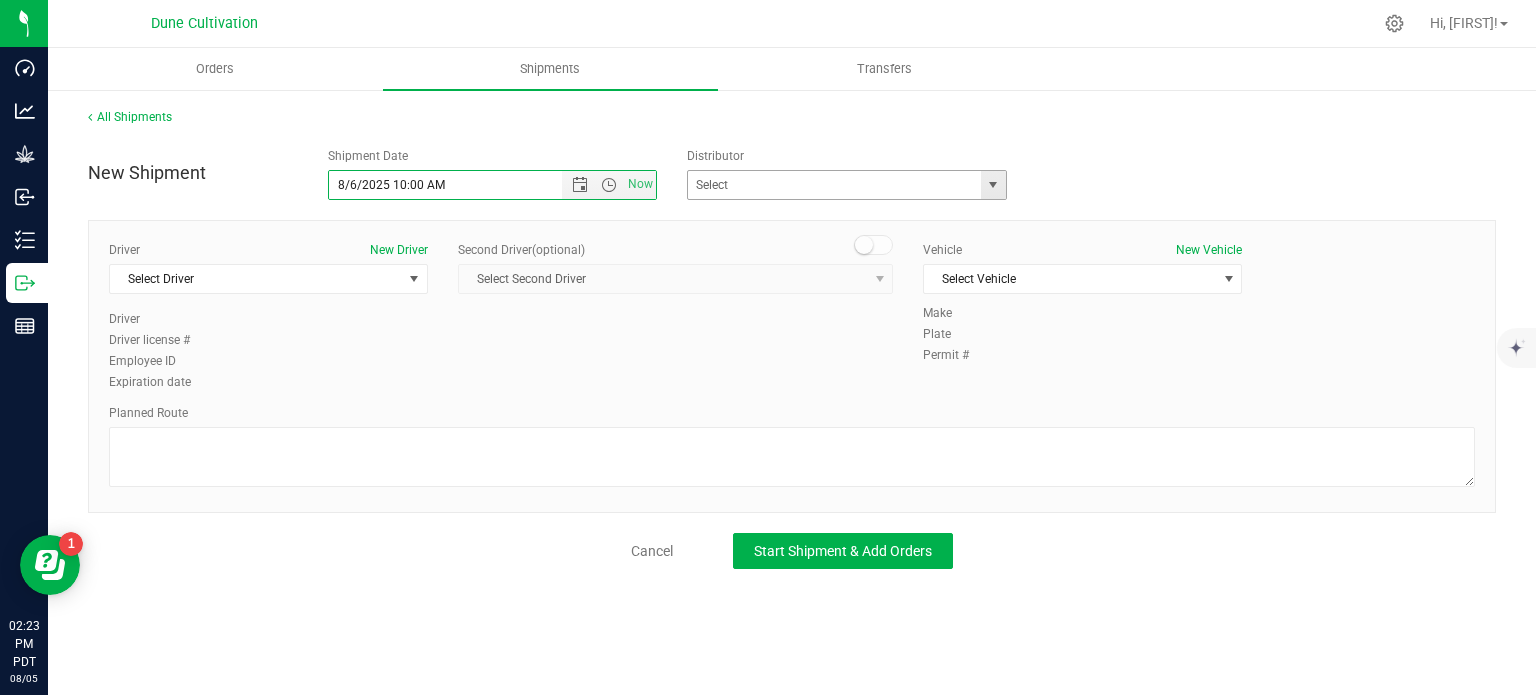 click at bounding box center (993, 185) 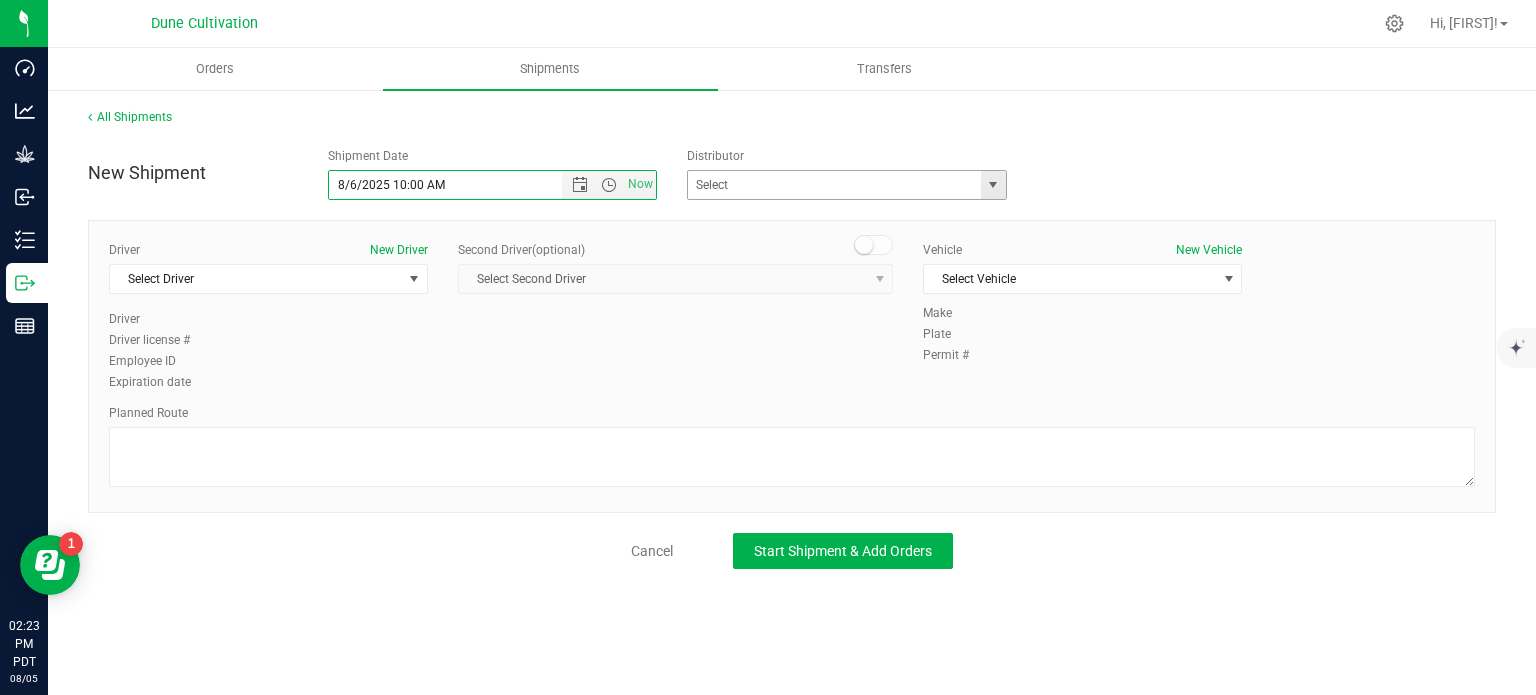 type on "8/6/2025 10:00 AM" 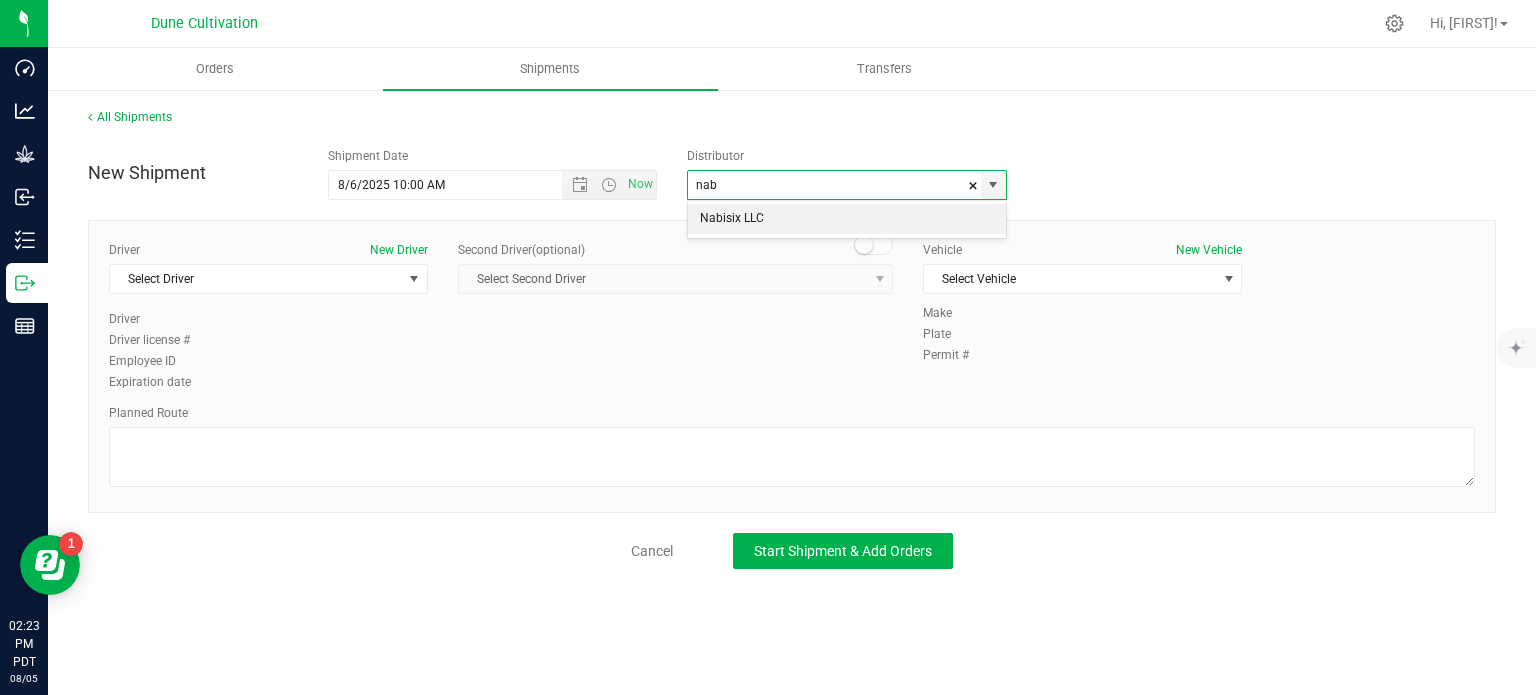 click on "Nabisix LLC" at bounding box center (847, 219) 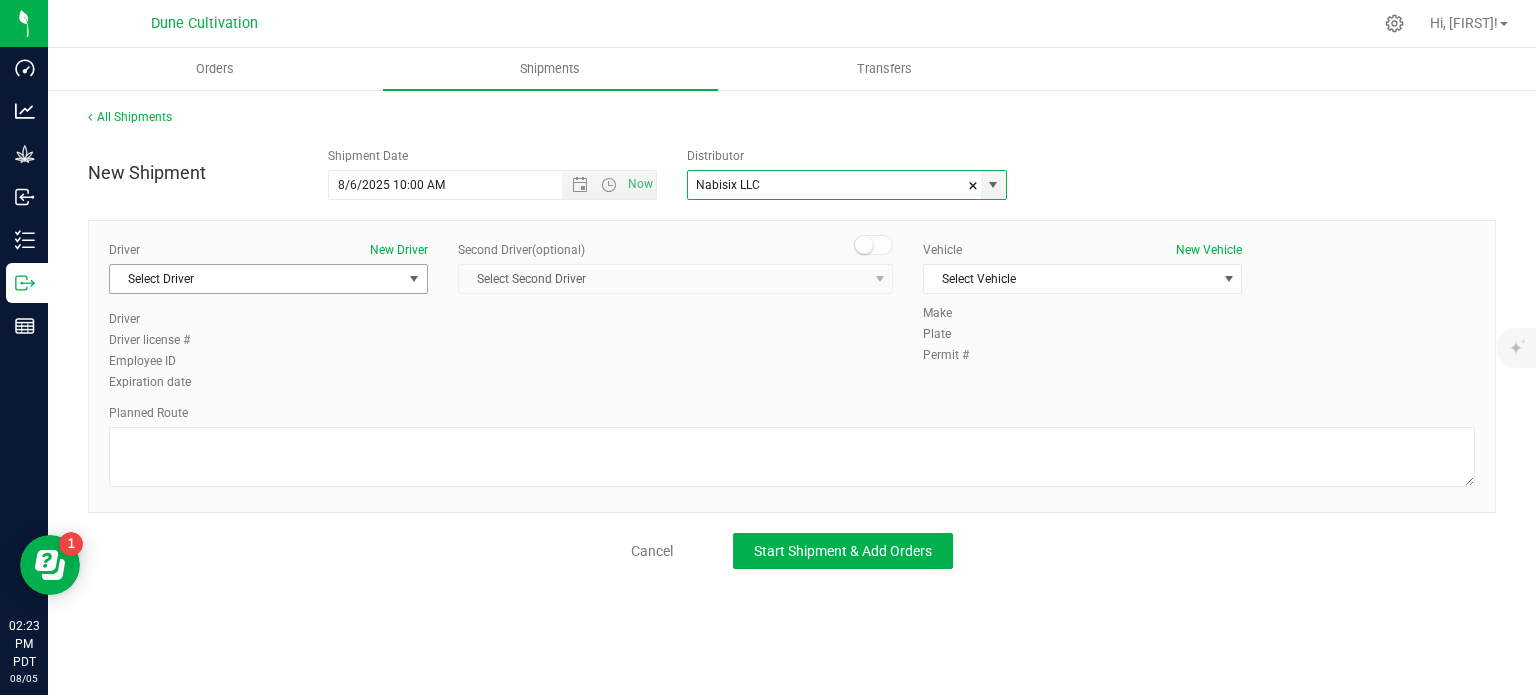 type on "Nabisix LLC" 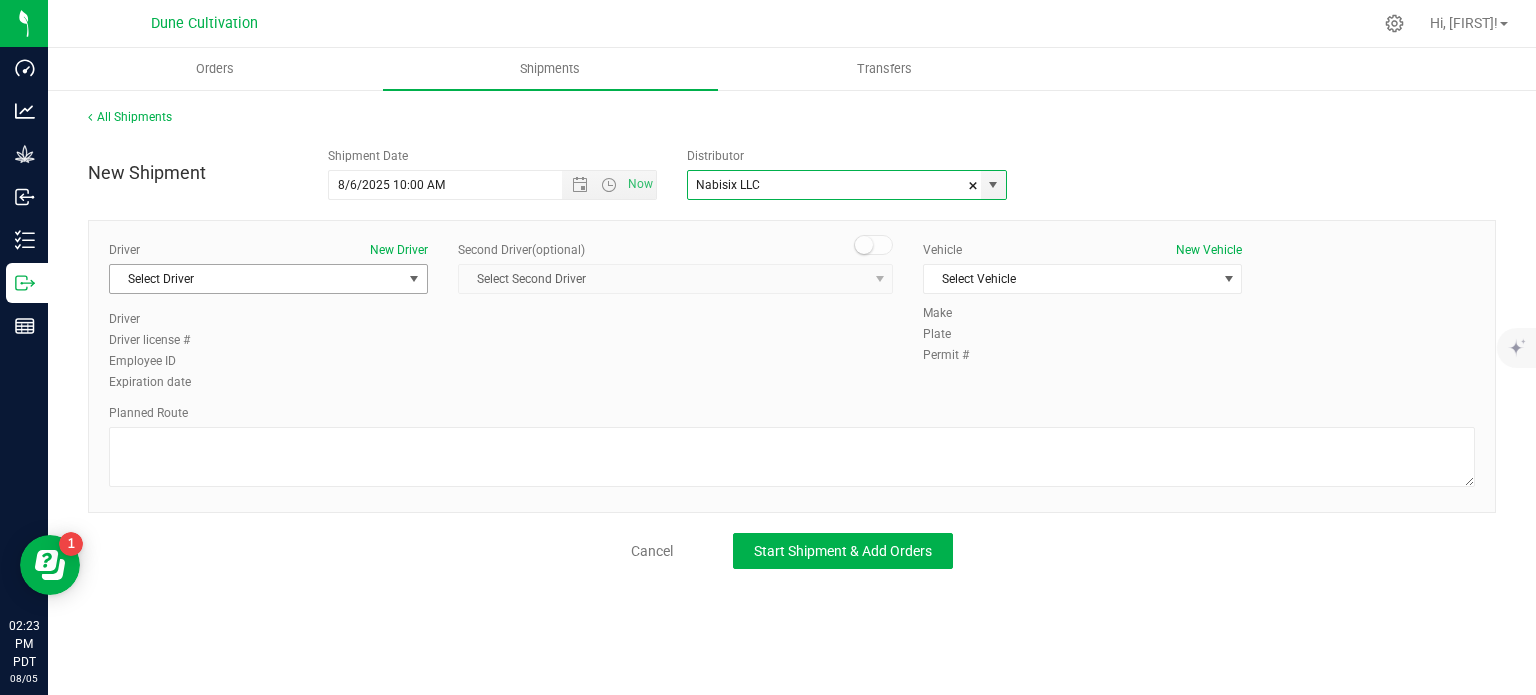 click on "Select Driver" at bounding box center [256, 279] 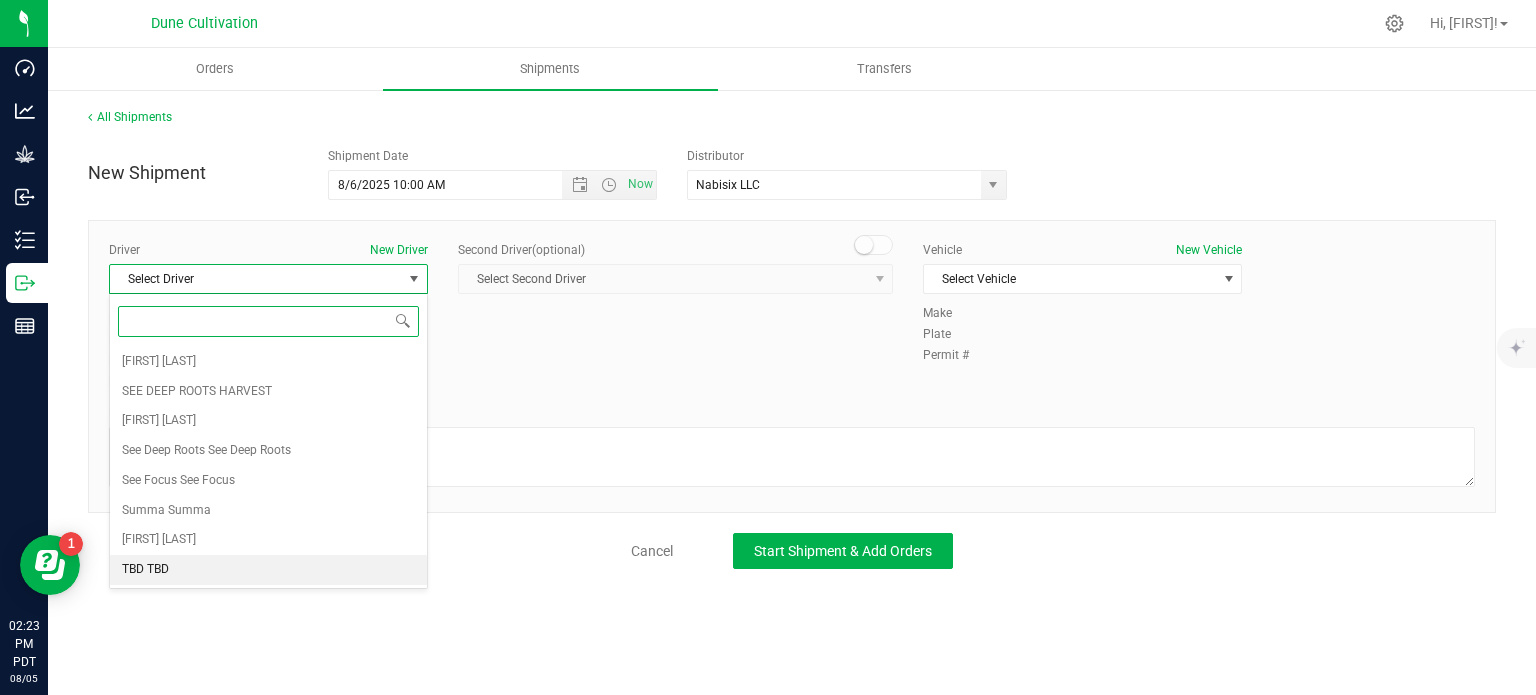 click on "TBD TBD" at bounding box center (268, 570) 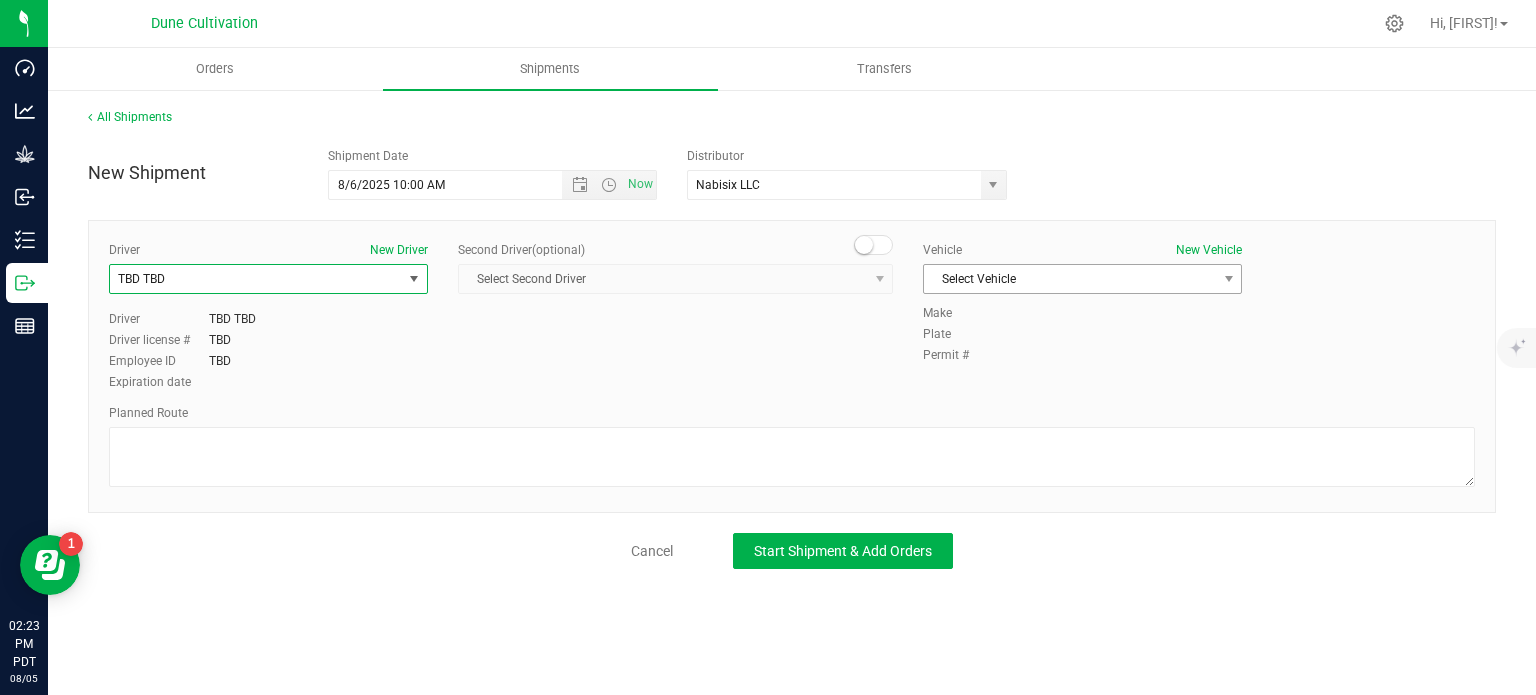 click on "Select Vehicle" at bounding box center (1070, 279) 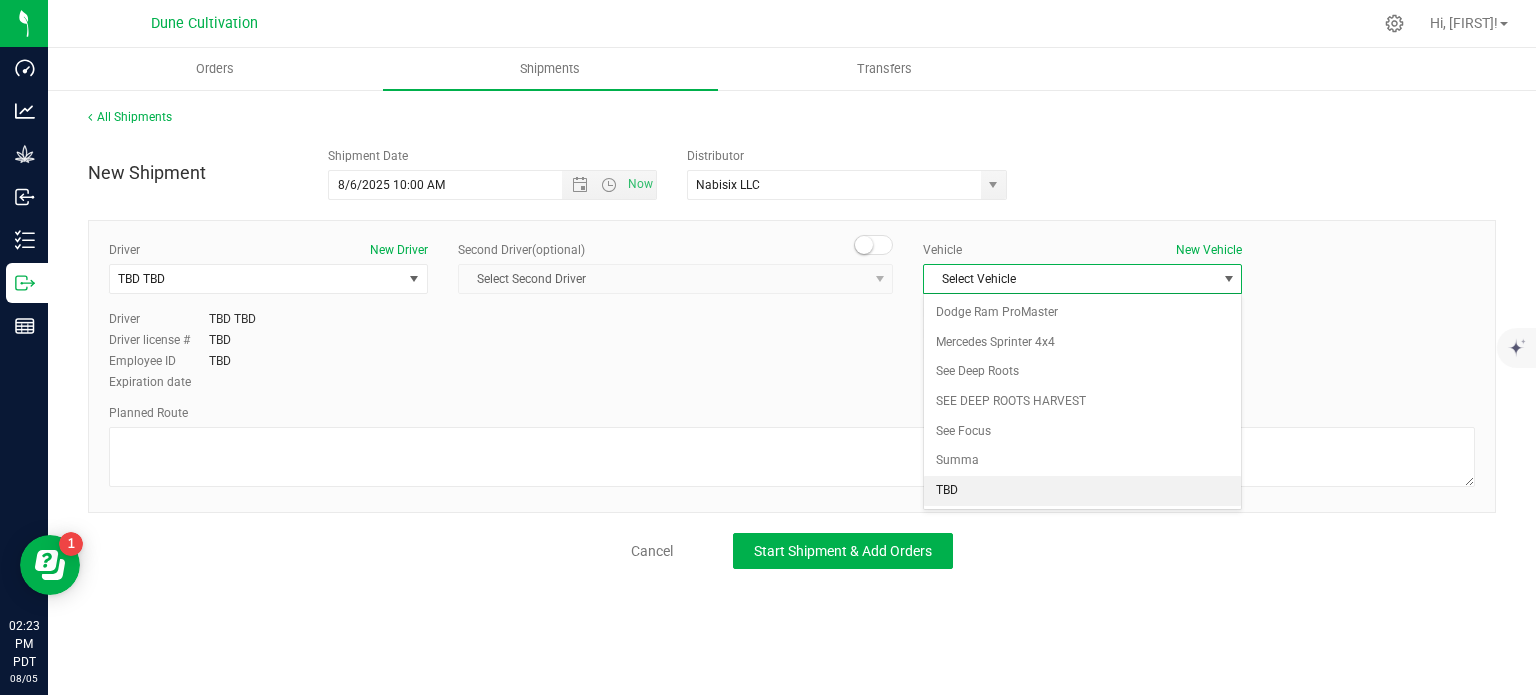 click on "TBD" at bounding box center (1082, 491) 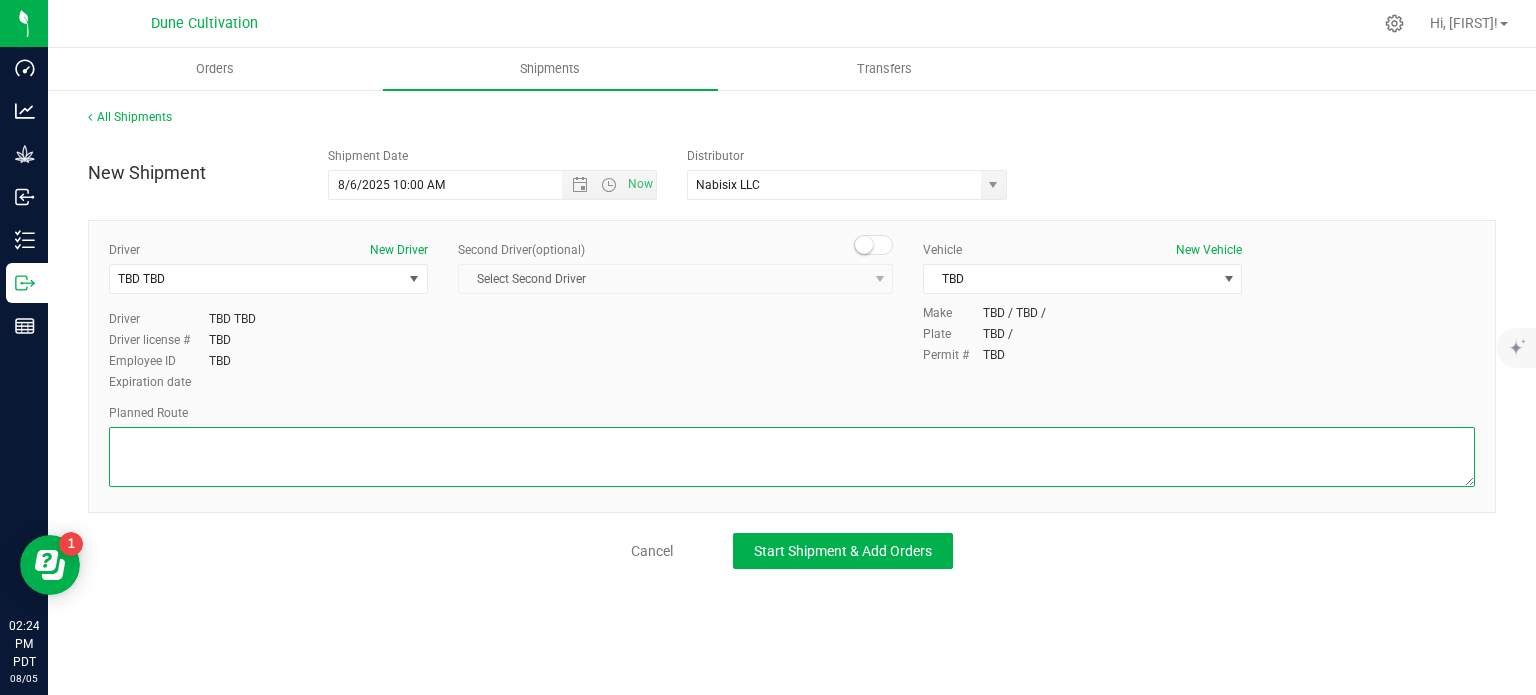 click at bounding box center [792, 457] 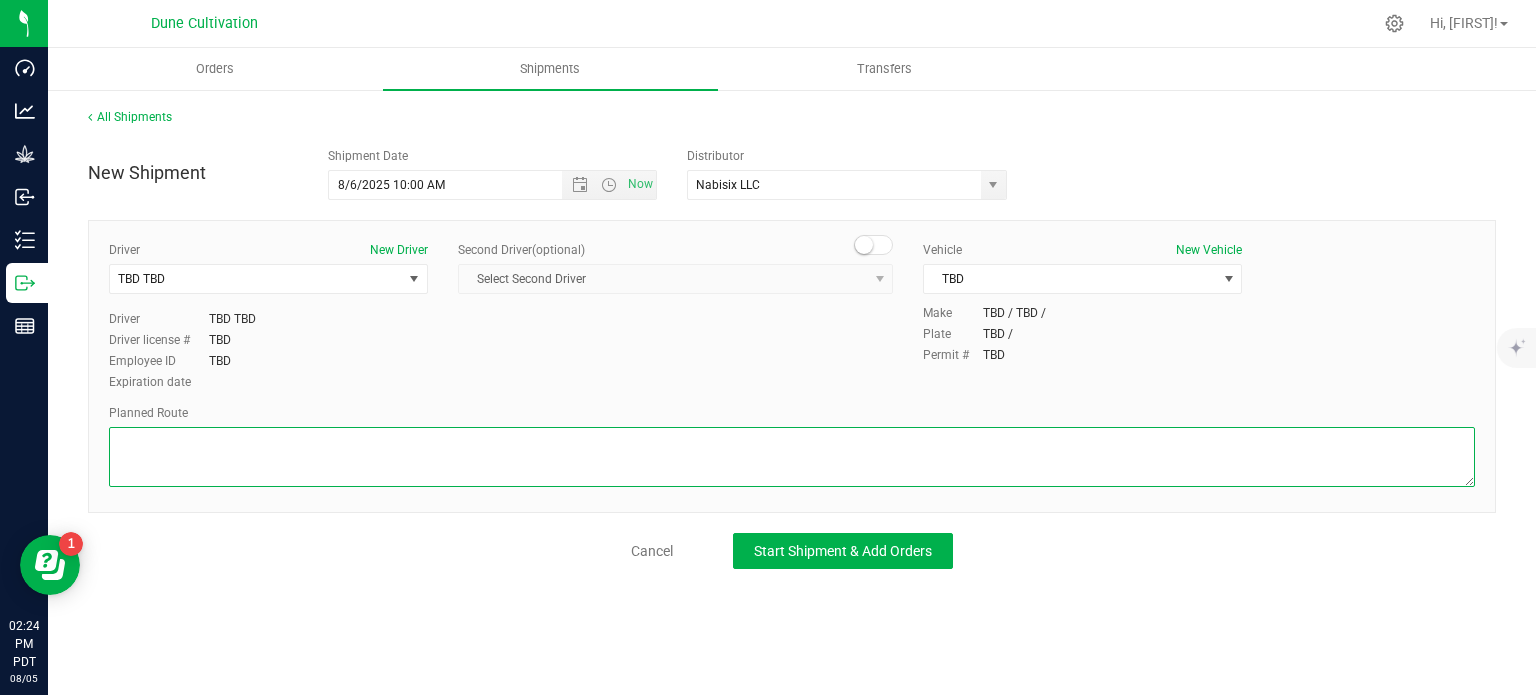 paste on "Get on I-15 S/US-93 S from E Alexander Rd and Losee Rd
6 min (2.4 mi)

Follow I-15 S to NV-160 W/Blue Diamond Rd in Enterprise. Take exit 33 from I-15 S
13 min (12.6 mi)

Follow NV-160 W/Blue Diamond Rd to your destination
7 min (3.3 mi)" 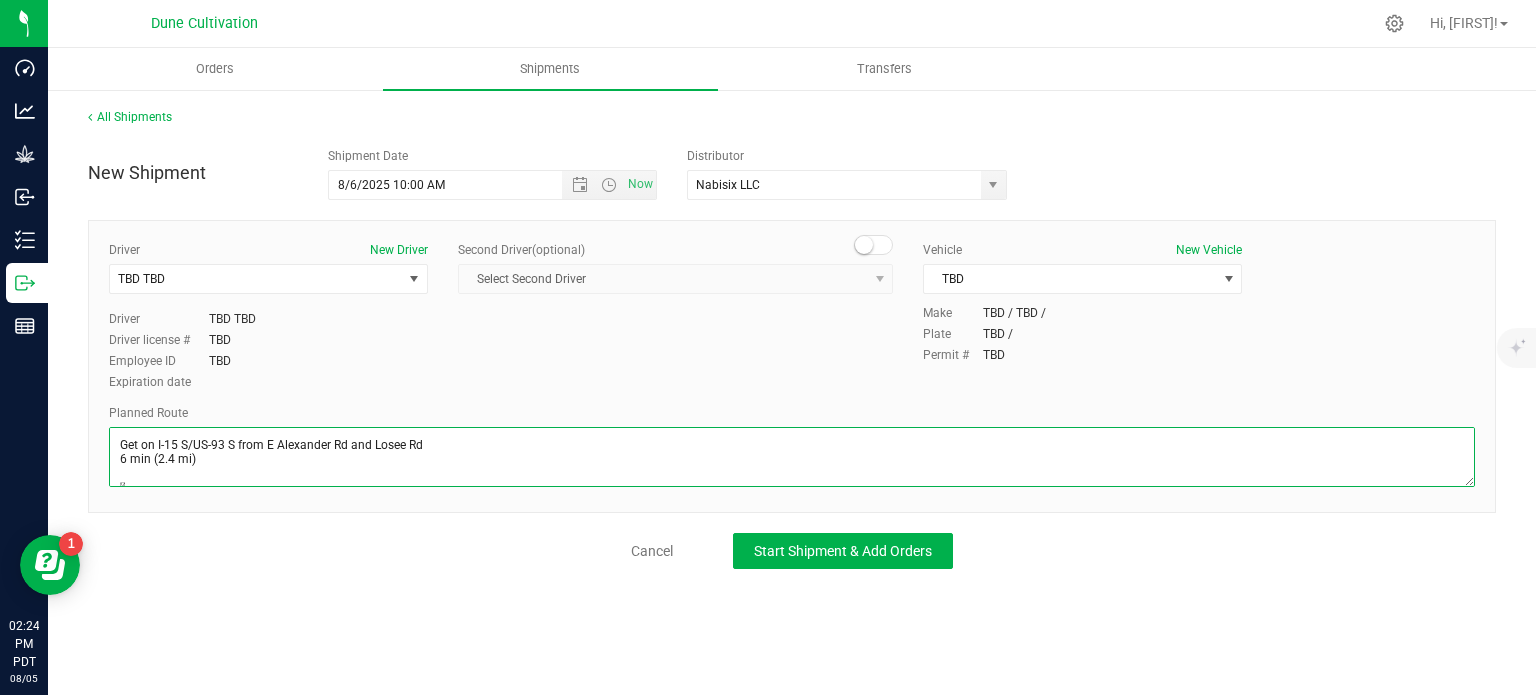 scroll, scrollTop: 96, scrollLeft: 0, axis: vertical 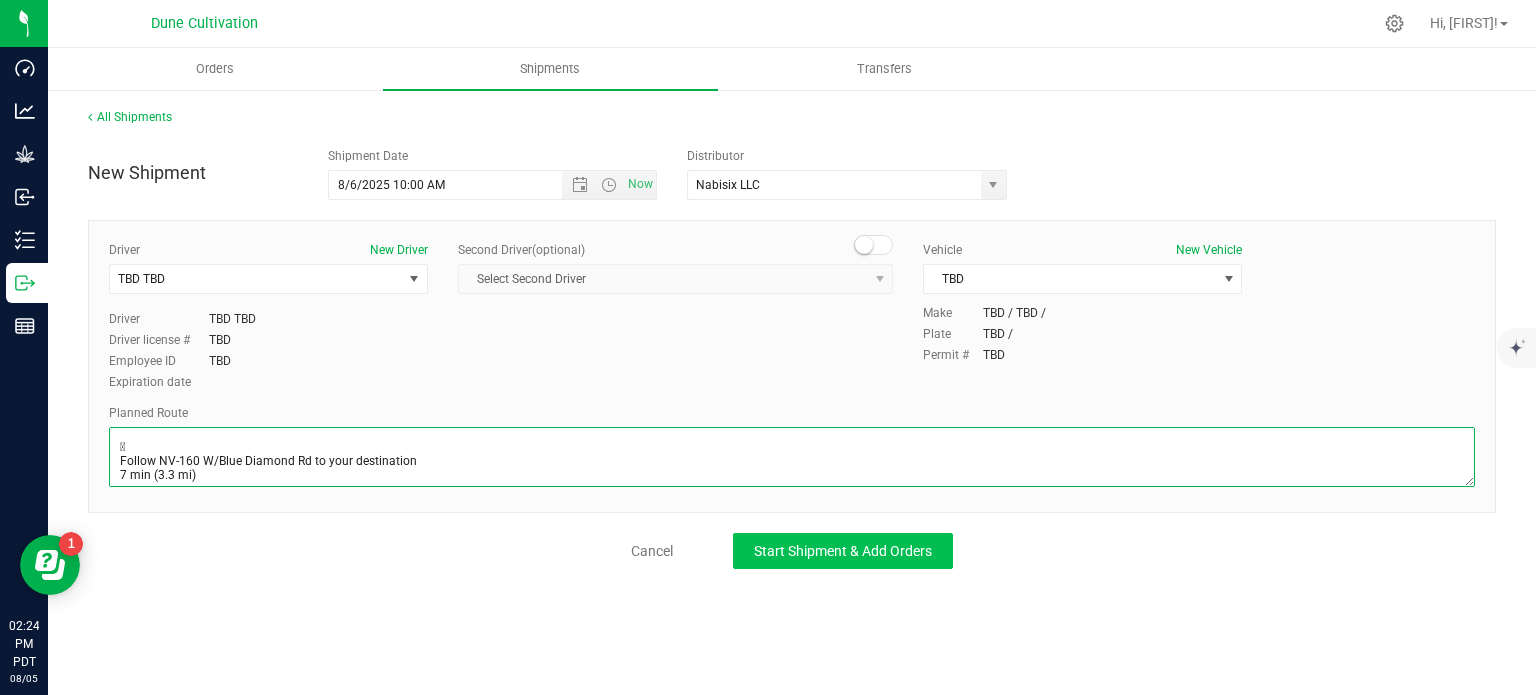 type on "Get on I-15 S/US-93 S from E Alexander Rd and Losee Rd
6 min (2.4 mi)

Follow I-15 S to NV-160 W/Blue Diamond Rd in Enterprise. Take exit 33 from I-15 S
13 min (12.6 mi)

Follow NV-160 W/Blue Diamond Rd to your destination
7 min (3.3 mi)" 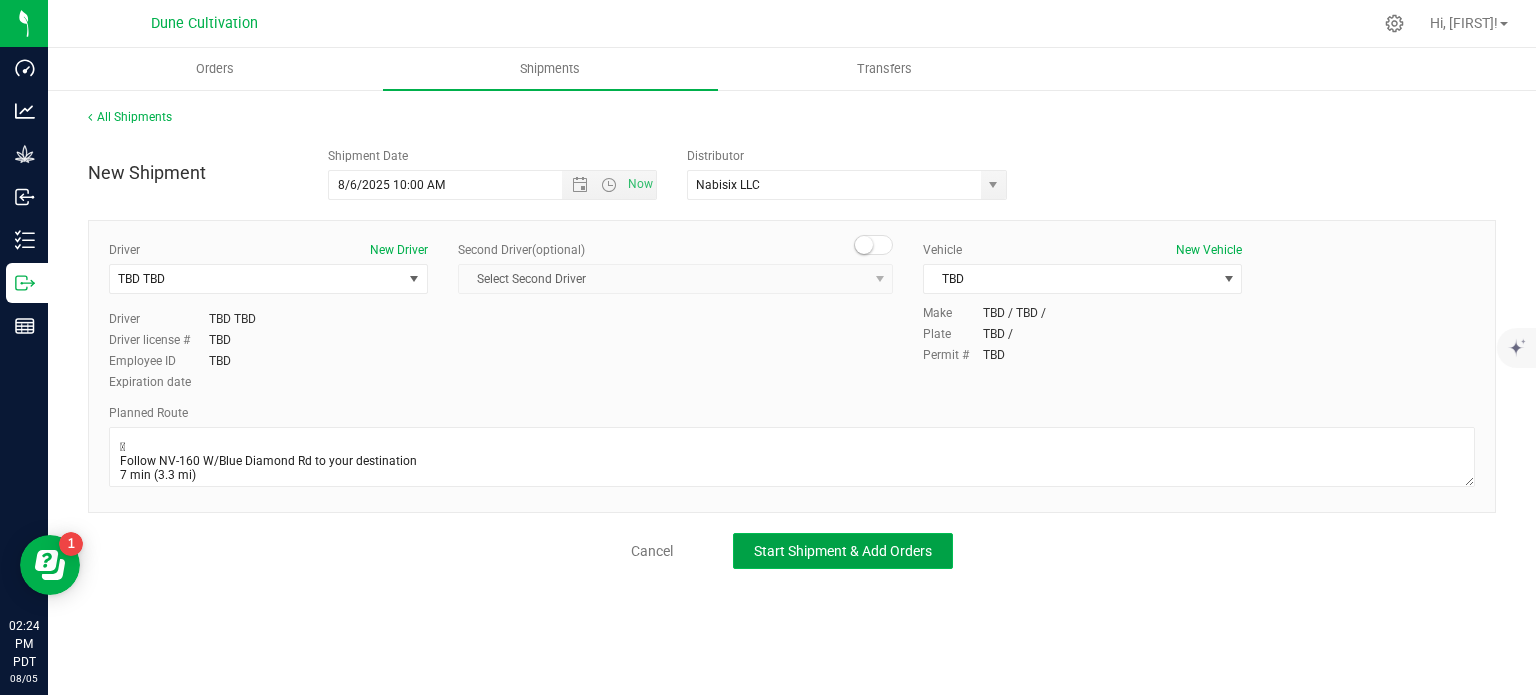 click on "Start Shipment & Add Orders" 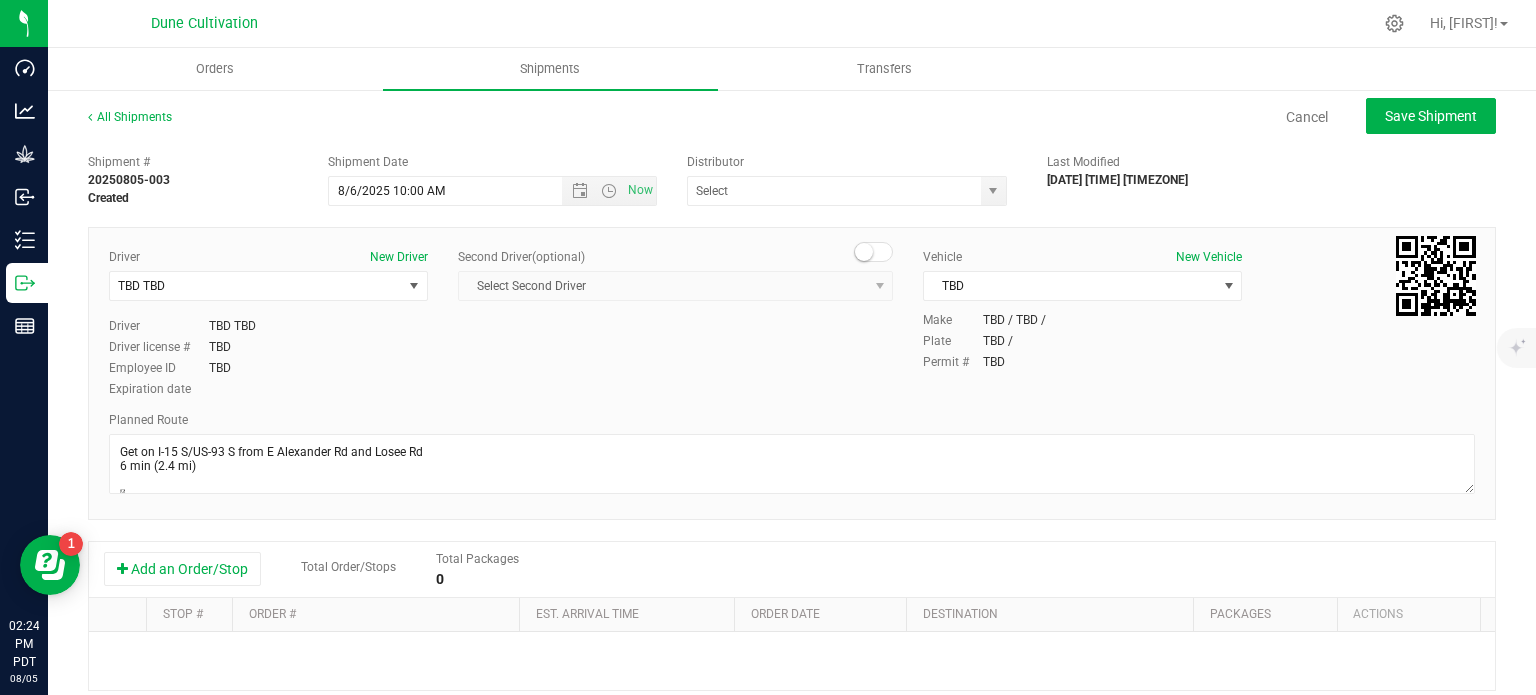type on "Nabisix LLC" 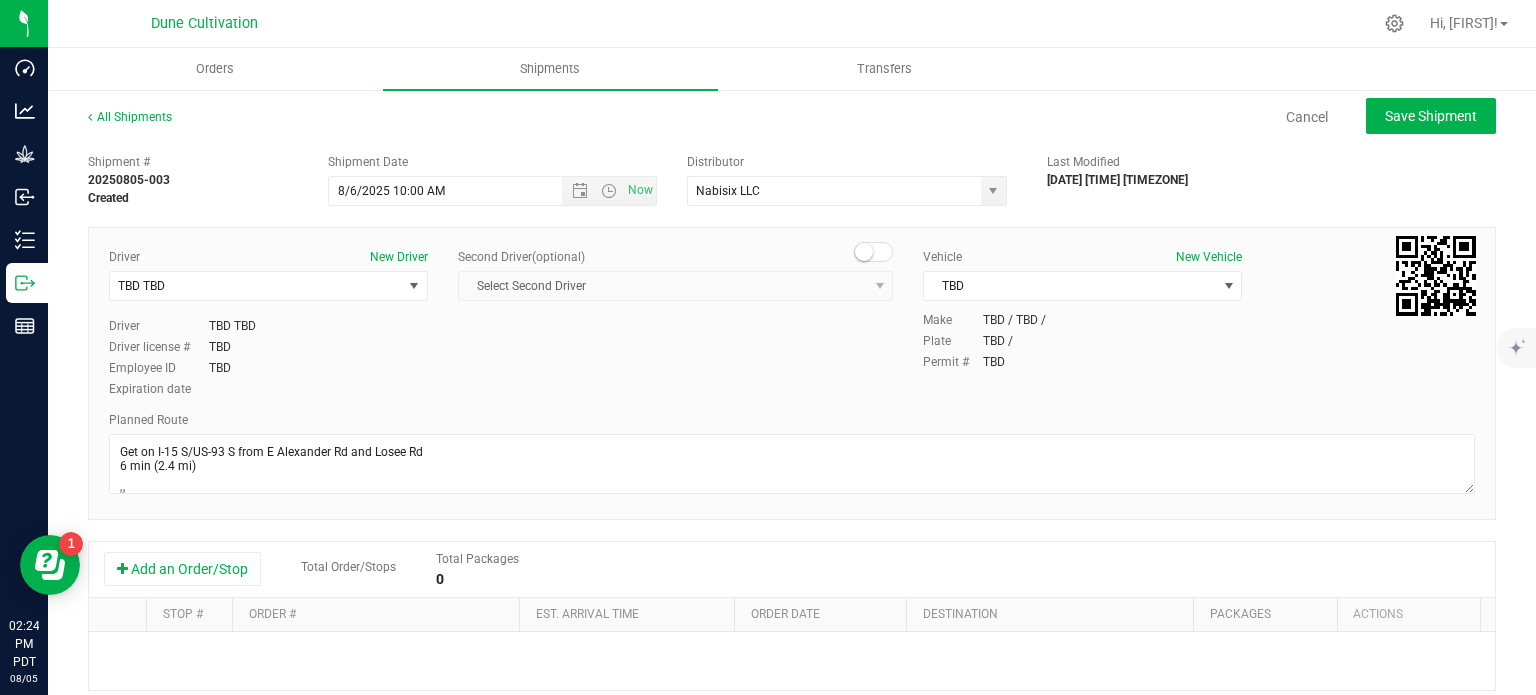 click on "Add an Order/Stop
Total Order/Stops
Total Packages
0" at bounding box center [792, 570] 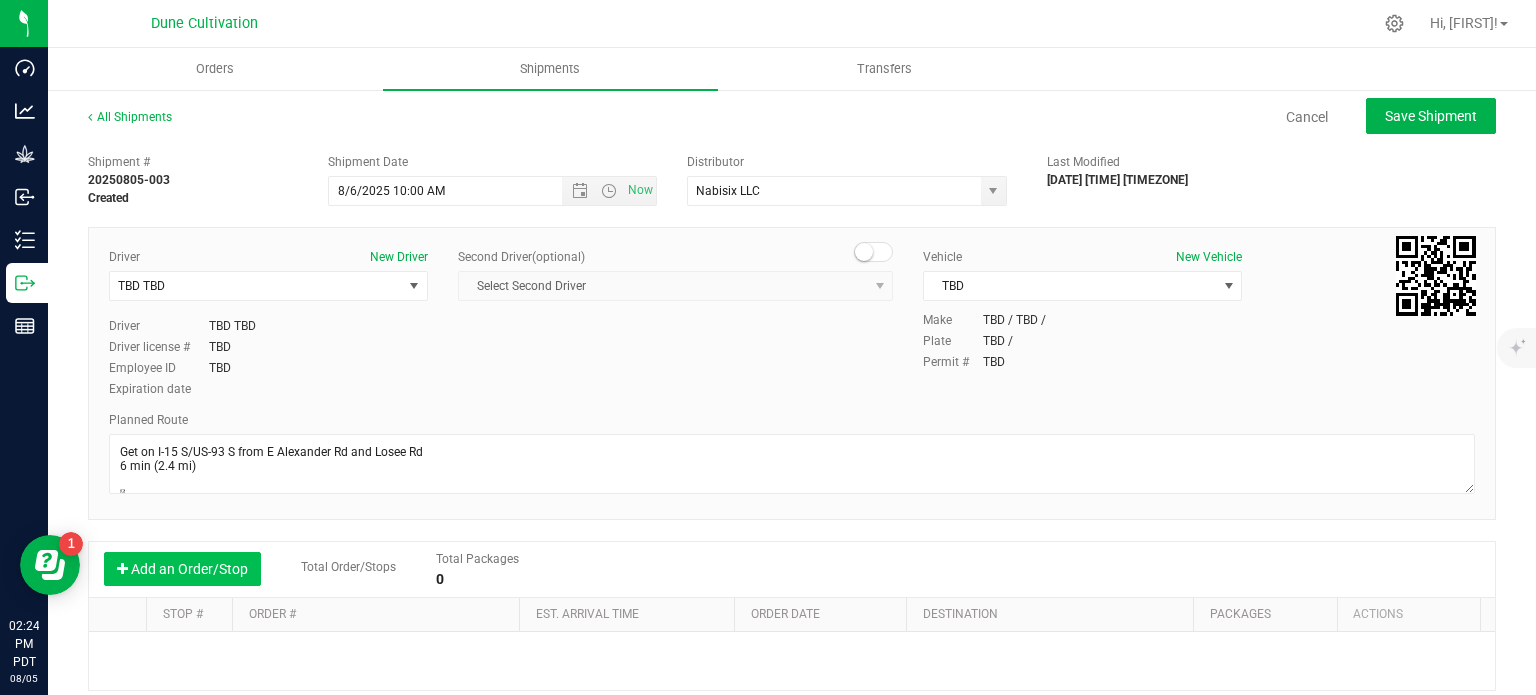 click on "Add an Order/Stop" at bounding box center (182, 569) 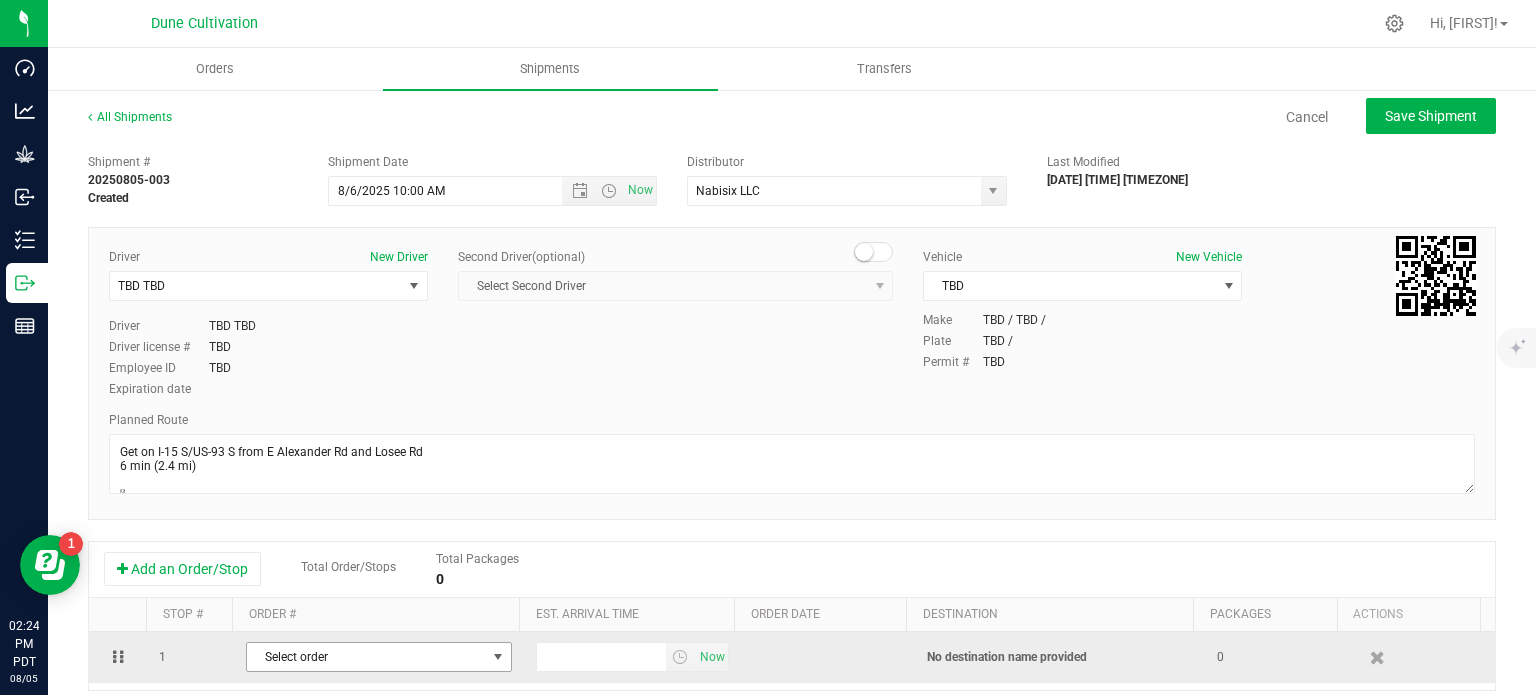 click on "Select order" at bounding box center (366, 657) 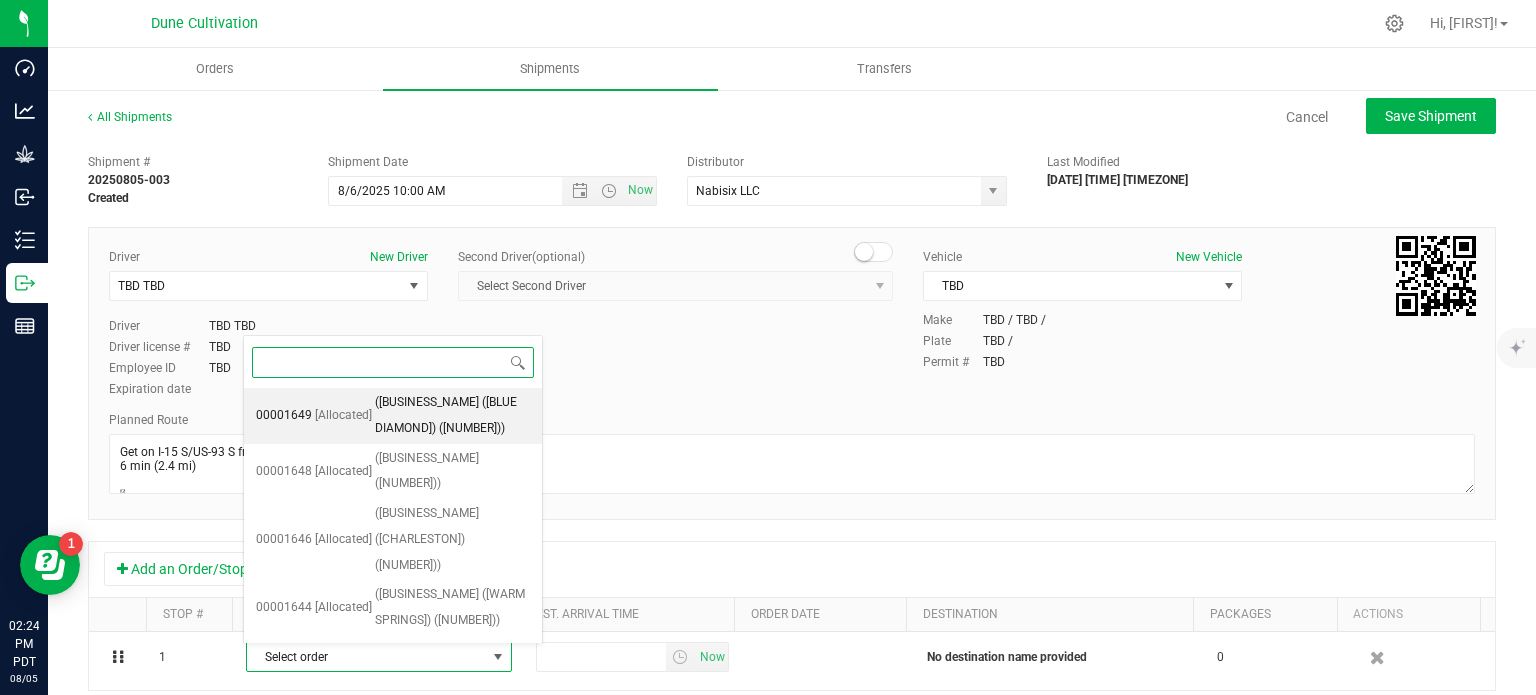 click on "00001649
[Allocated]
([WALLFLOWER] ([BLUE DIAMOND]) ([NUMBER]))" at bounding box center (393, 415) 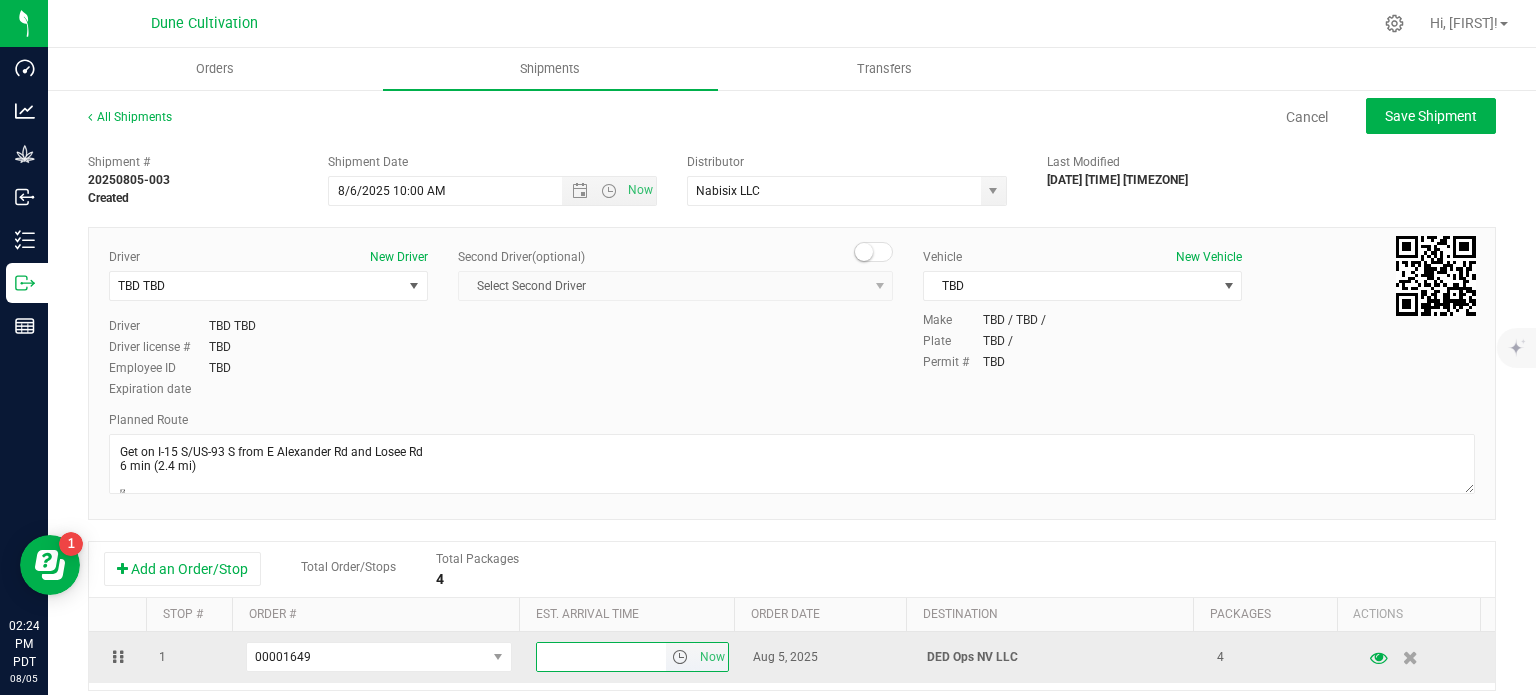 click at bounding box center [602, 657] 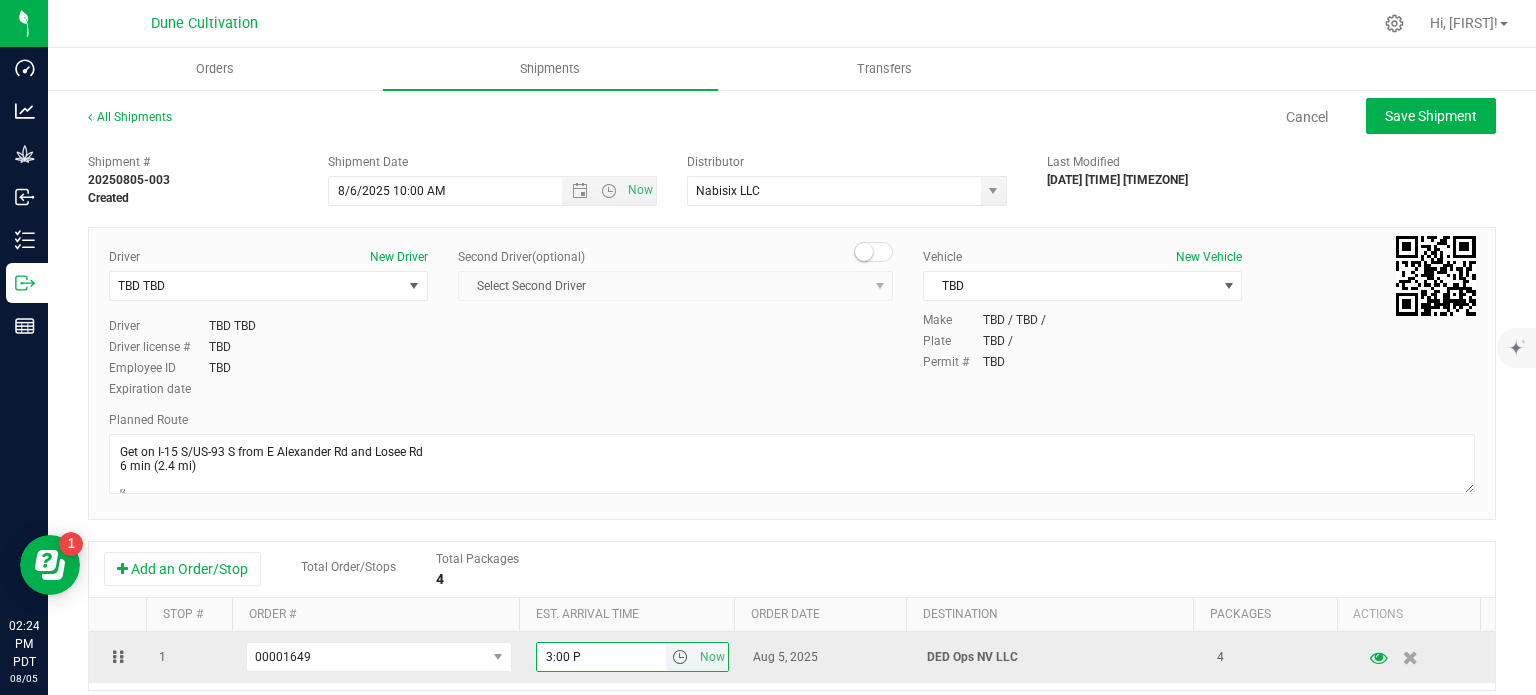 type on "3:00 PM" 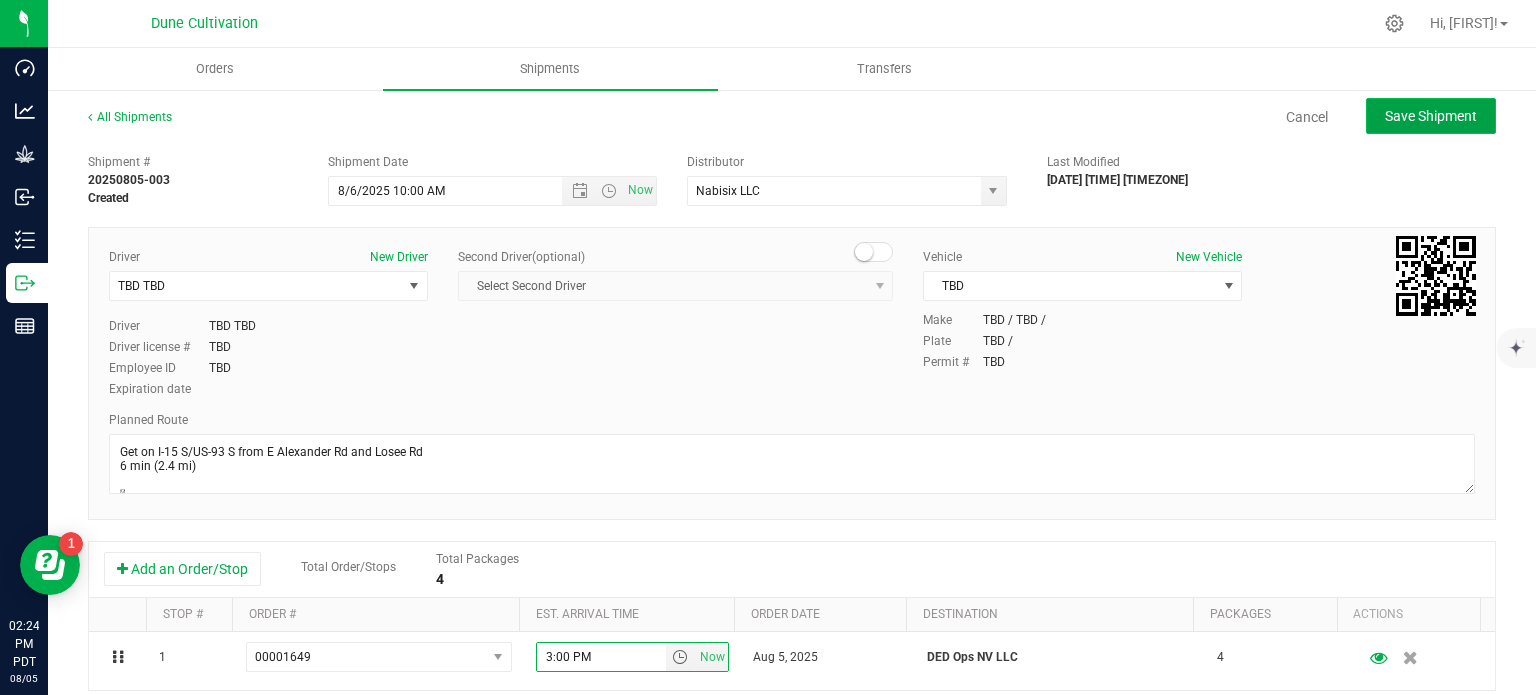 click on "Save Shipment" 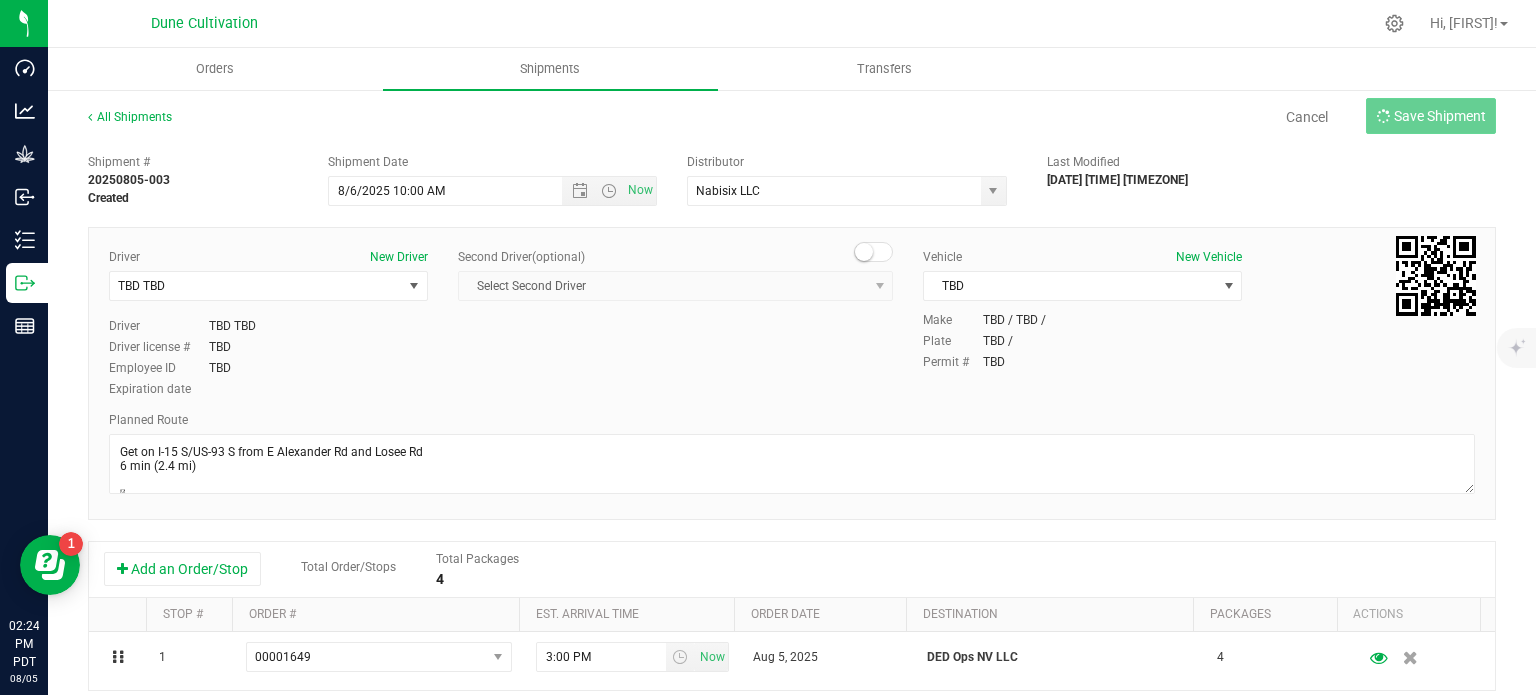 type on "8/6/2025 5:00 PM" 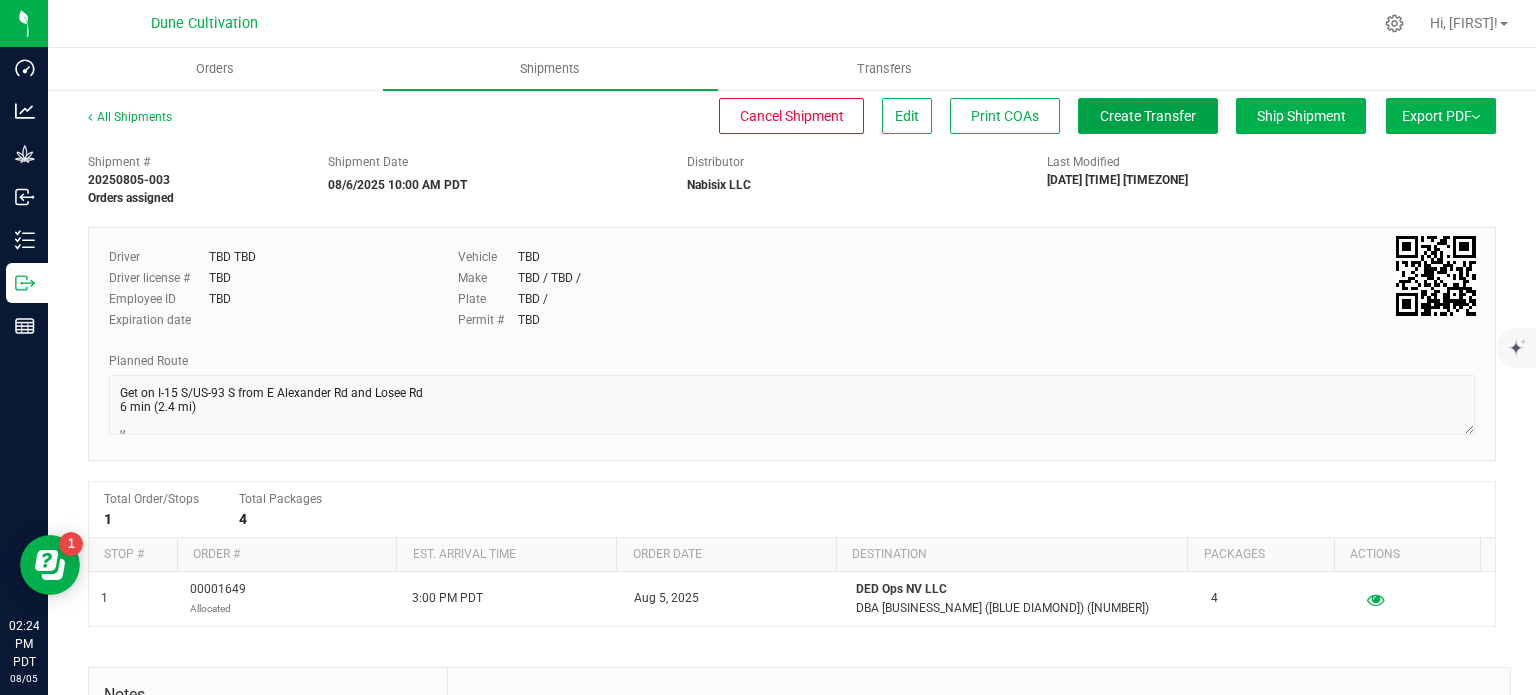 click on "Create Transfer" at bounding box center (1148, 116) 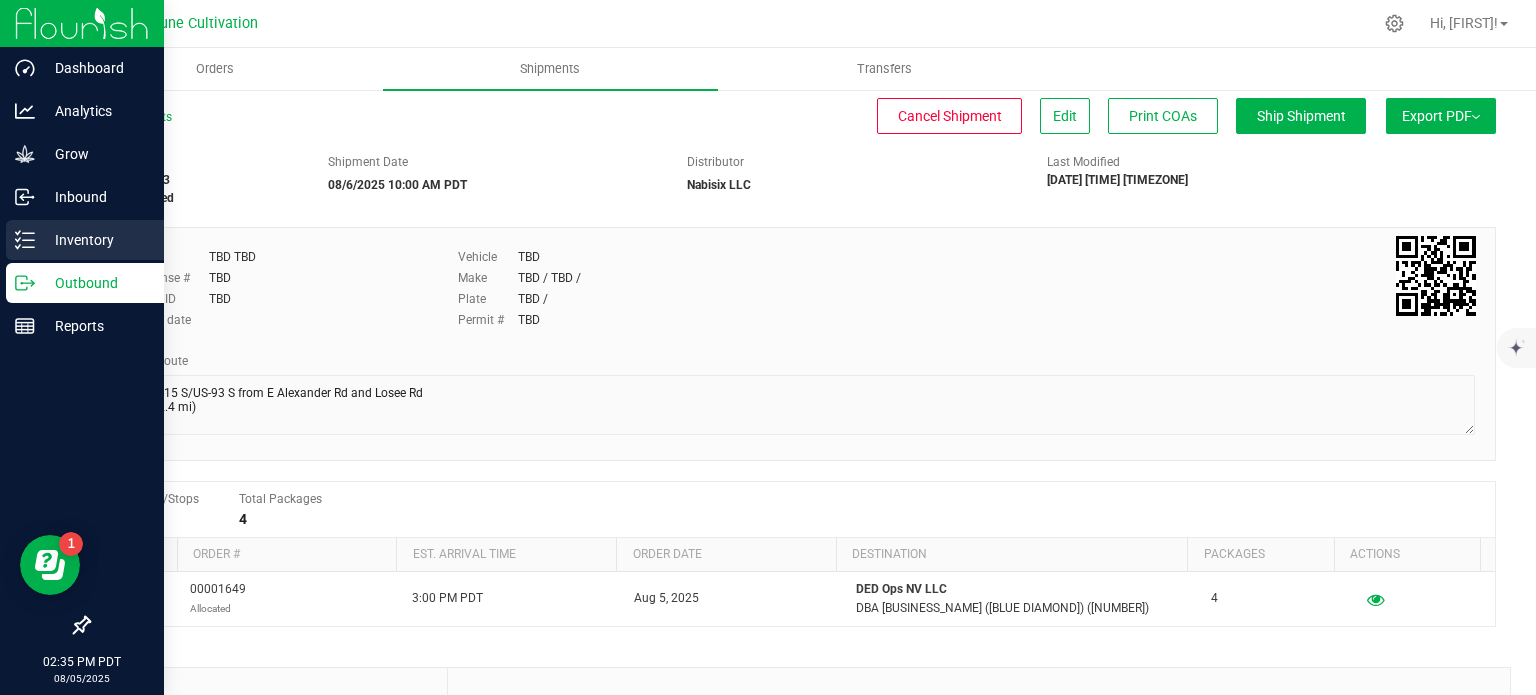 click on "Inventory" at bounding box center [95, 240] 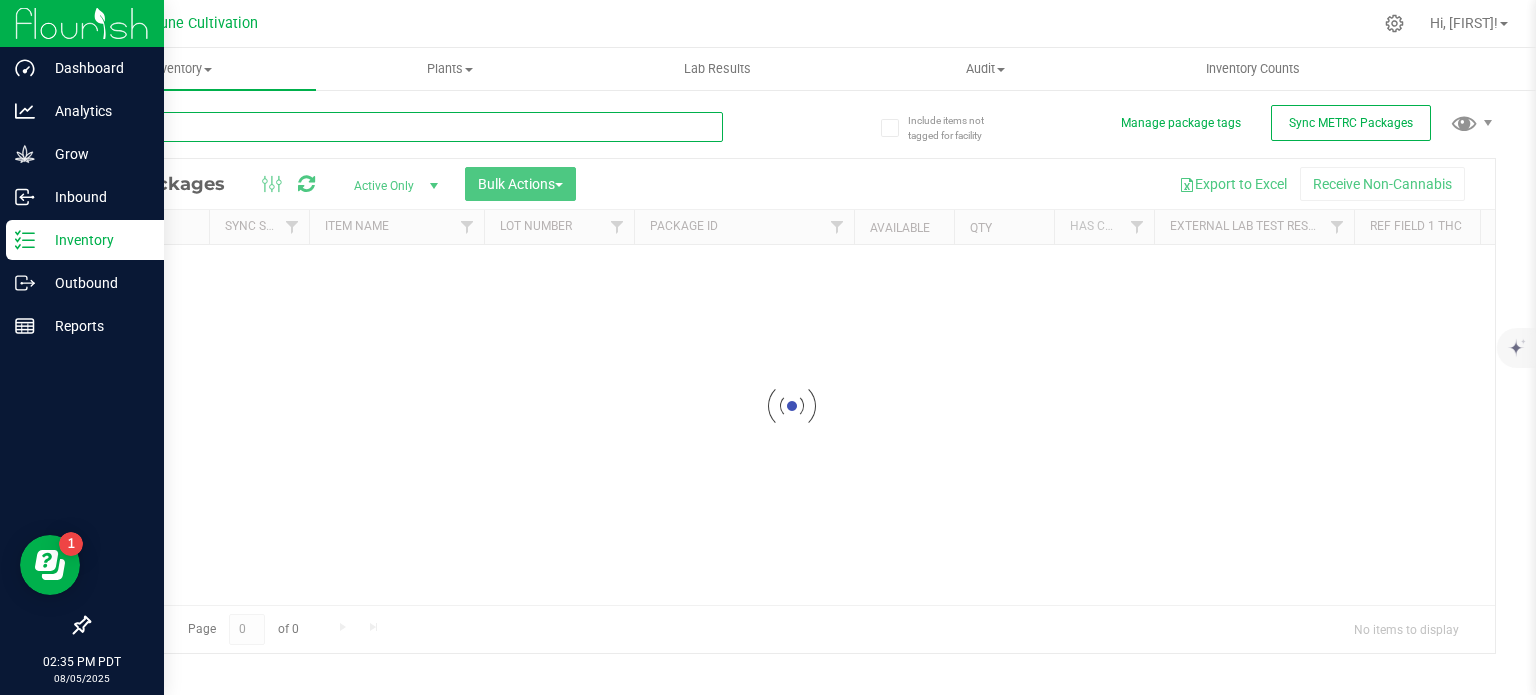 click at bounding box center [405, 127] 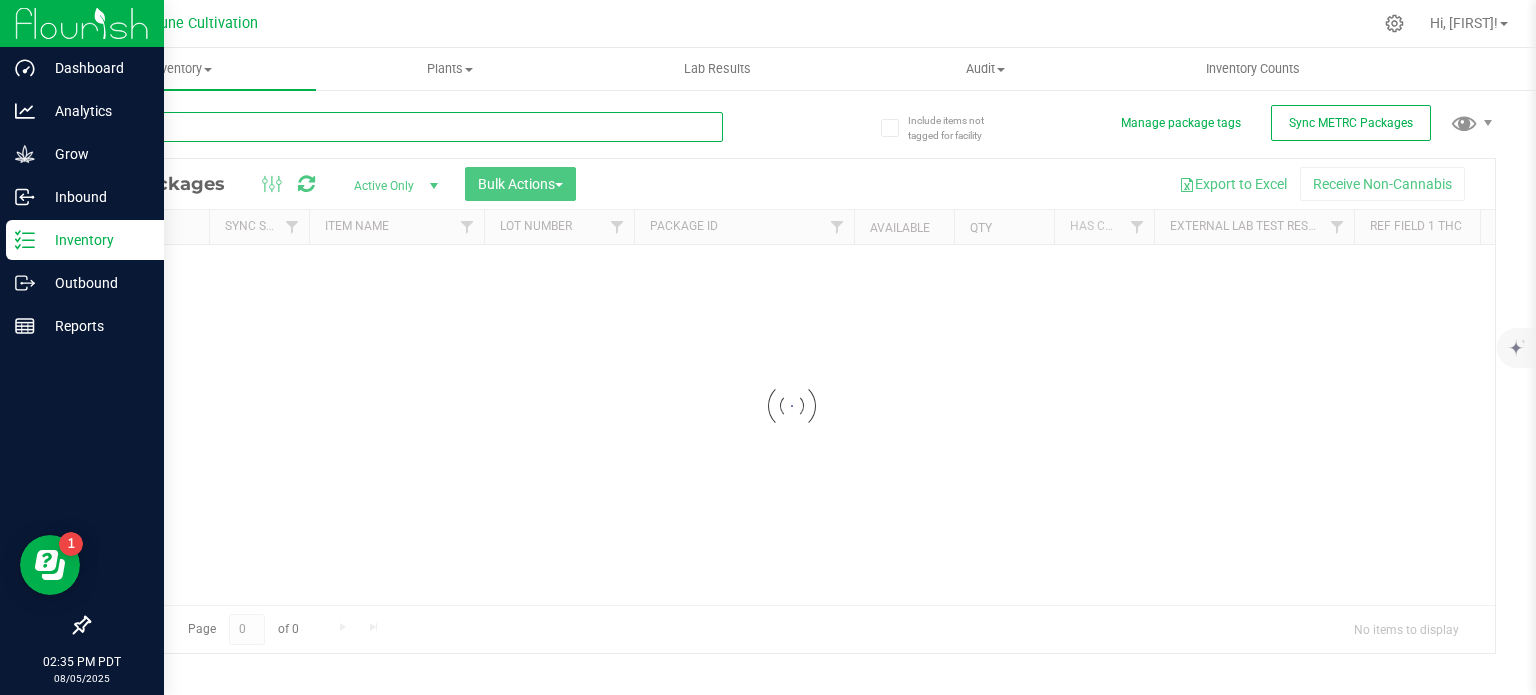 paste on "31755" 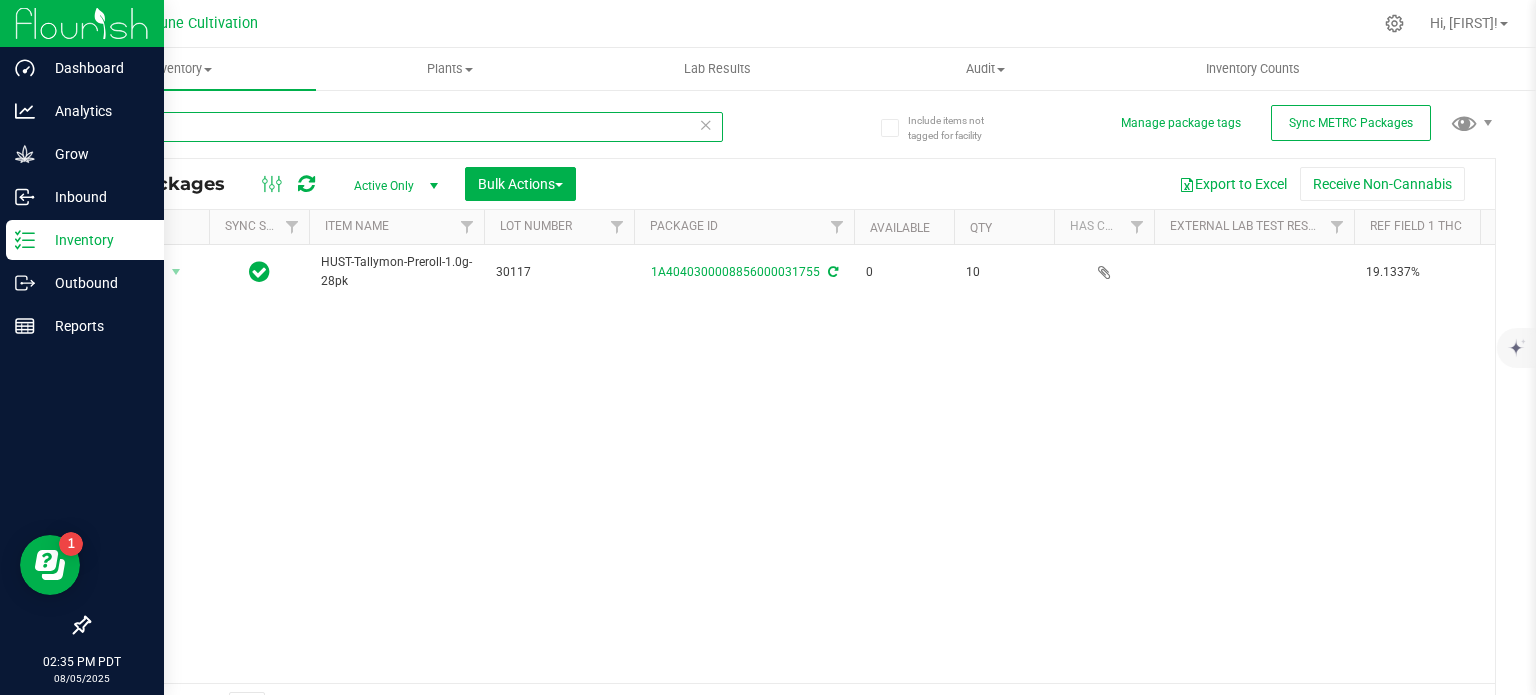 type on "31755" 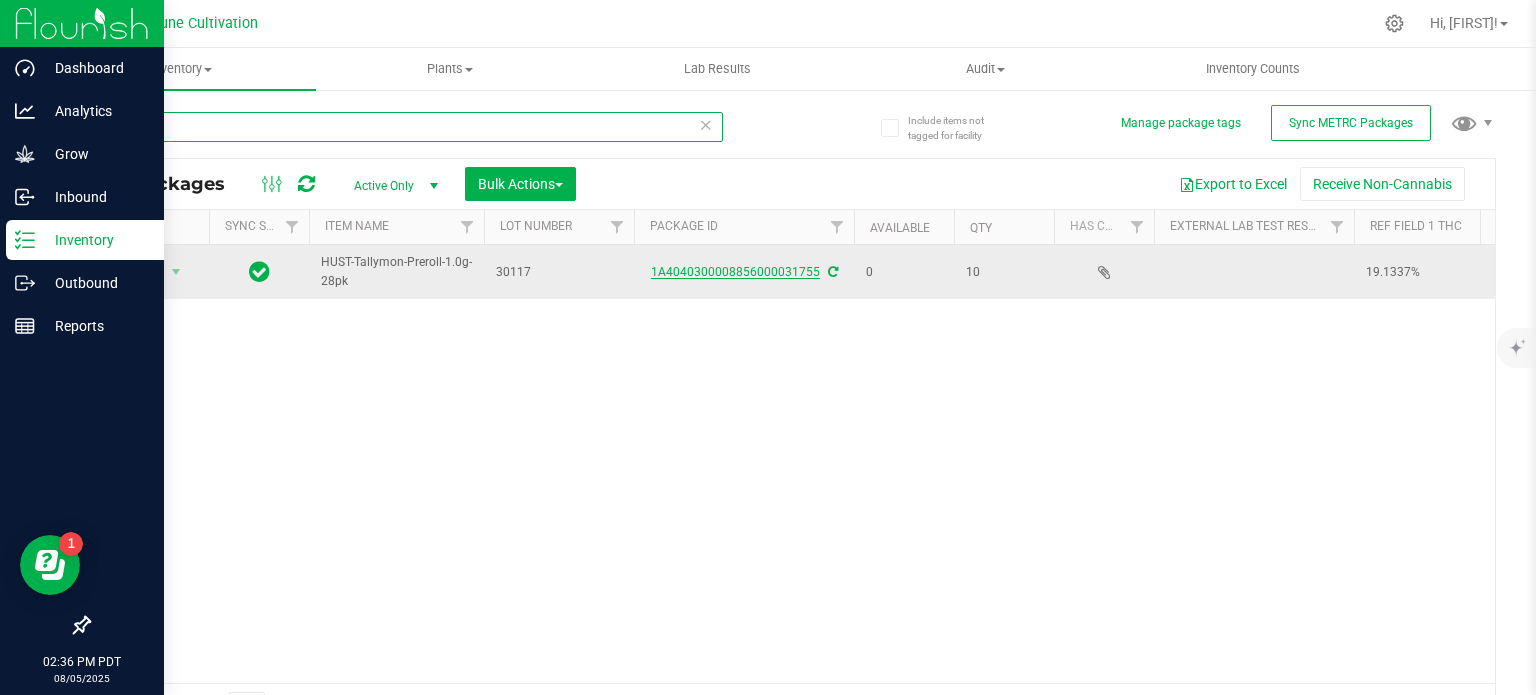 scroll, scrollTop: 0, scrollLeft: 647, axis: horizontal 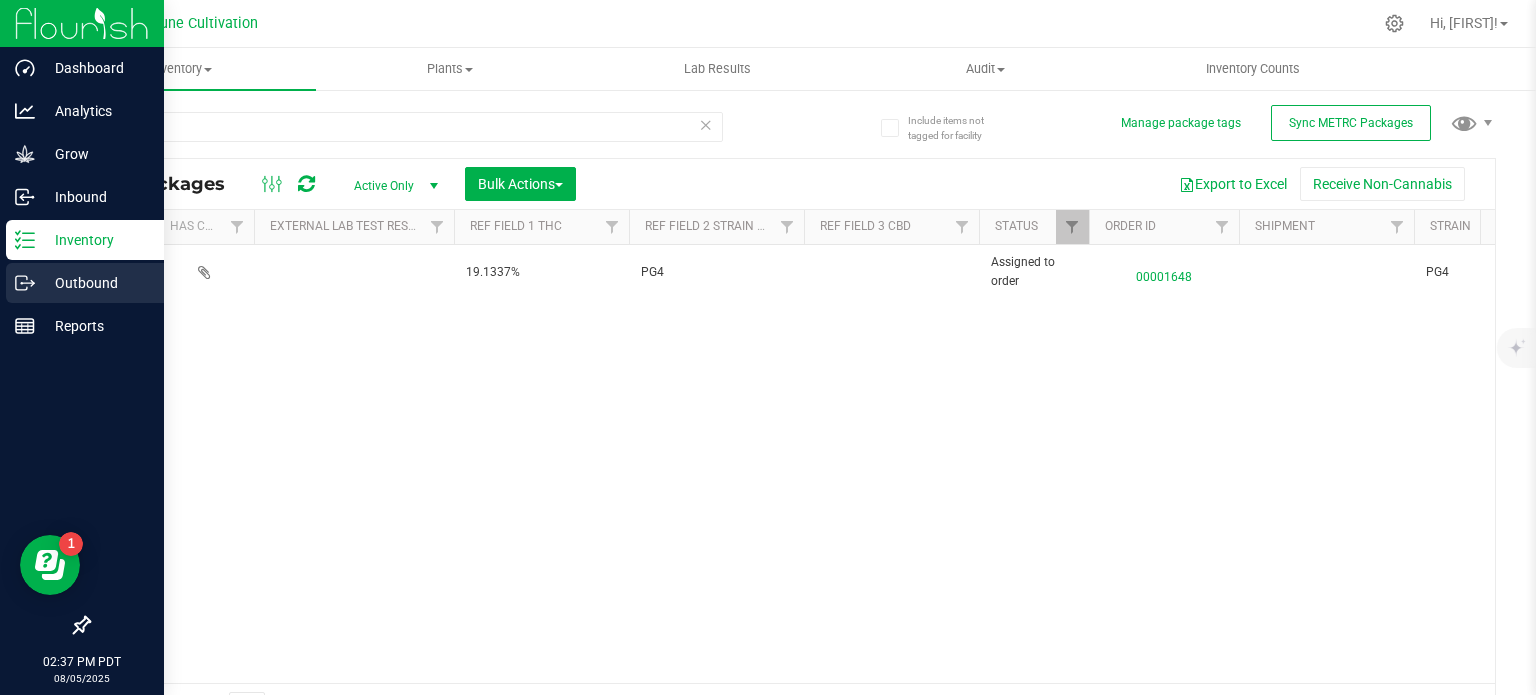 click 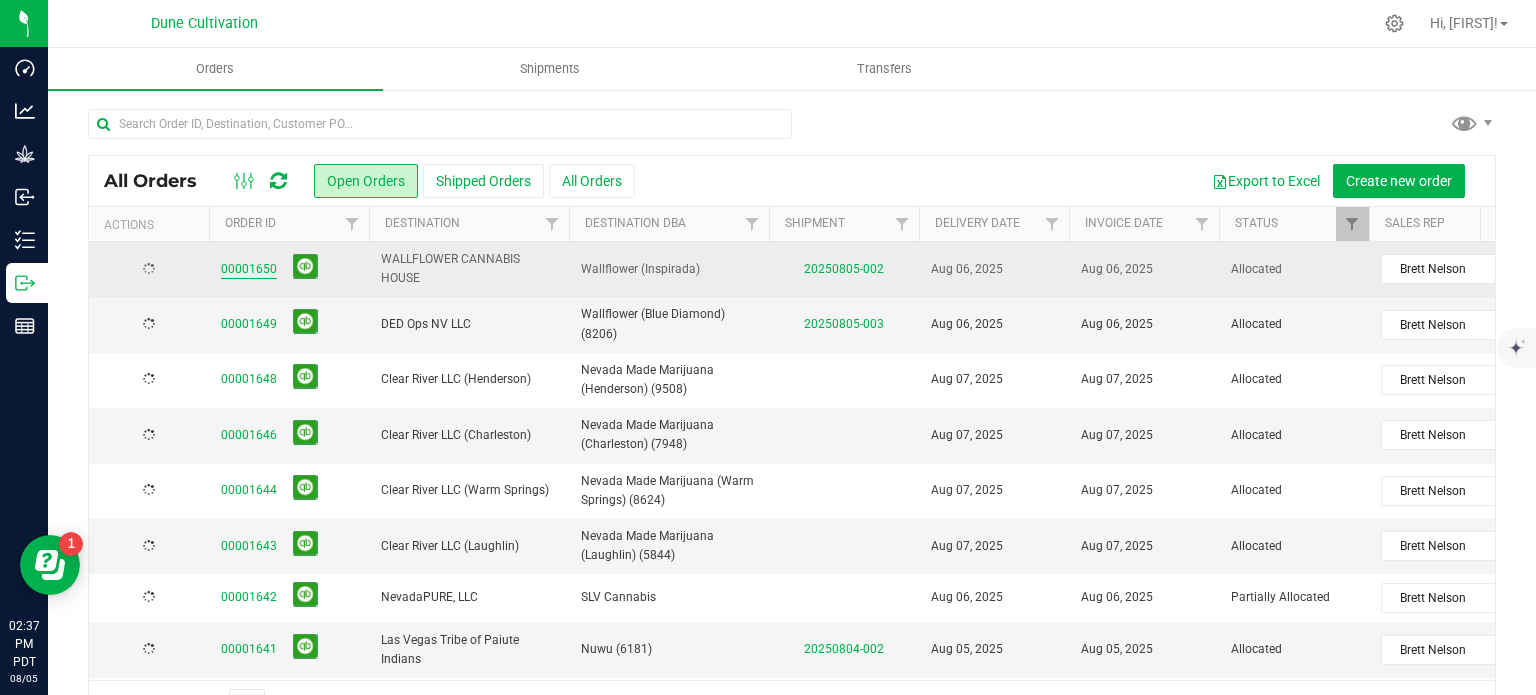 click on "00001650" at bounding box center [249, 269] 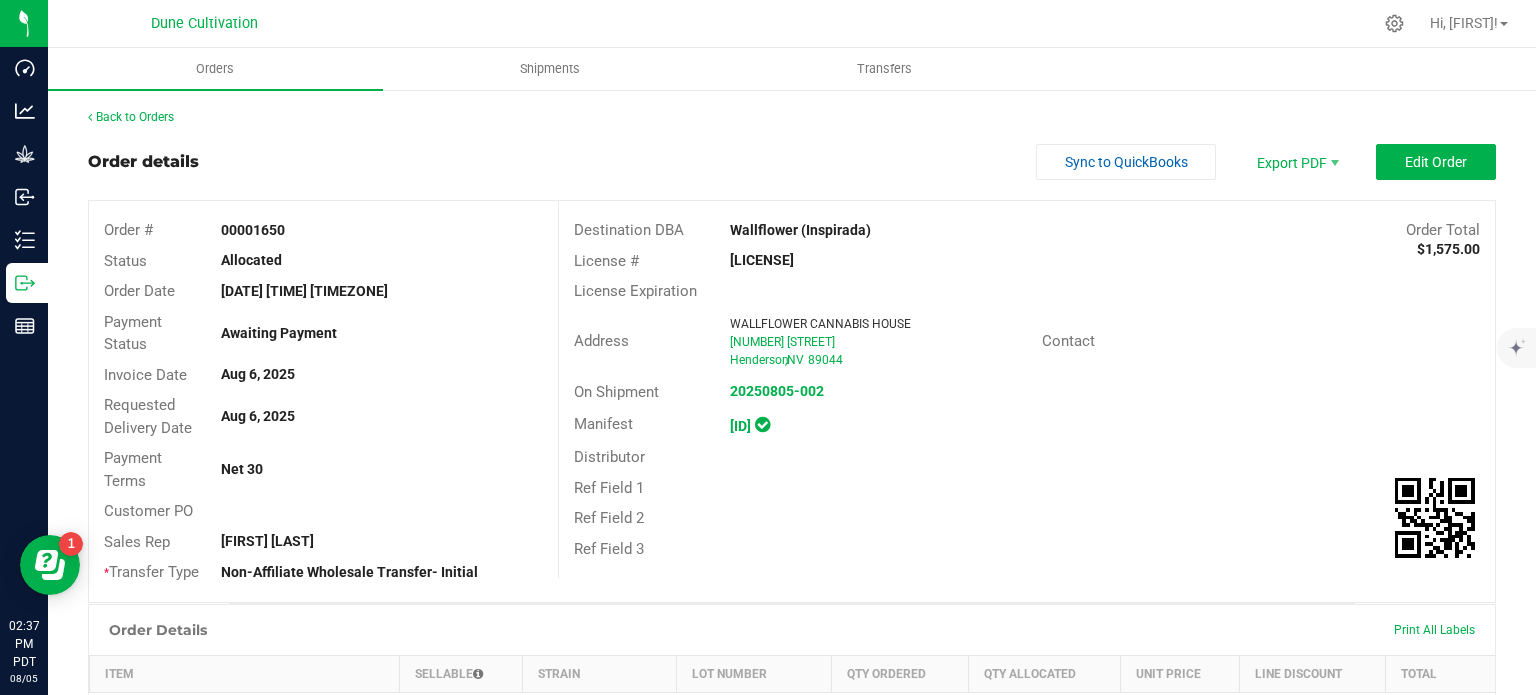 scroll, scrollTop: 428, scrollLeft: 0, axis: vertical 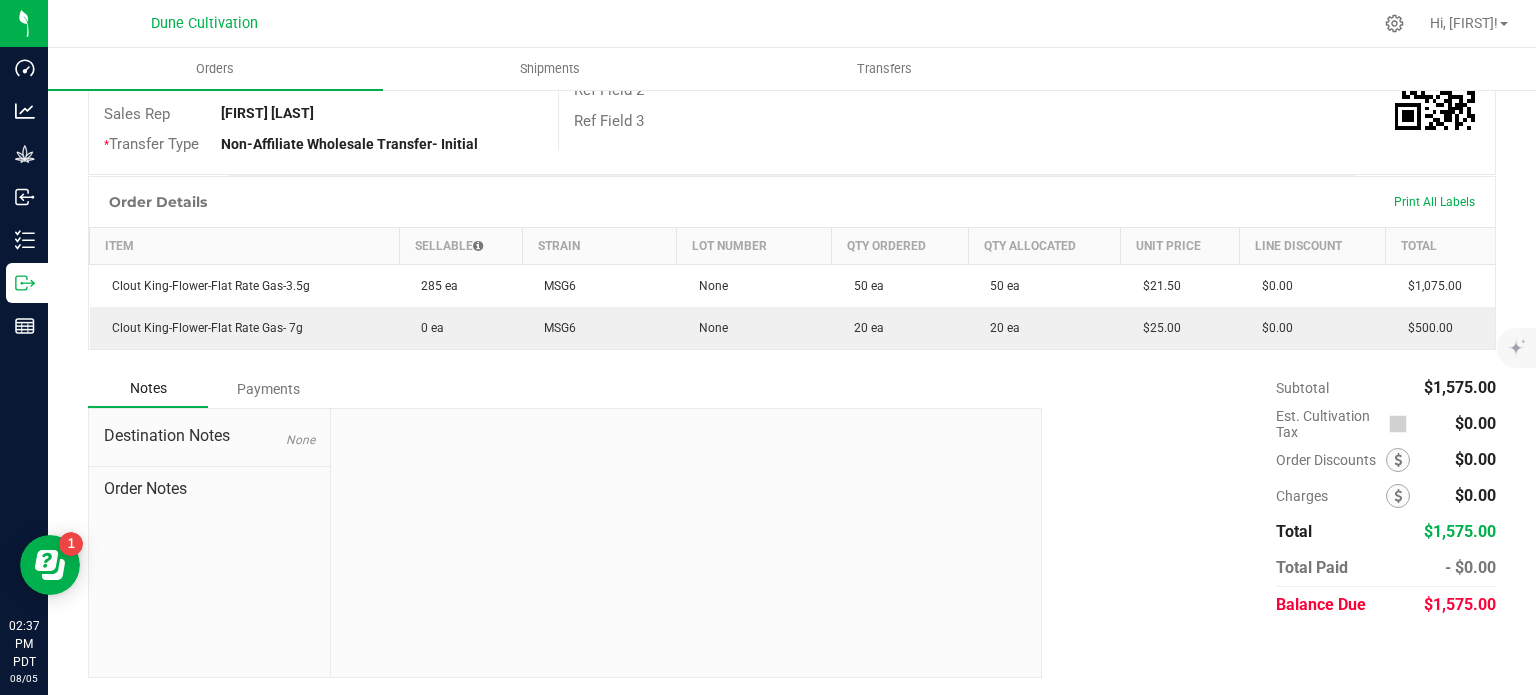 drag, startPoint x: 1481, startPoint y: 601, endPoint x: 1448, endPoint y: 602, distance: 33.01515 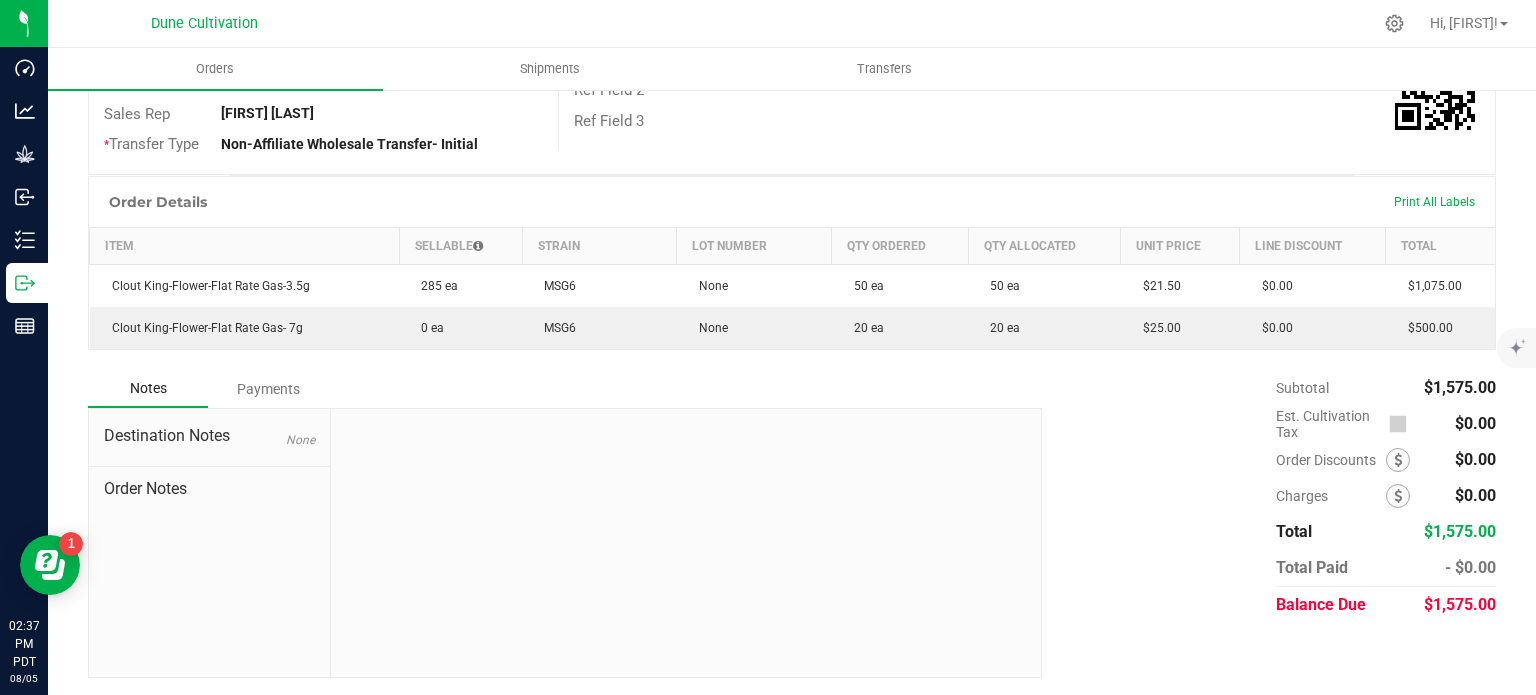 click on "Back to Orders
Order details   Sync to QuickBooks   Export PDF   Edit Order   Order #   00001650   Status   Allocated   Order Date   Aug 5, 2025 11:33 AM PDT   Payment Status   Awaiting Payment   Invoice Date   Aug 6, 2025   Requested Delivery Date   Aug 6, 2025   Payment Terms   Net 30   Customer PO      Sales Rep   Brett Nelson  *  Transfer Type   Non-Affiliate Wholesale Transfer- Initial   Destination DBA   Wallflower (Inspirada)   Order Total   $1,575.00   License #   65945966941949057205   License Expiration   Address  WALLFLOWER CANNABIS HOUSE 3485 Volunteer Blvd. Henderson  ,  NV 89044  Contact   On Shipment   20250805-002   Manifest   T-0000877960
Distributor      Ref Field 1      Ref Field 2      Ref Field 3
Order Details Print All Labels Item  Sellable  Strain Qty Ordered" at bounding box center (792, 179) 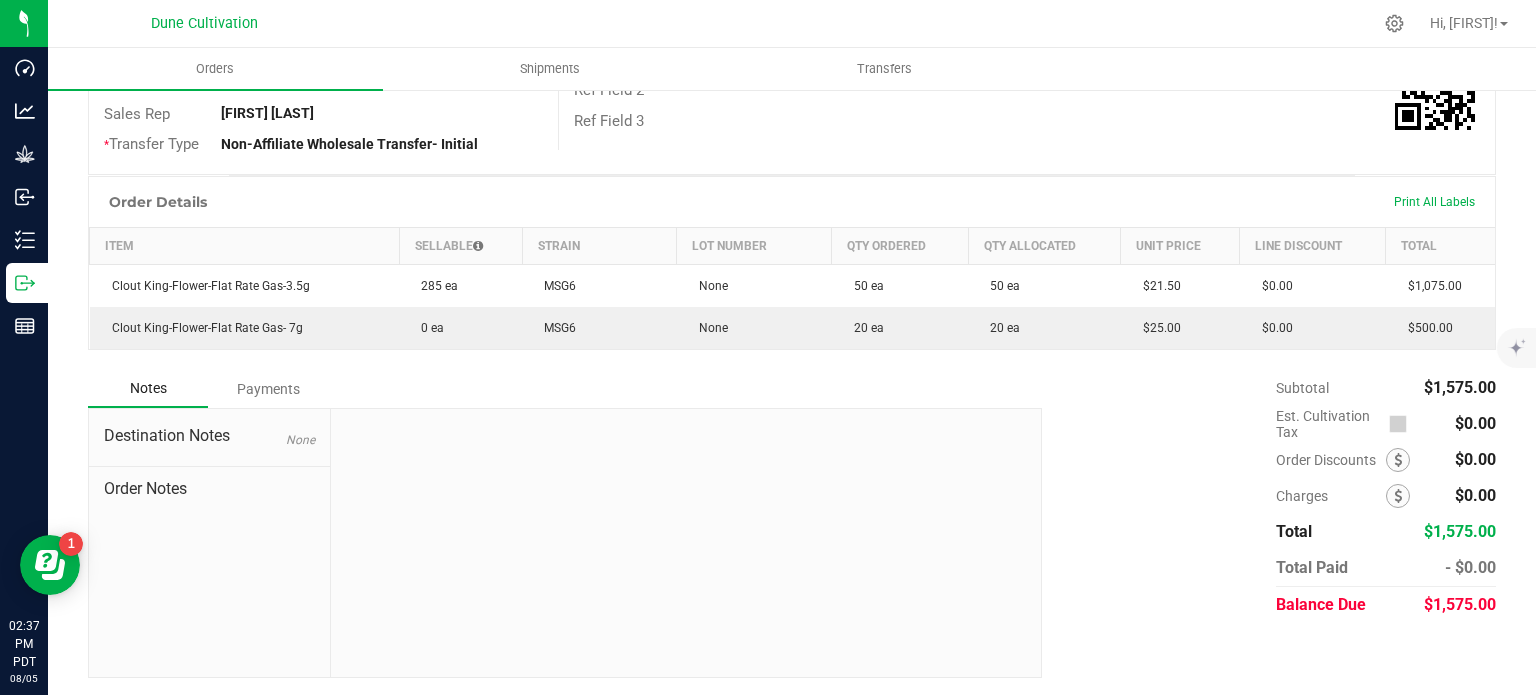 click on "$1,575.00" at bounding box center (1460, 604) 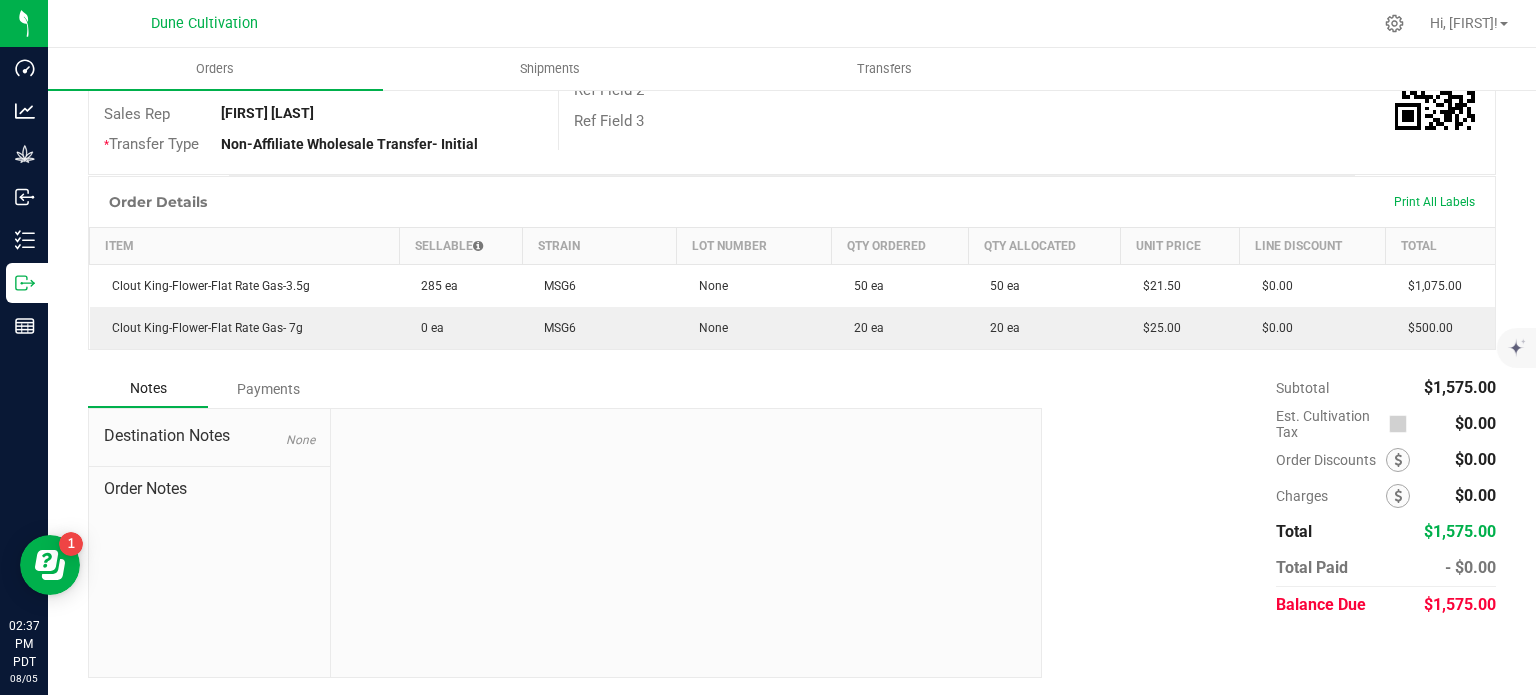 click on "$1,575.00" at bounding box center (1460, 604) 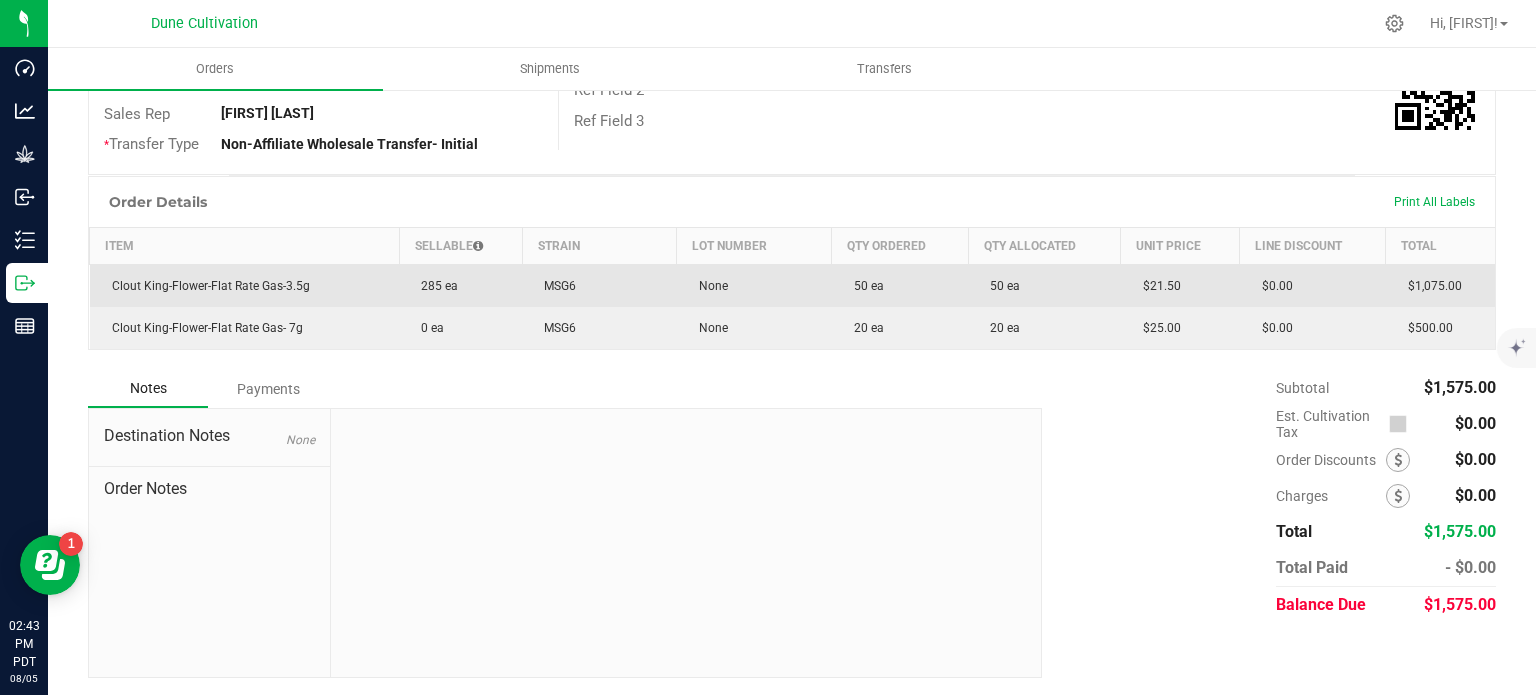 scroll, scrollTop: 0, scrollLeft: 0, axis: both 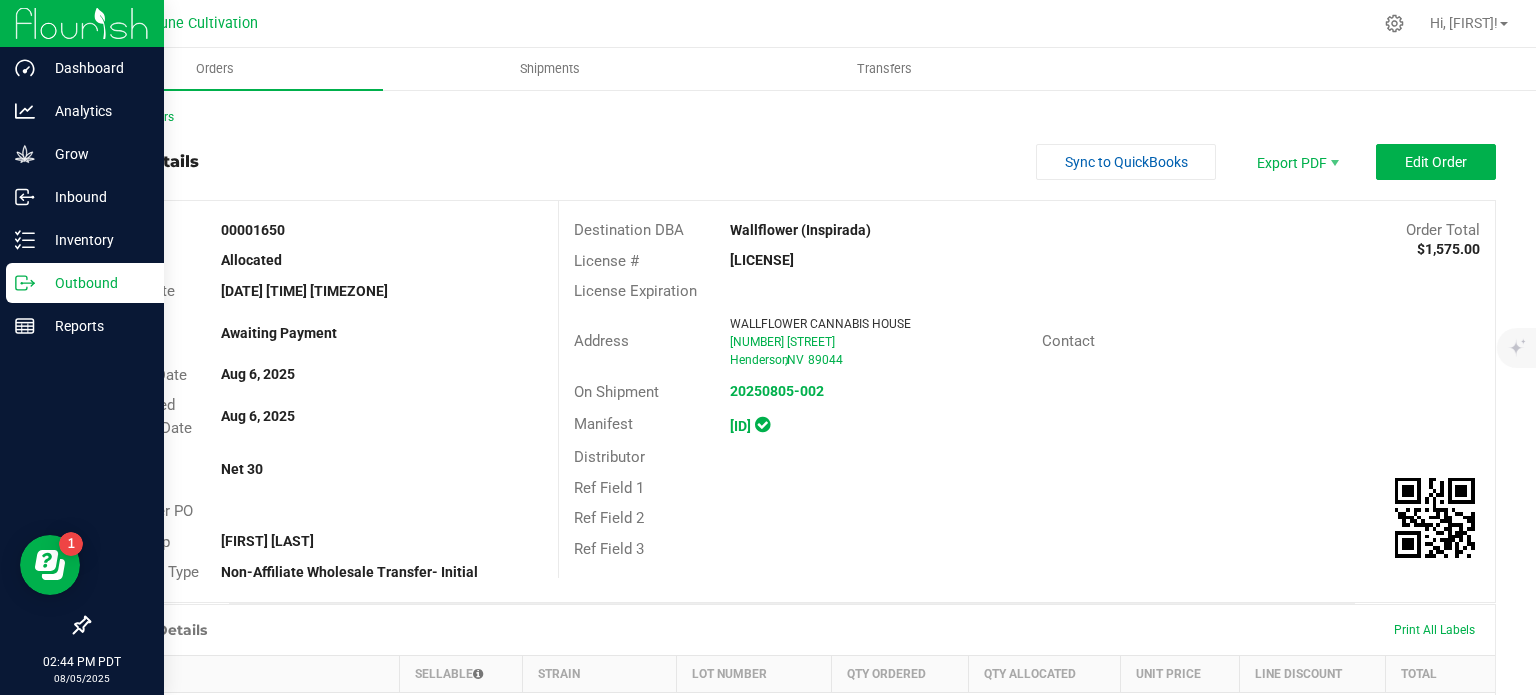 click on "Outbound" at bounding box center (95, 283) 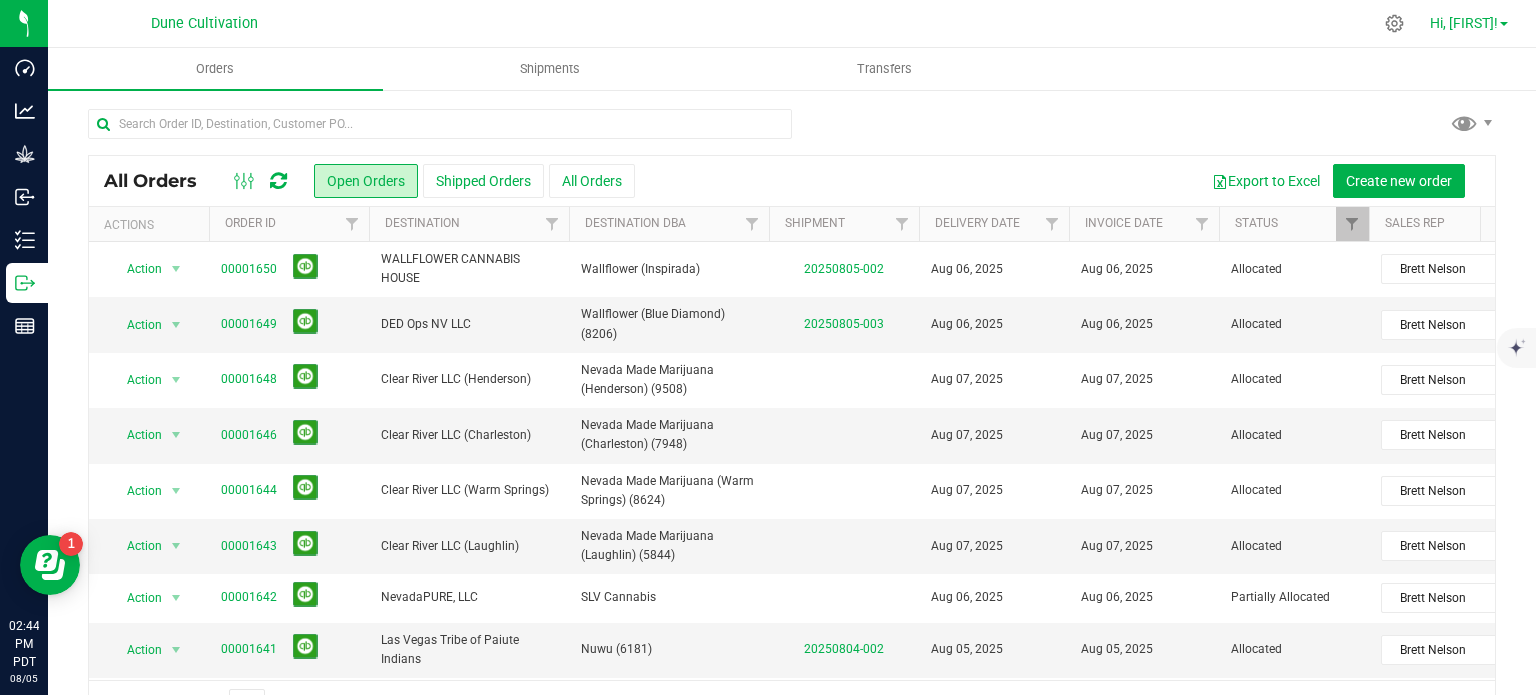 click on "Hi, [FIRST]!" at bounding box center [1469, 23] 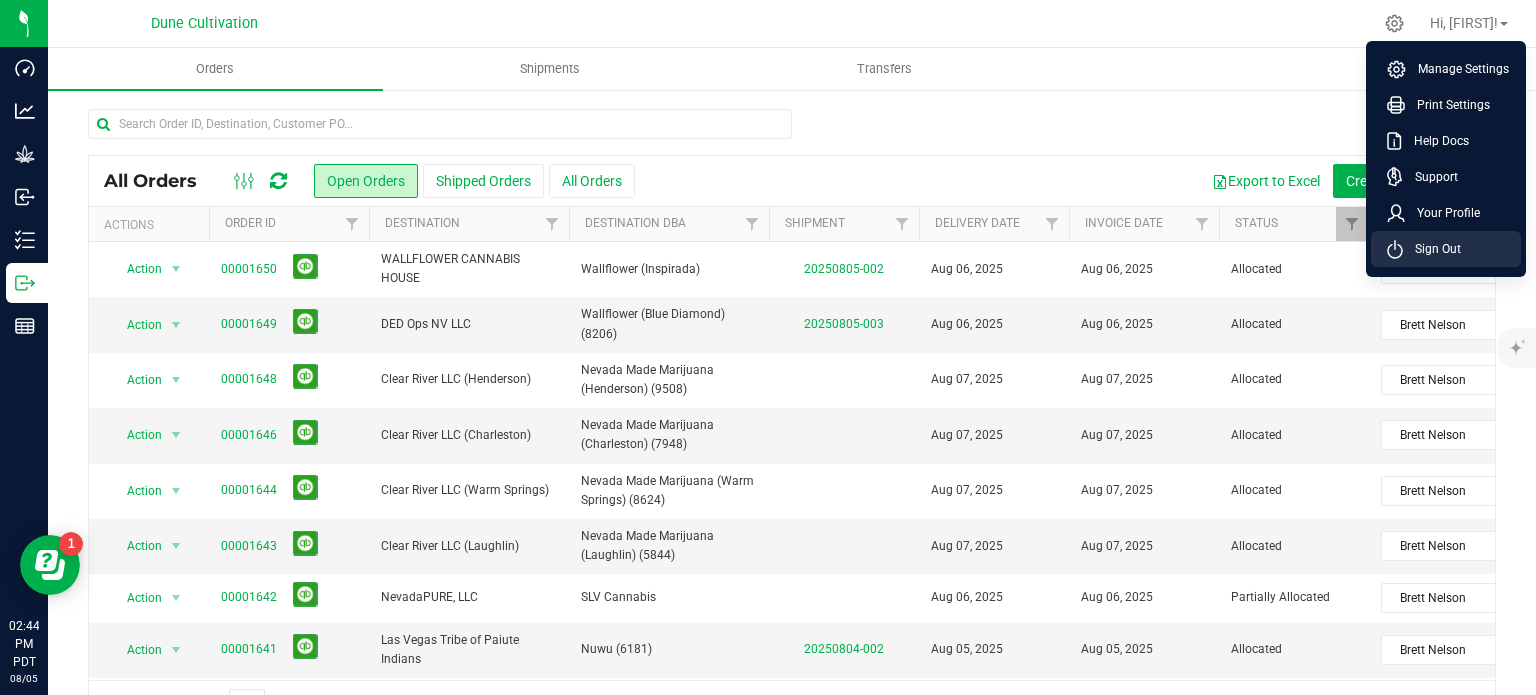 click 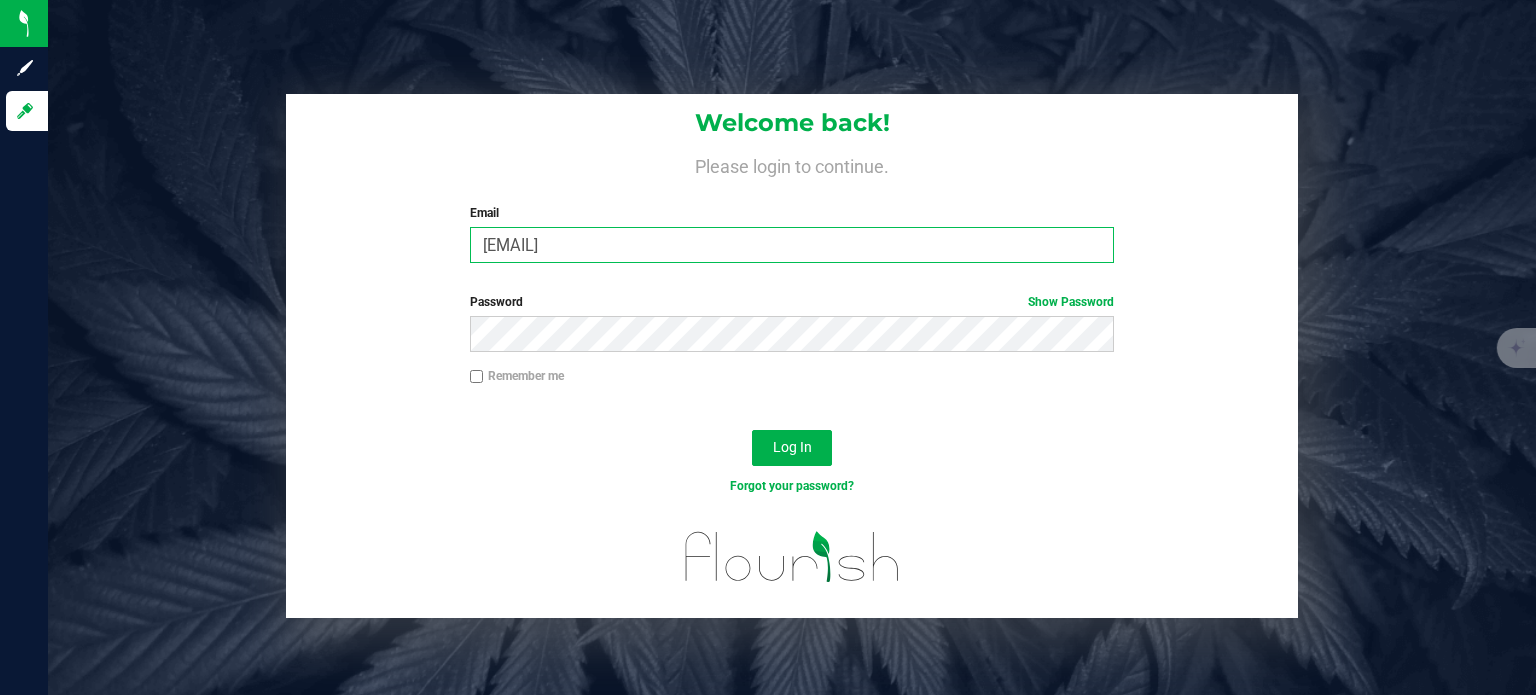 click on "[EMAIL]" at bounding box center [792, 245] 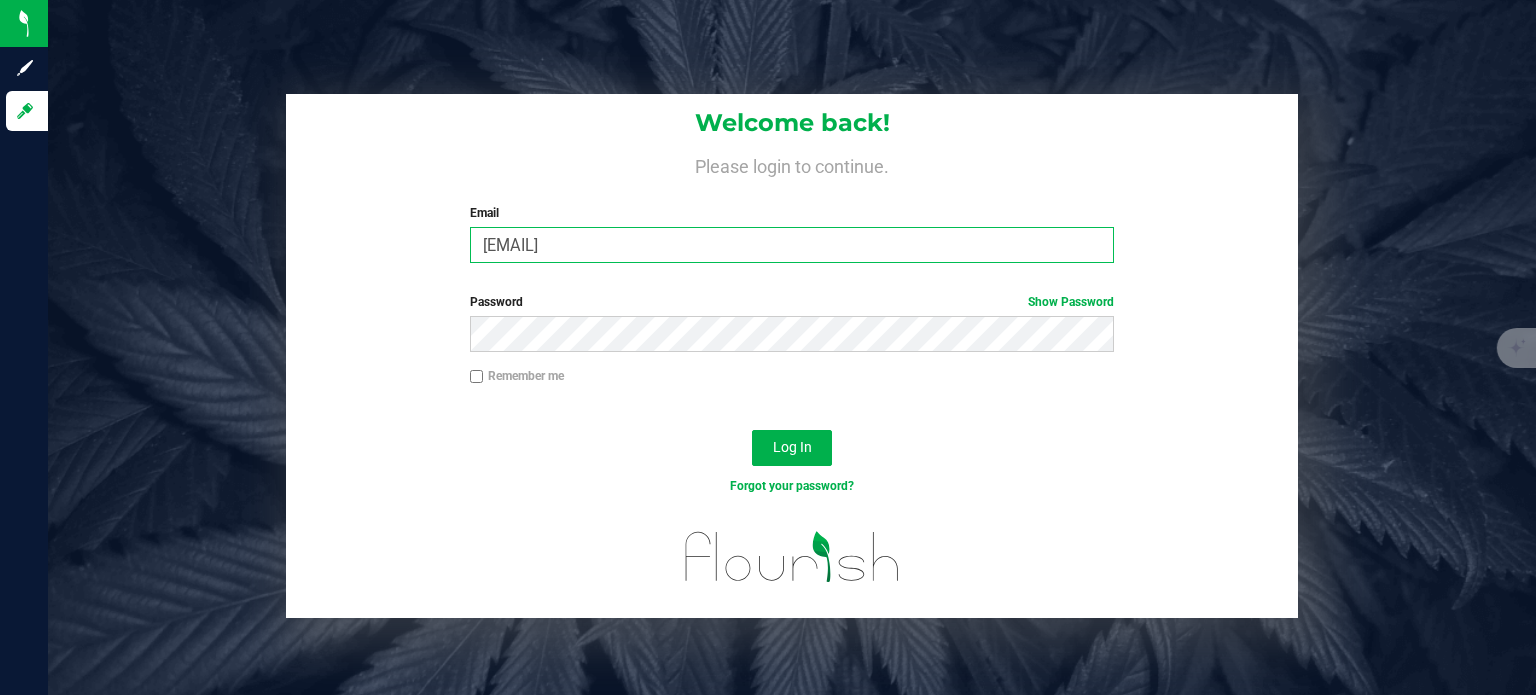 type on "[EMAIL]" 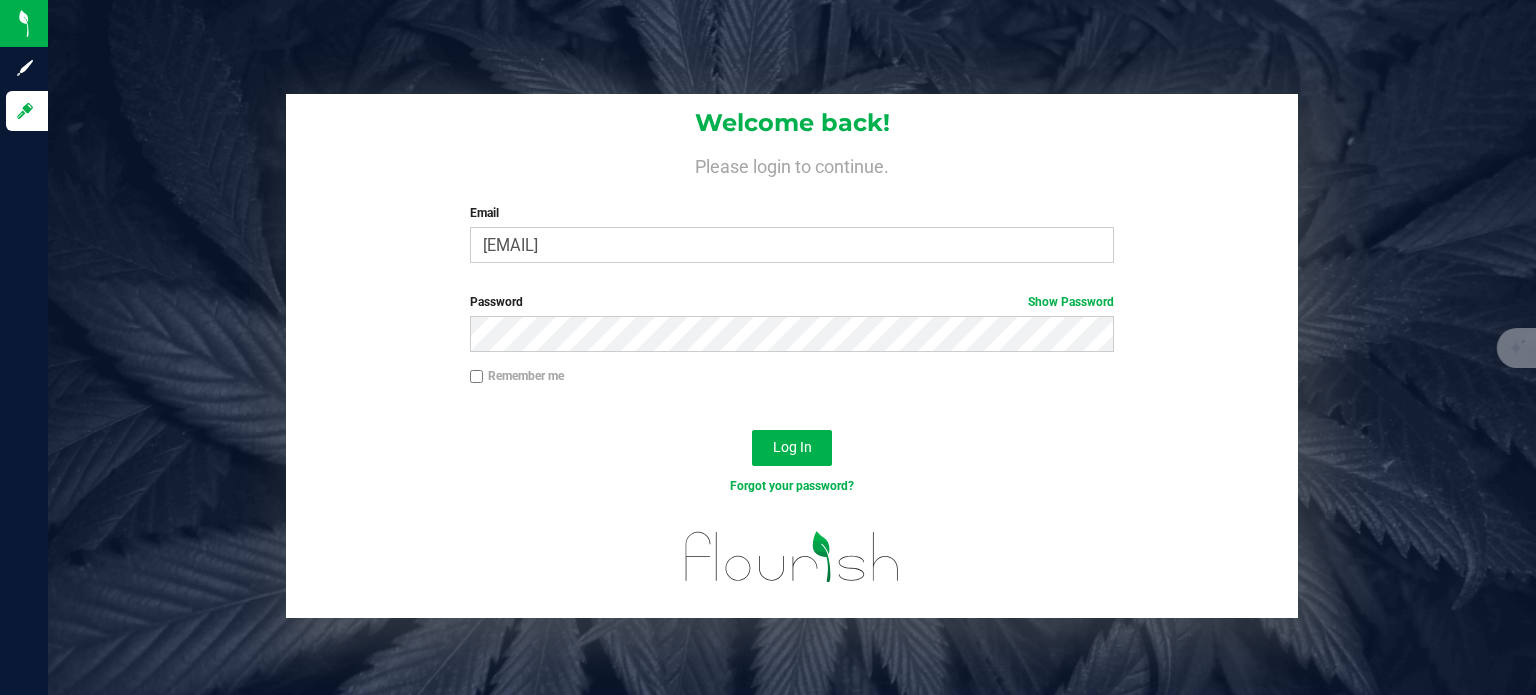 click on "Log In" at bounding box center [792, 454] 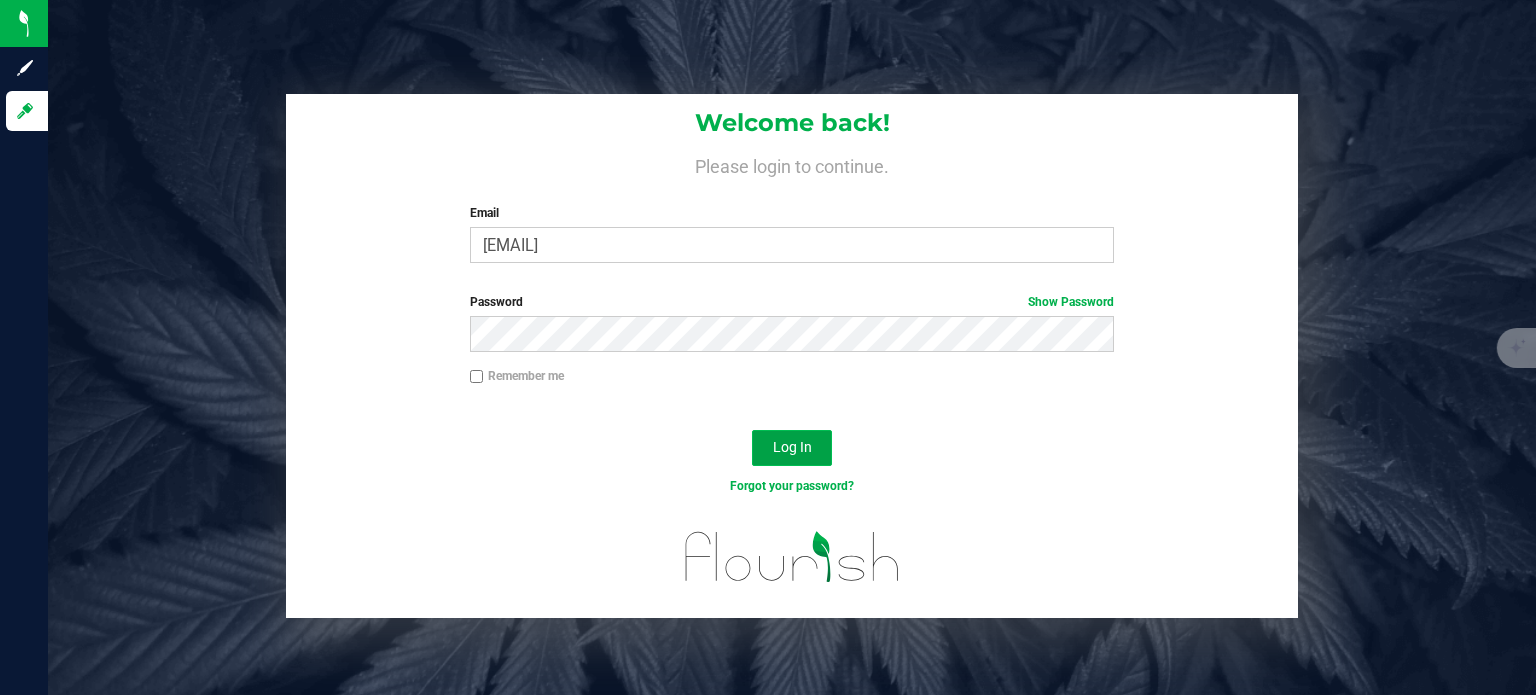 click on "Log In" at bounding box center [792, 448] 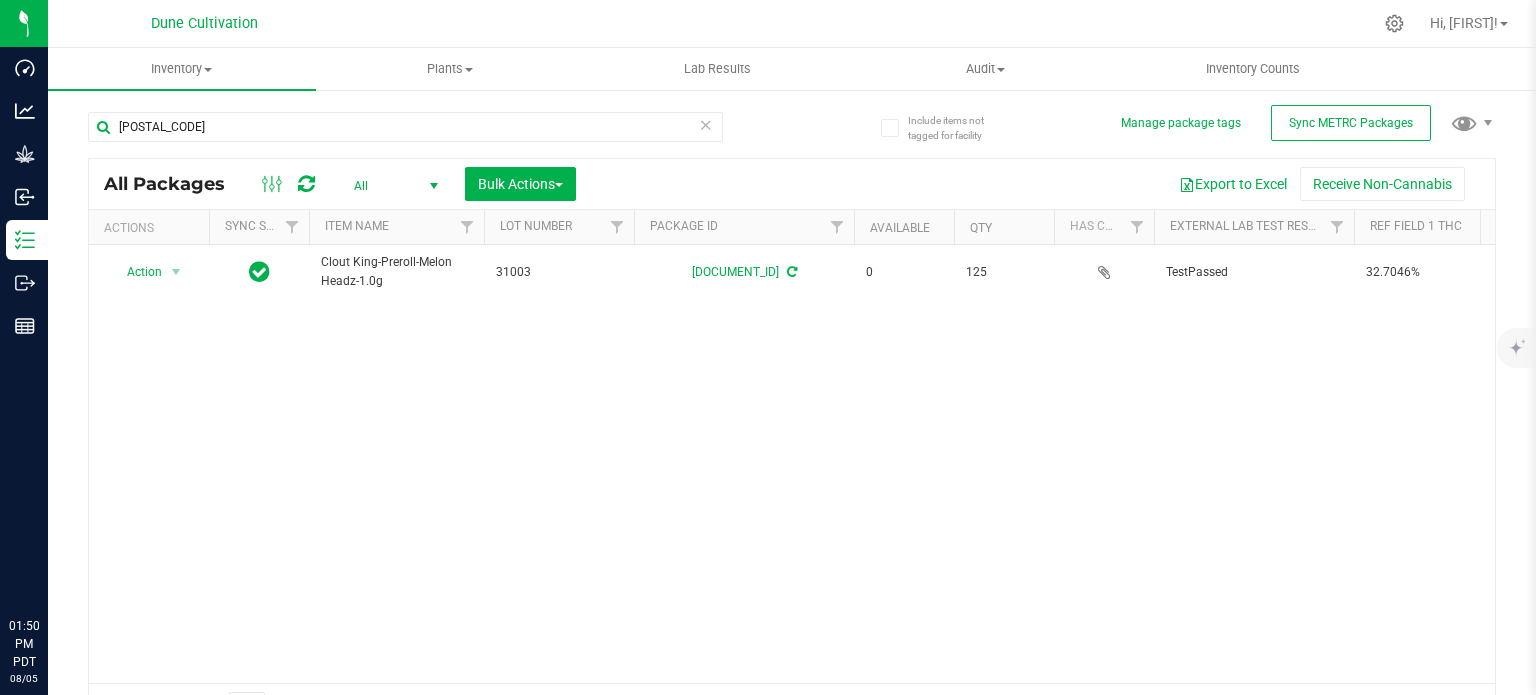scroll, scrollTop: 0, scrollLeft: 0, axis: both 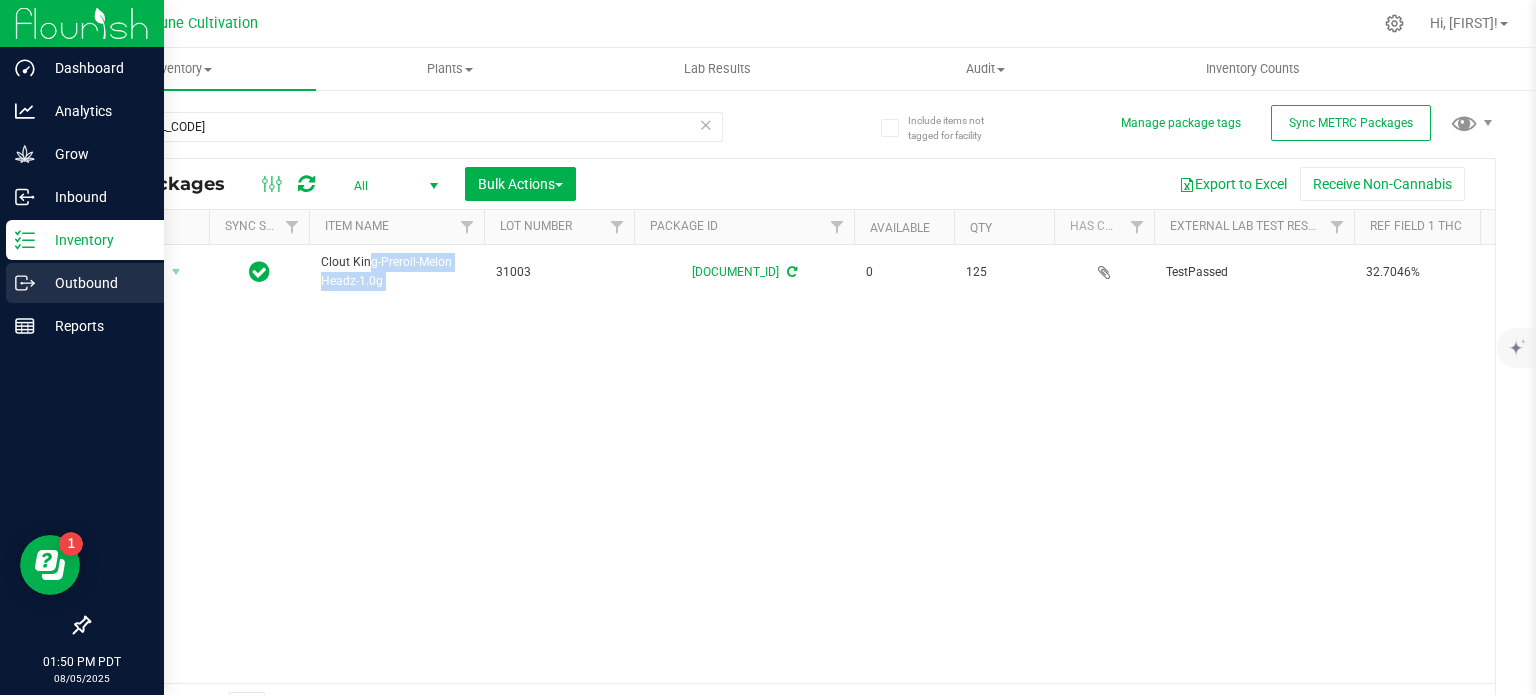 click on "Outbound" at bounding box center (85, 283) 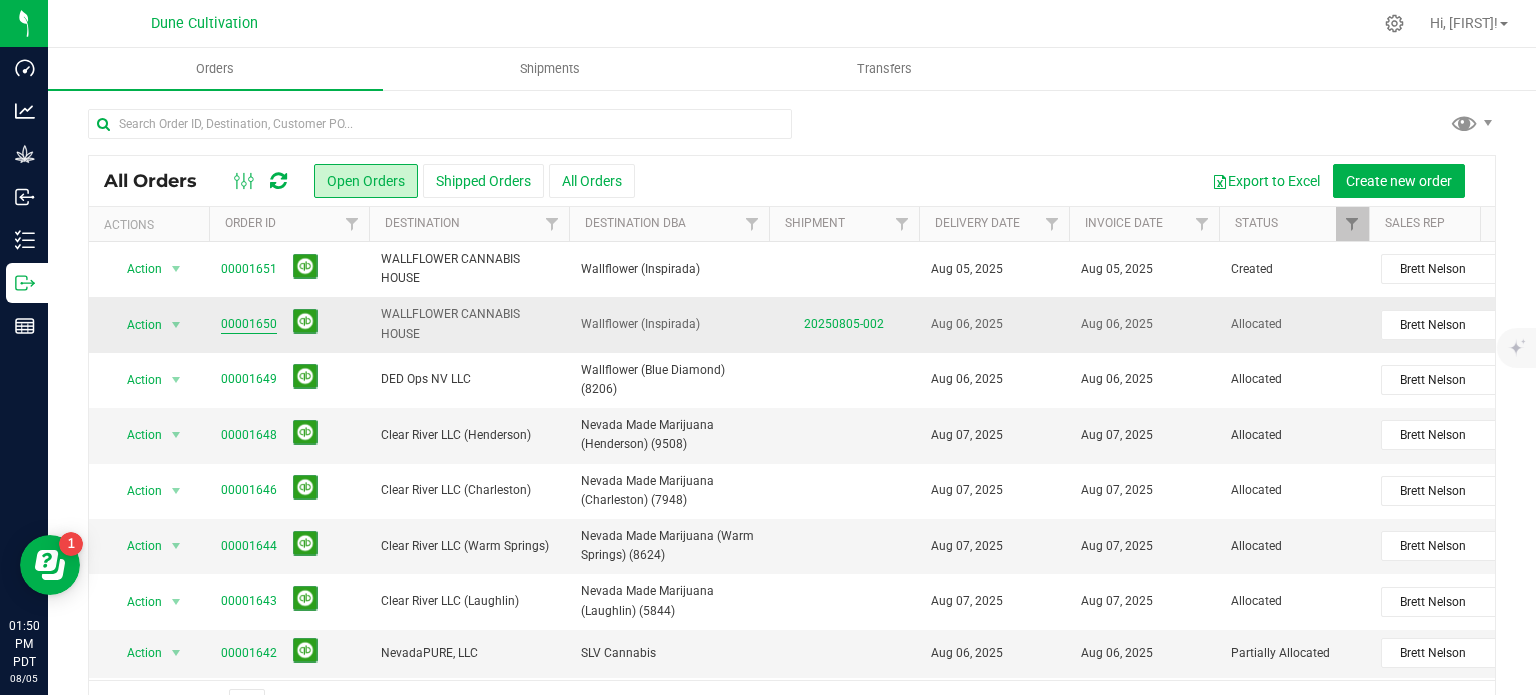 click on "00001650" at bounding box center (249, 324) 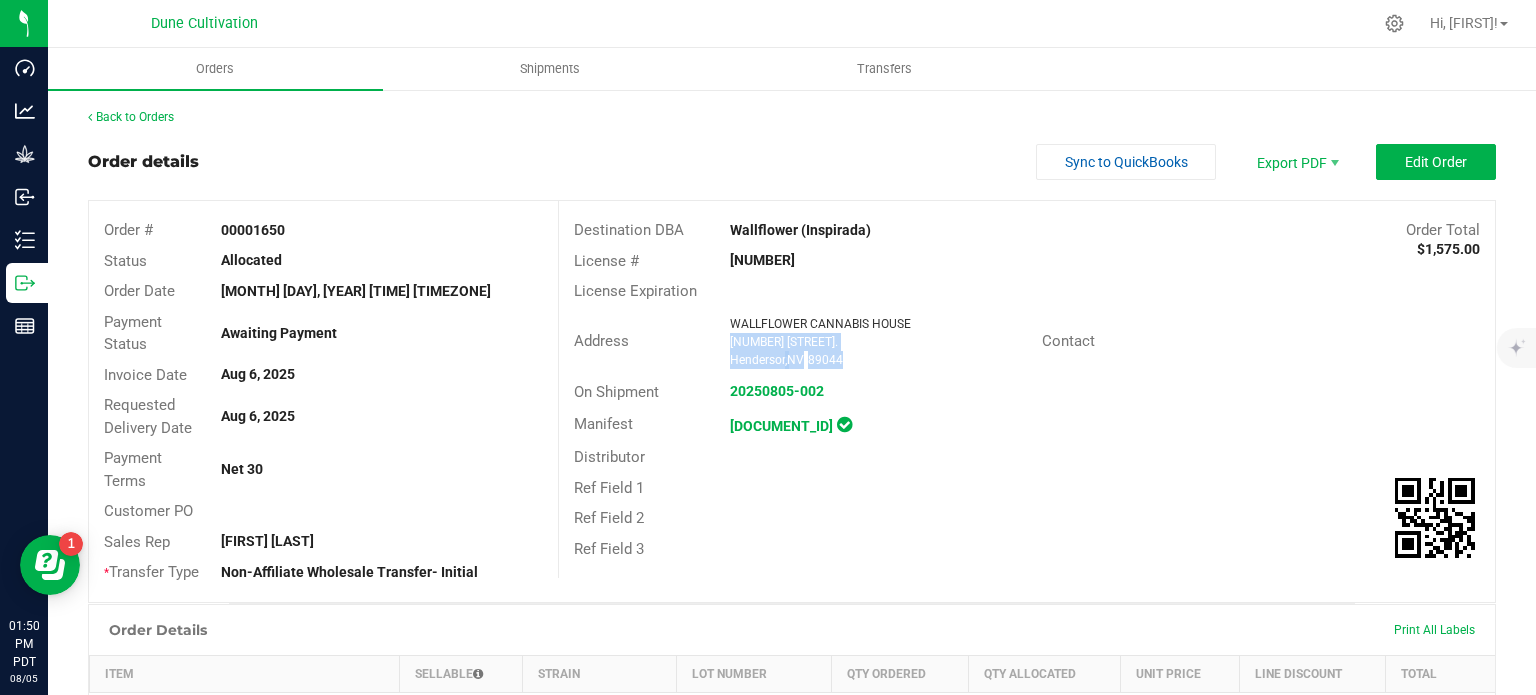 drag, startPoint x: 840, startPoint y: 351, endPoint x: 712, endPoint y: 340, distance: 128.47179 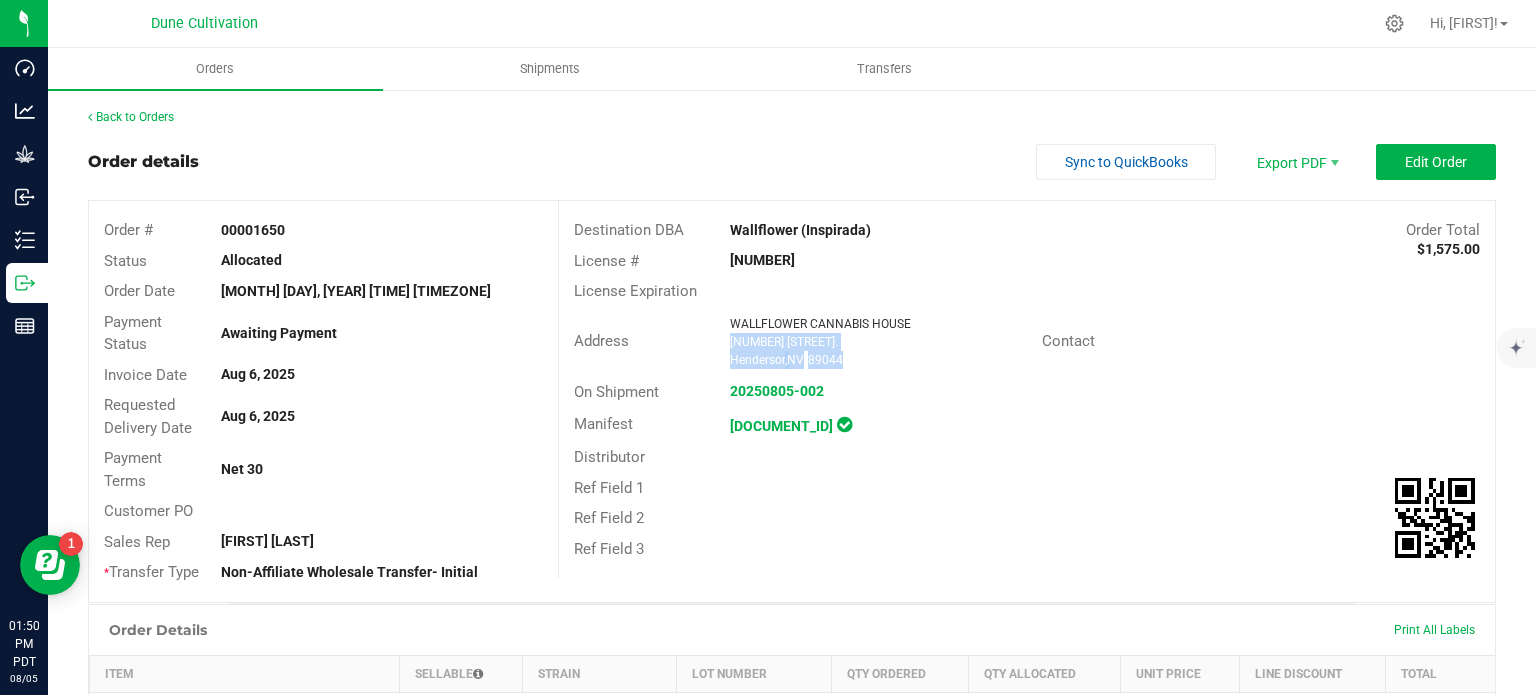 click on "WALLFLOWER CANNABIS HOUSE 3485 Volunteer Blvd. Henderson  ,  NV 89044" at bounding box center (881, 342) 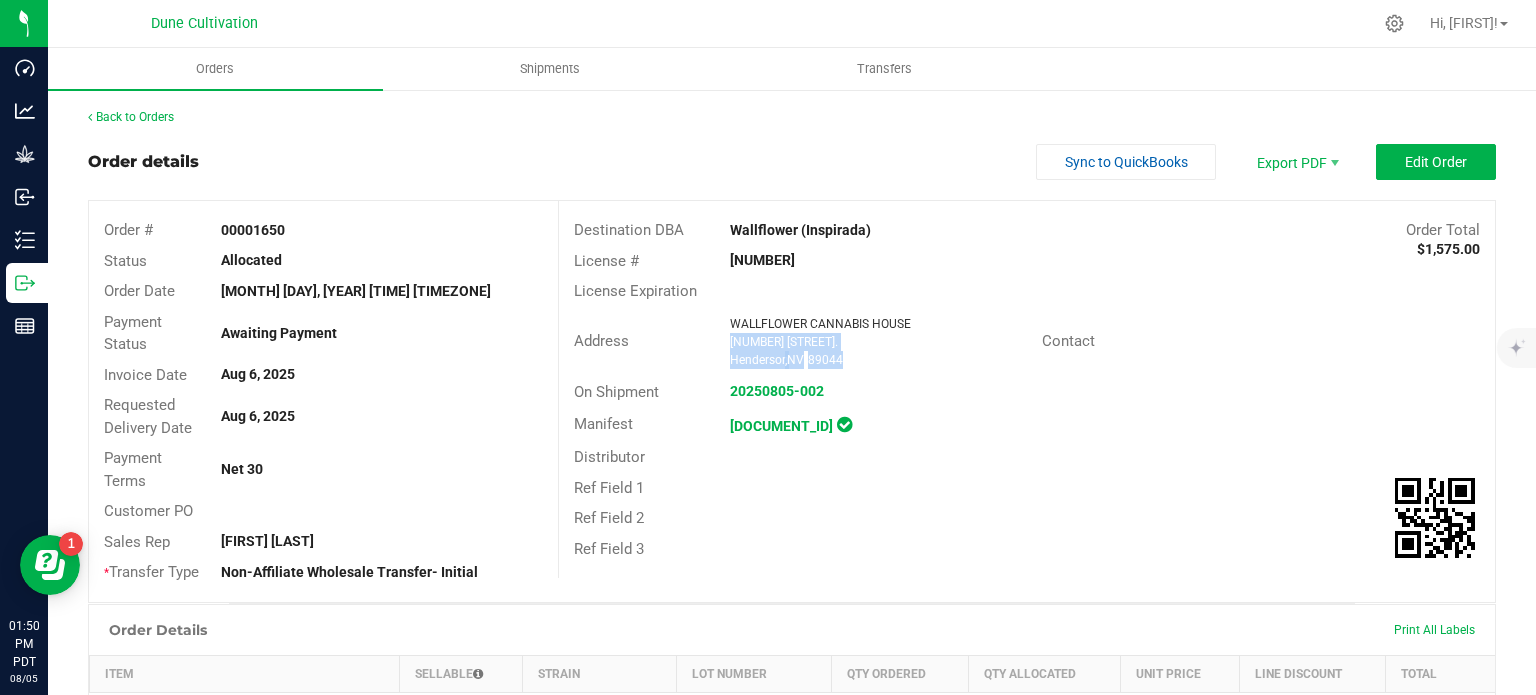copy on "3485 Volunteer Blvd. Henderson  ,  NV 89044" 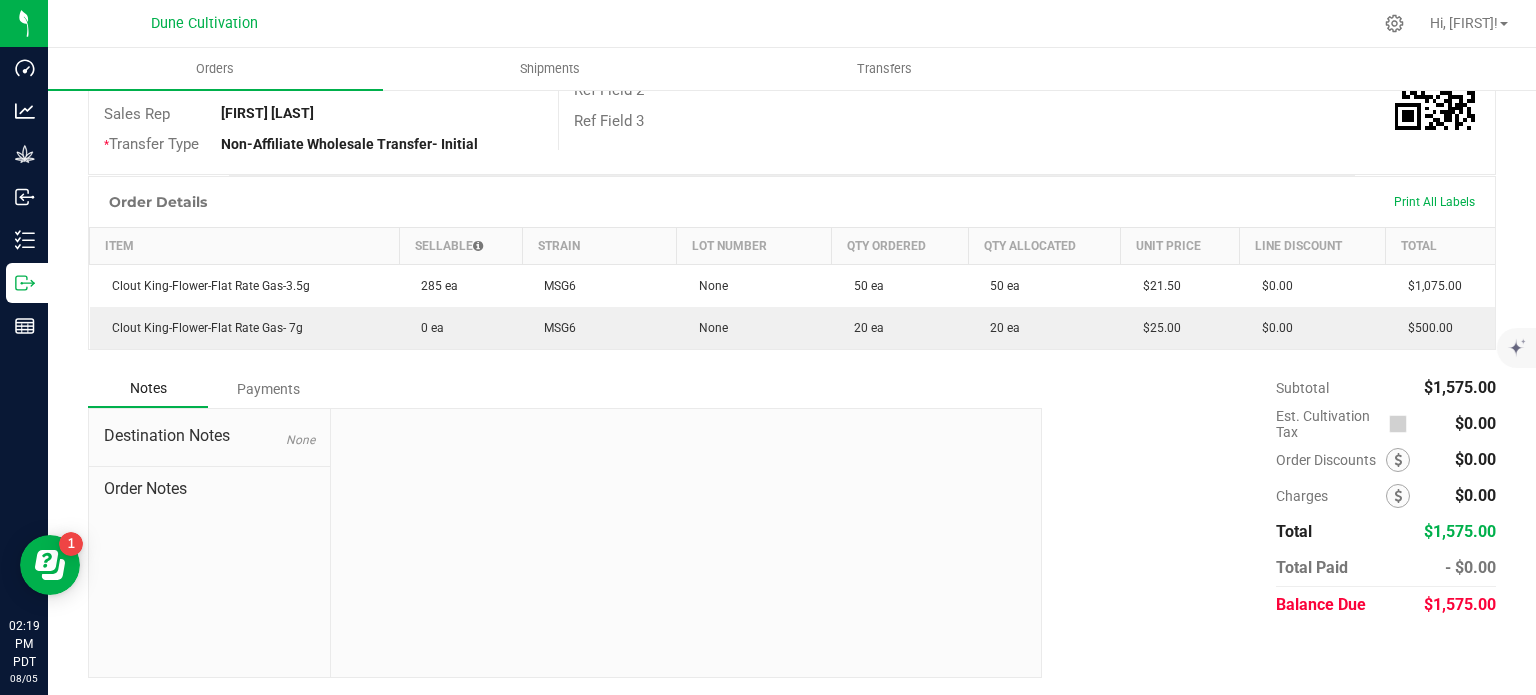 scroll, scrollTop: 0, scrollLeft: 0, axis: both 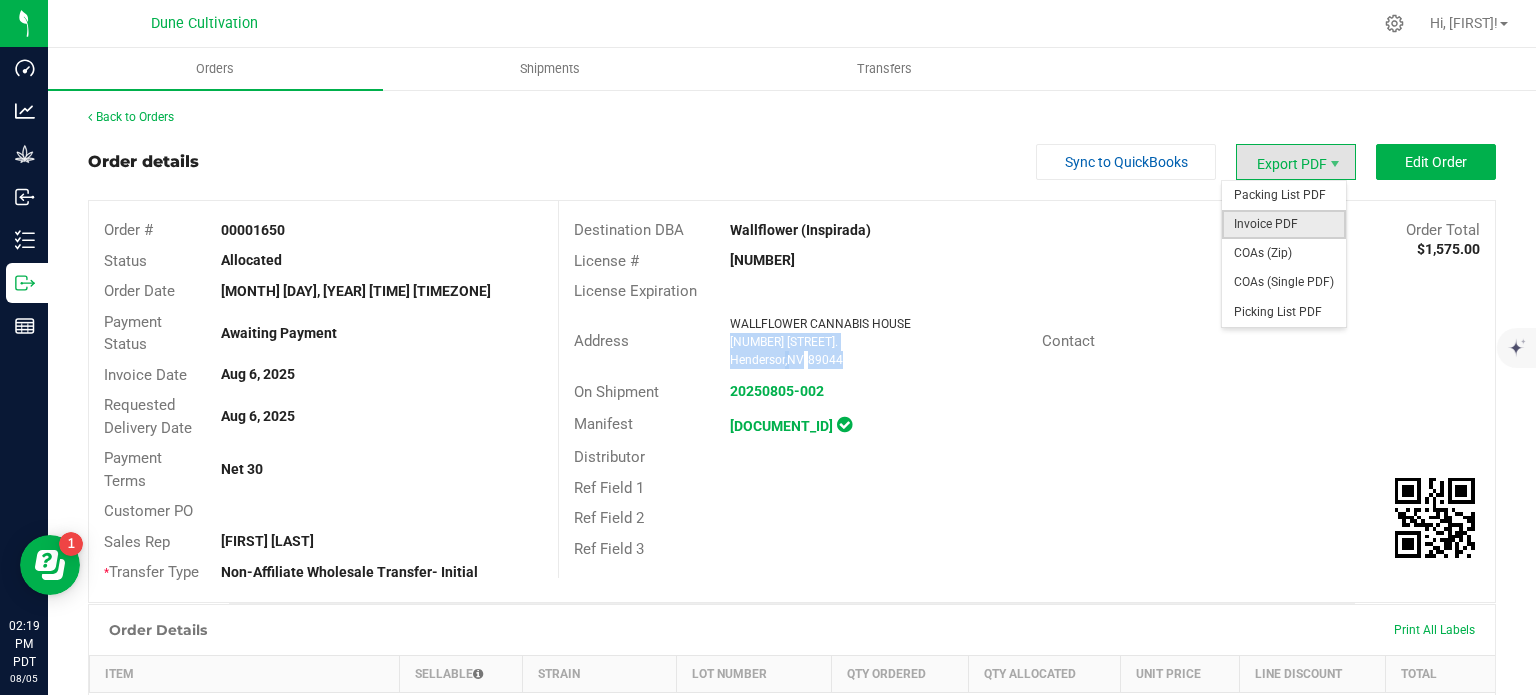click on "Invoice PDF" at bounding box center [1284, 224] 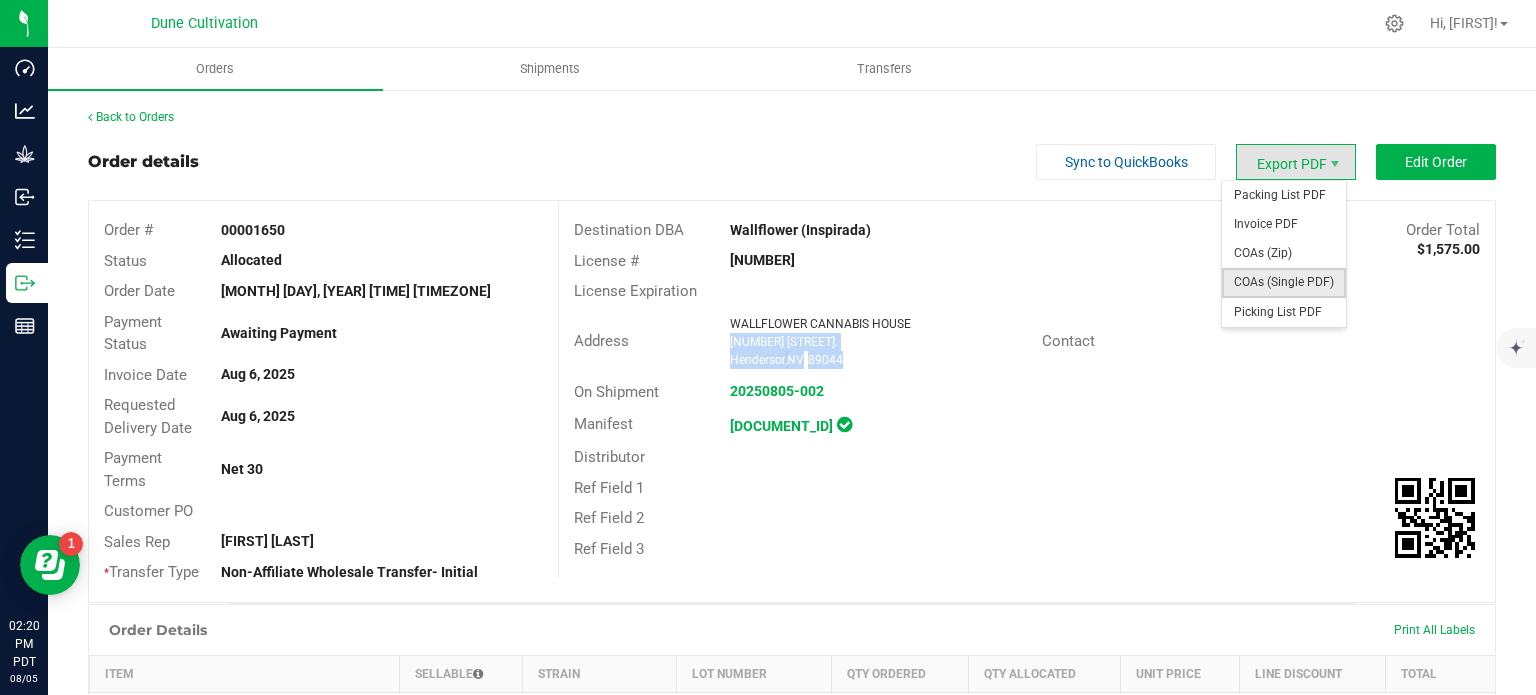 click on "COAs (Single PDF)" at bounding box center [1284, 282] 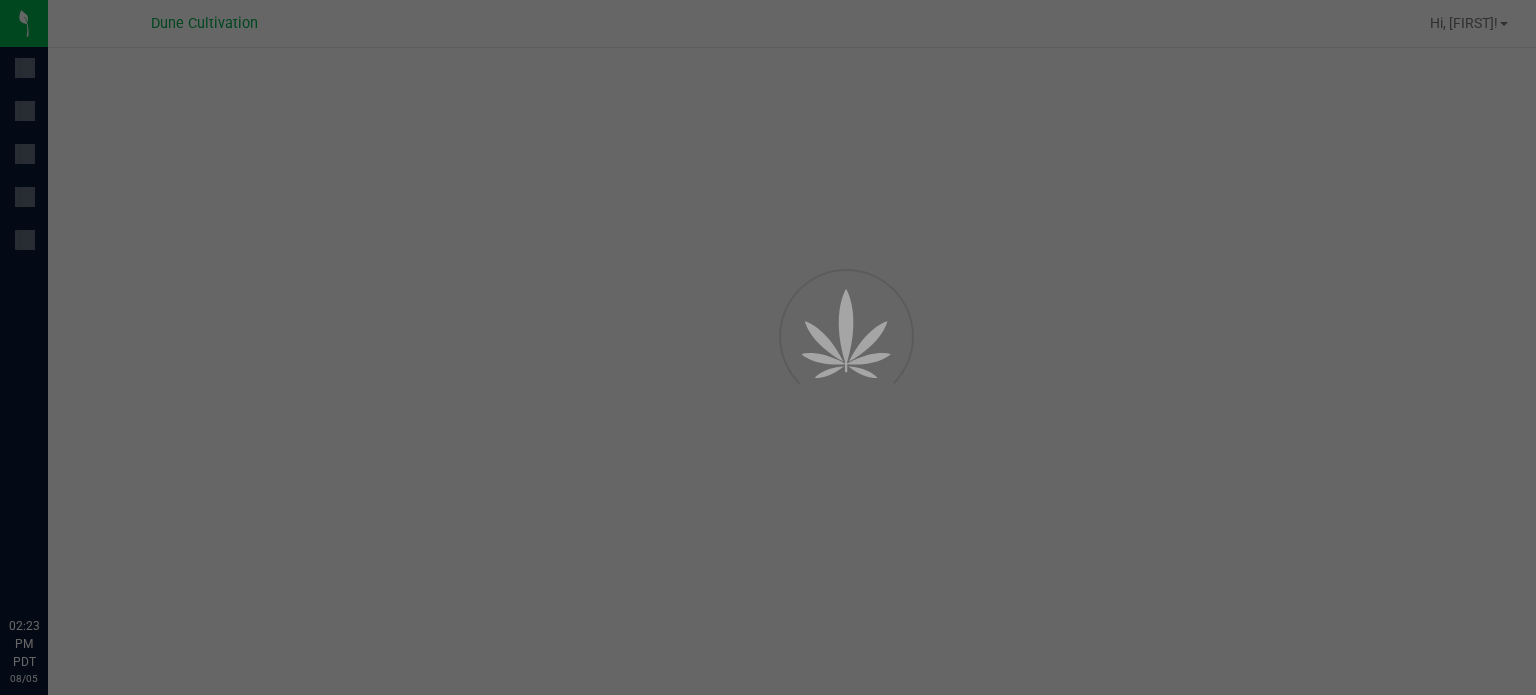 scroll, scrollTop: 0, scrollLeft: 0, axis: both 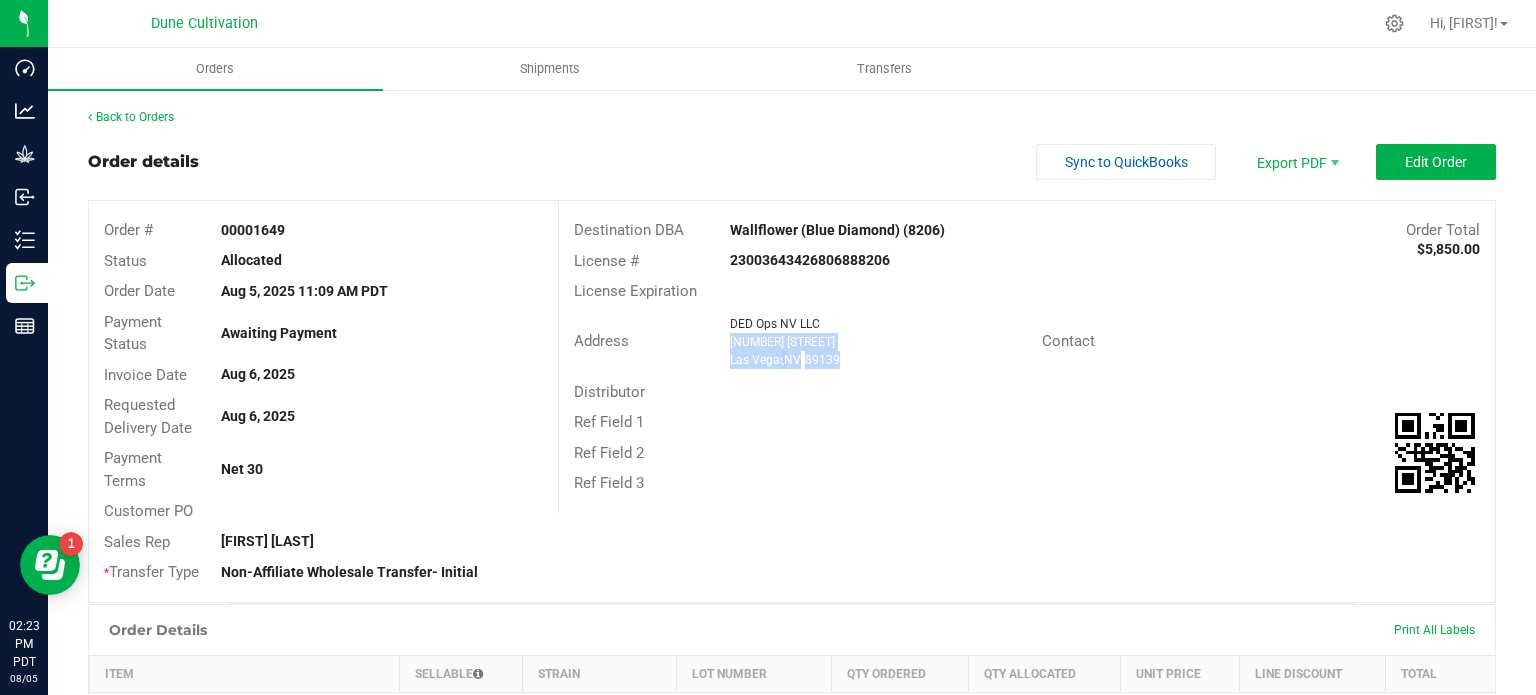 drag, startPoint x: 846, startPoint y: 359, endPoint x: 724, endPoint y: 343, distance: 123.04471 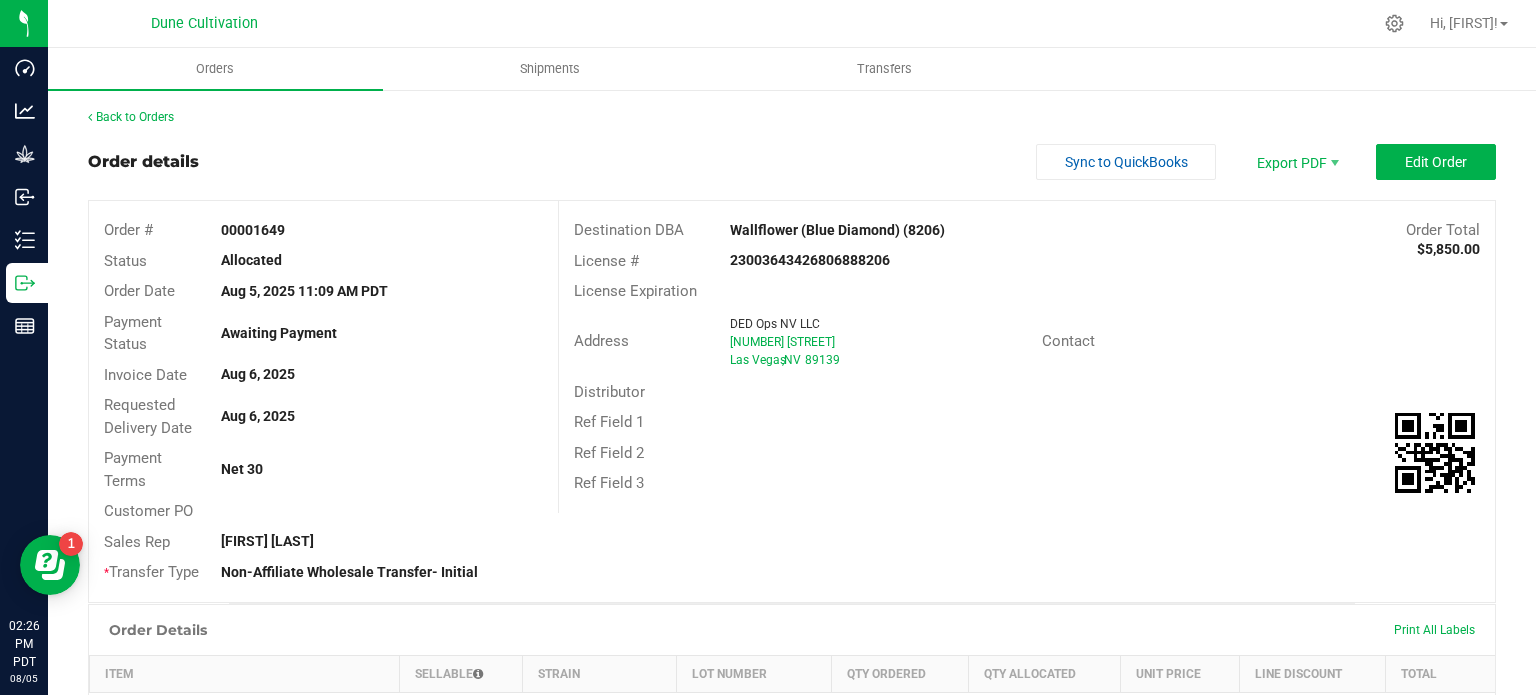 click on "Order details   Sync to QuickBooks   Export PDF   Edit Order   Order #   00001649   Status   Allocated   Order Date   Aug 5, 2025 11:09 AM PDT   Payment Status   Awaiting Payment   Invoice Date   Aug 6, 2025   Requested Delivery Date   Aug 6, 2025   Payment Terms   Net 30   Customer PO      Sales Rep   Brett Nelson  *  Transfer Type   Non-Affiliate Wholesale Transfer- Initial   Destination DBA   Wallflower (Blue Diamond) (8206)   Order Total   $5,850.00   License #   23003643426806888206   License Expiration   Address  DED Ops NV LLC 6540 Blue Diamond Rd Las Vegas  ,  NV 89139  Contact   Distributor      Ref Field 1      Ref Field 2      Ref Field 3" at bounding box center [792, 373] 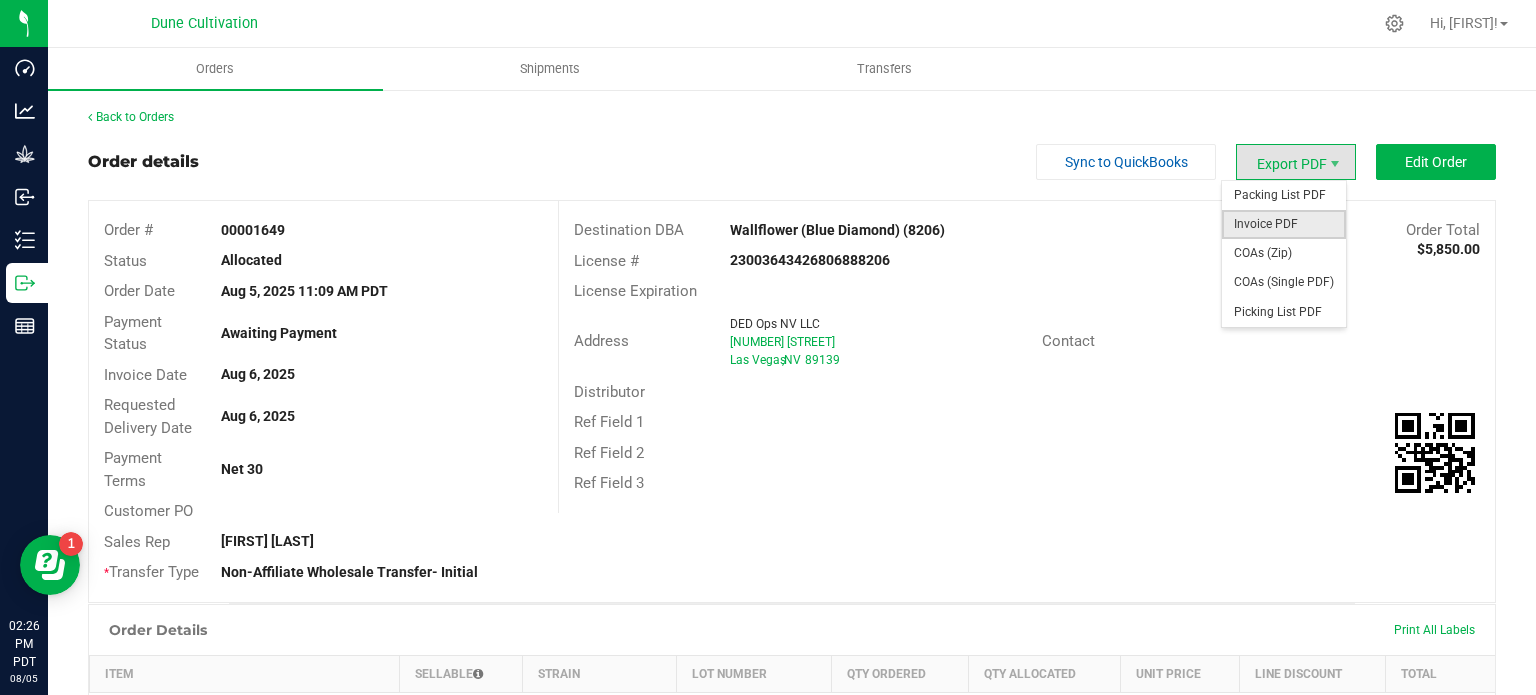 click on "Invoice PDF" at bounding box center [1284, 224] 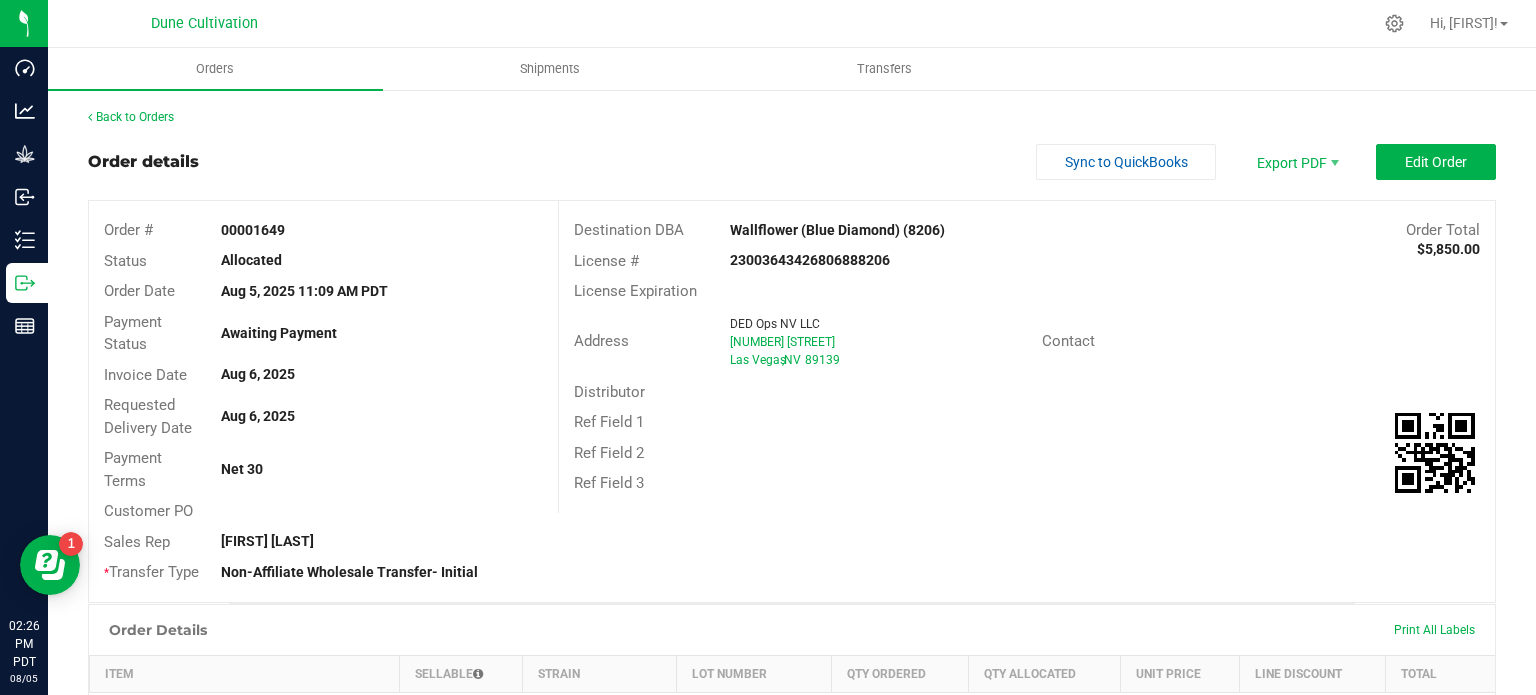click on "Wallflower (Blue Diamond) (8206)" at bounding box center (910, 230) 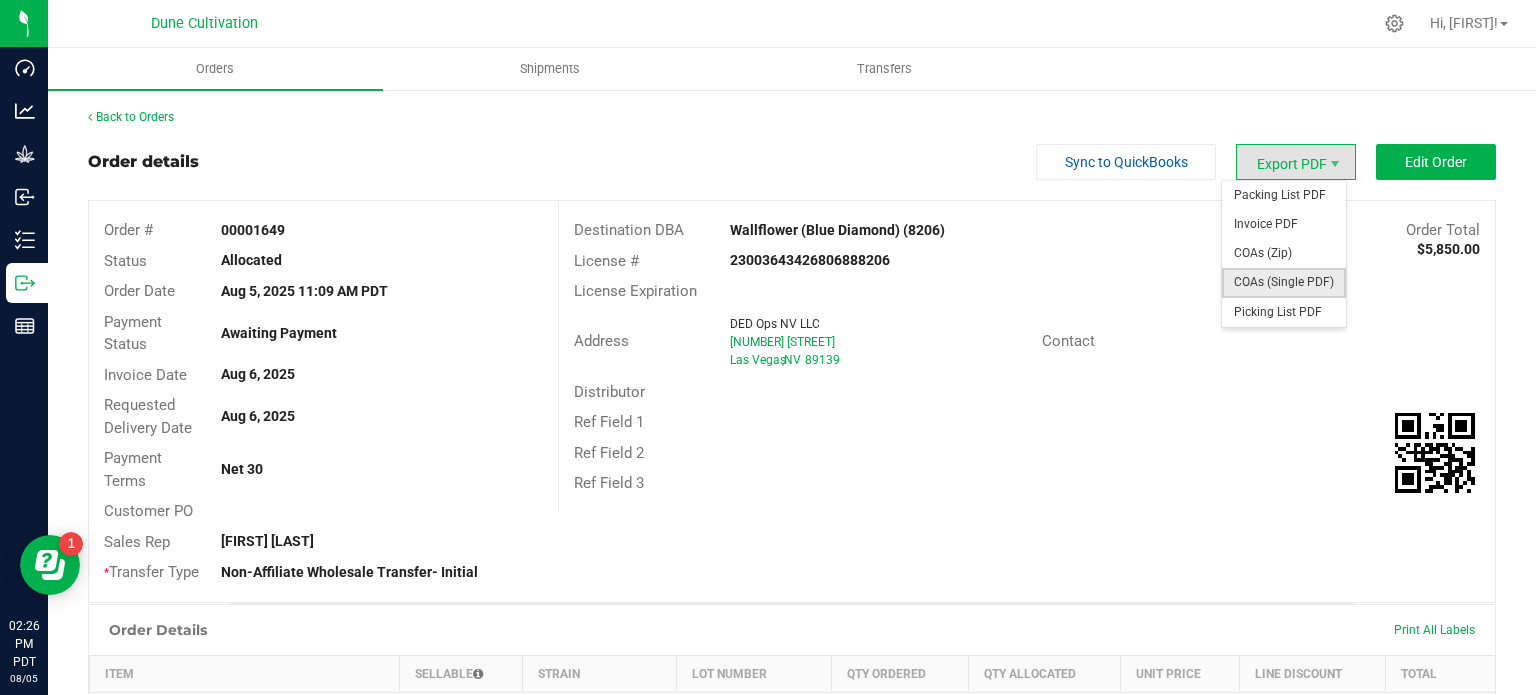 click on "COAs (Single PDF)" at bounding box center [1284, 282] 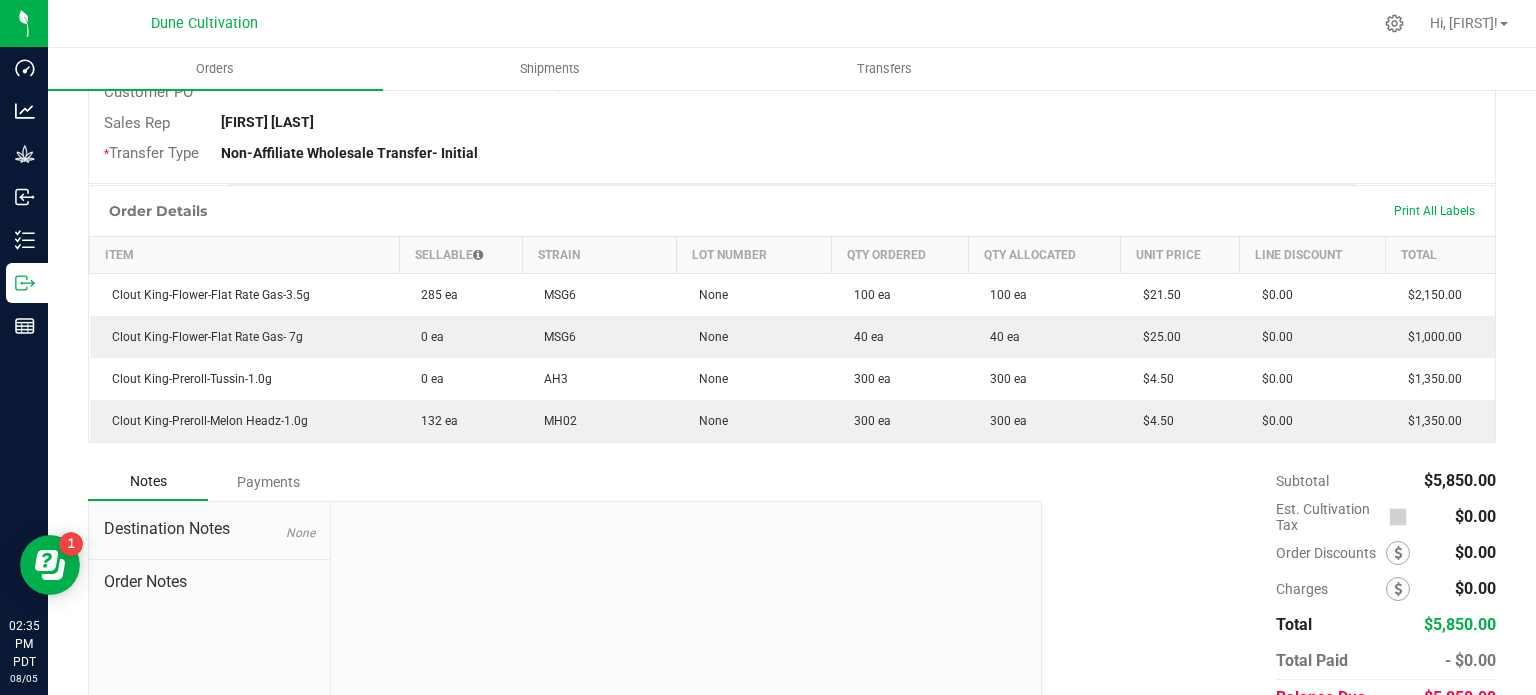 scroll, scrollTop: 512, scrollLeft: 0, axis: vertical 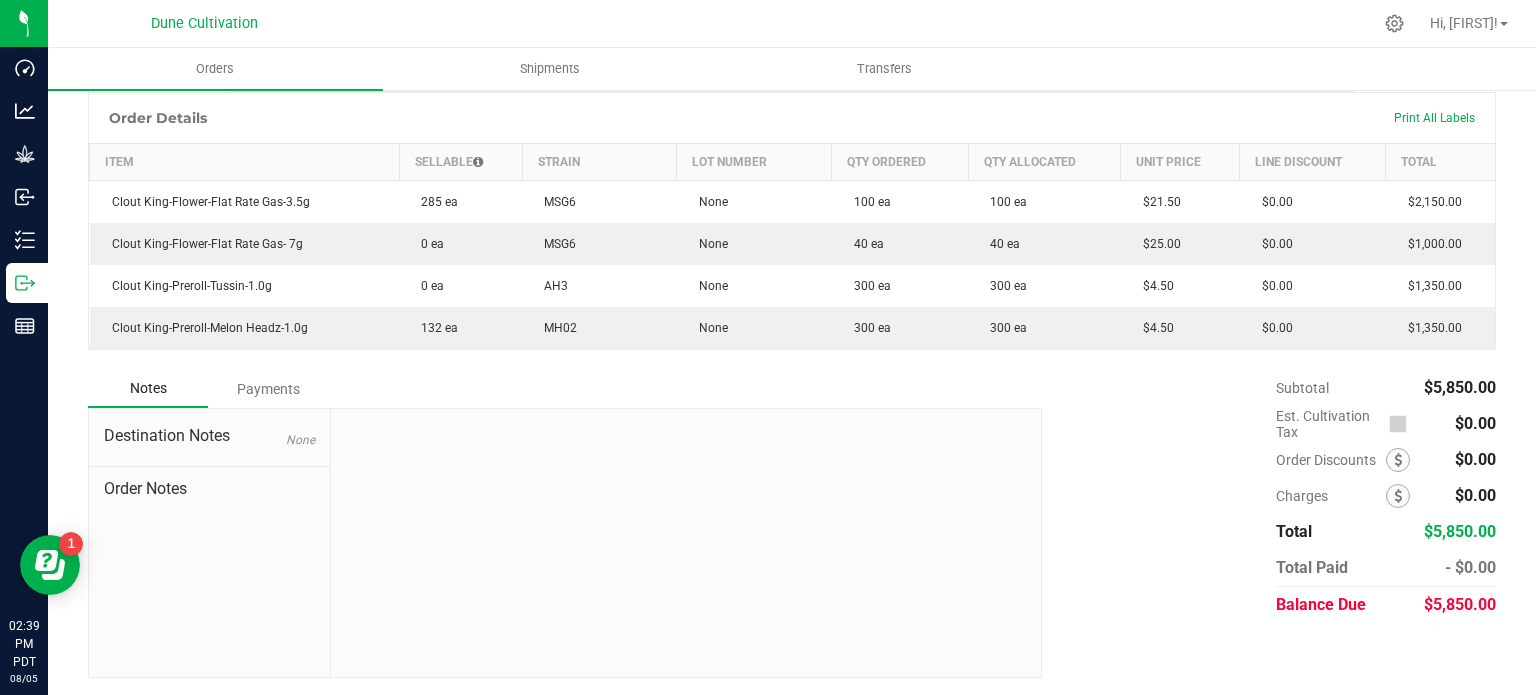 click on "Order Details Print All Labels Item  Sellable  Strain  Lot Number  Qty Ordered Qty Allocated Unit Price Line Discount Total  Clout King-Flower-Flat Rate Gas-3.5g   285 ea   MSG6   None   100 ea   100 ea   $21.50   $0.00   $2,150.00   Clout King-Flower-Flat Rate Gas- 7g   0 ea   MSG6   None   40 ea   40 ea   $25.00   $0.00   $1,000.00   Clout King-Preroll-Tussin-1.0g   0 ea   AH3   None   300 ea   300 ea   $4.50   $0.00   $1,350.00   Clout King-Preroll-Melon Headz-1.0g   132 ea   MH02   None   300 ea   300 ea   $4.50   $0.00   $1,350.00" at bounding box center (792, 231) 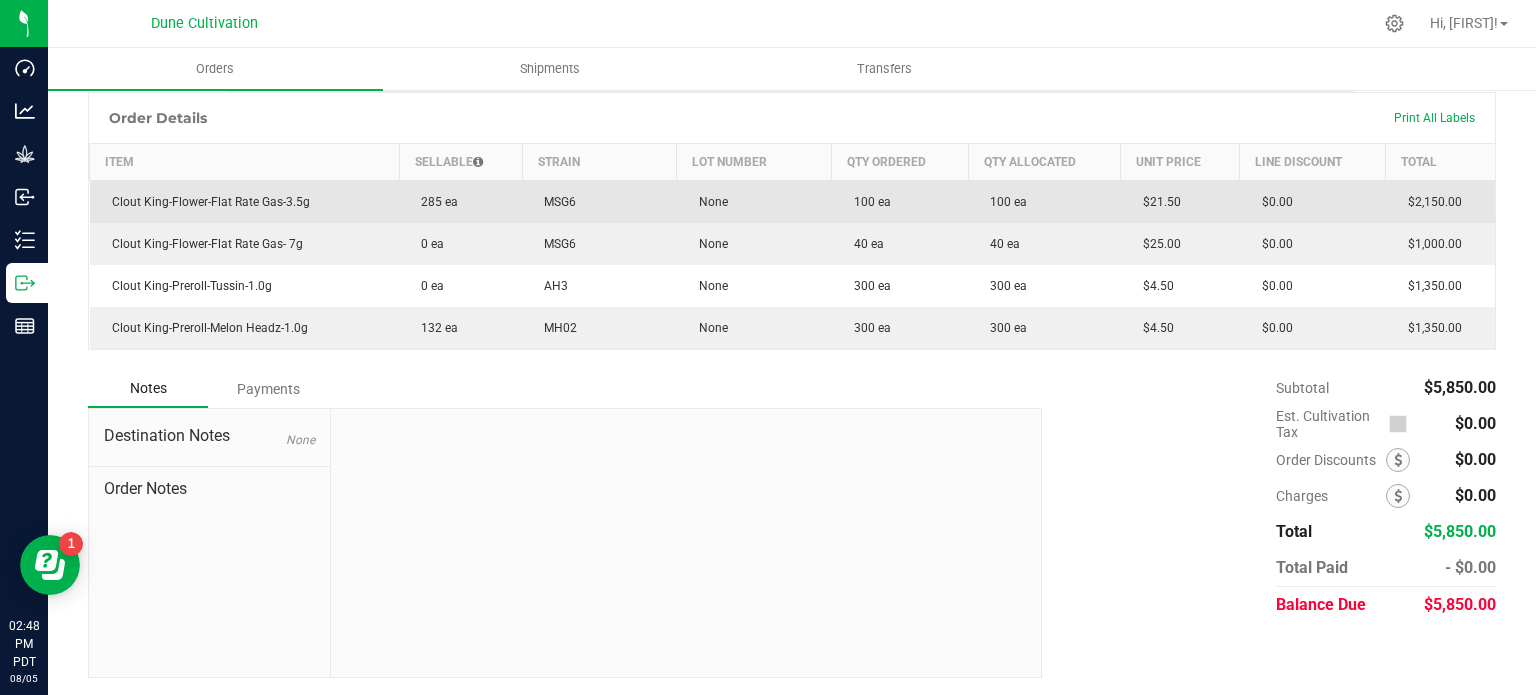 scroll, scrollTop: 0, scrollLeft: 0, axis: both 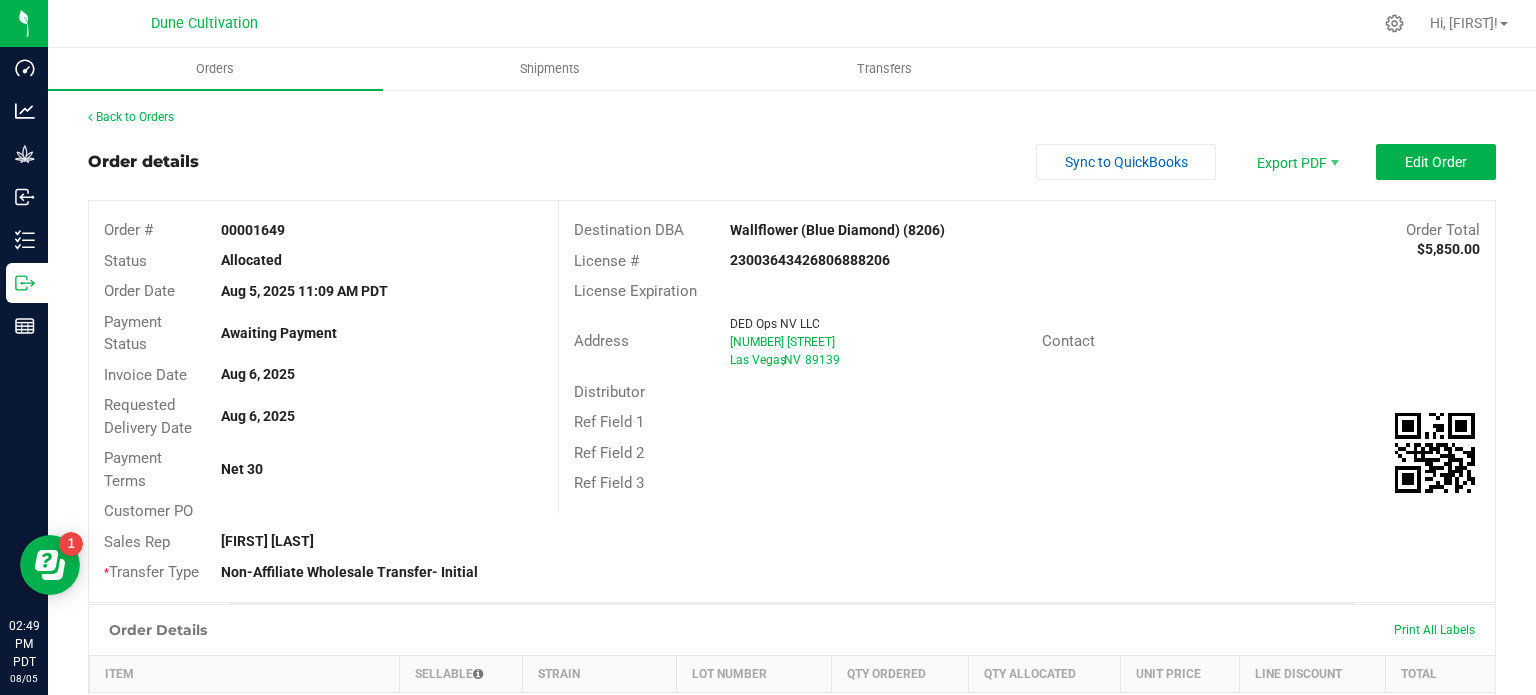 click on "Order details   Sync to QuickBooks   Export PDF   Edit Order   Order #   00001649   Status   Allocated   Order Date   Aug 5, 2025 11:09 AM PDT   Payment Status   Awaiting Payment   Invoice Date   Aug 6, 2025   Requested Delivery Date   Aug 6, 2025   Payment Terms   Net 30   Customer PO      Sales Rep   Brett Nelson  *  Transfer Type   Non-Affiliate Wholesale Transfer- Initial   Destination DBA   Wallflower (Blue Diamond) (8206)   Order Total   $5,850.00   License #   23003643426806888206   License Expiration   Address  DED Ops NV LLC 6540 Blue Diamond Rd Las Vegas  ,  NV 89139  Contact   Distributor      Ref Field 1      Ref Field 2      Ref Field 3" at bounding box center [792, 373] 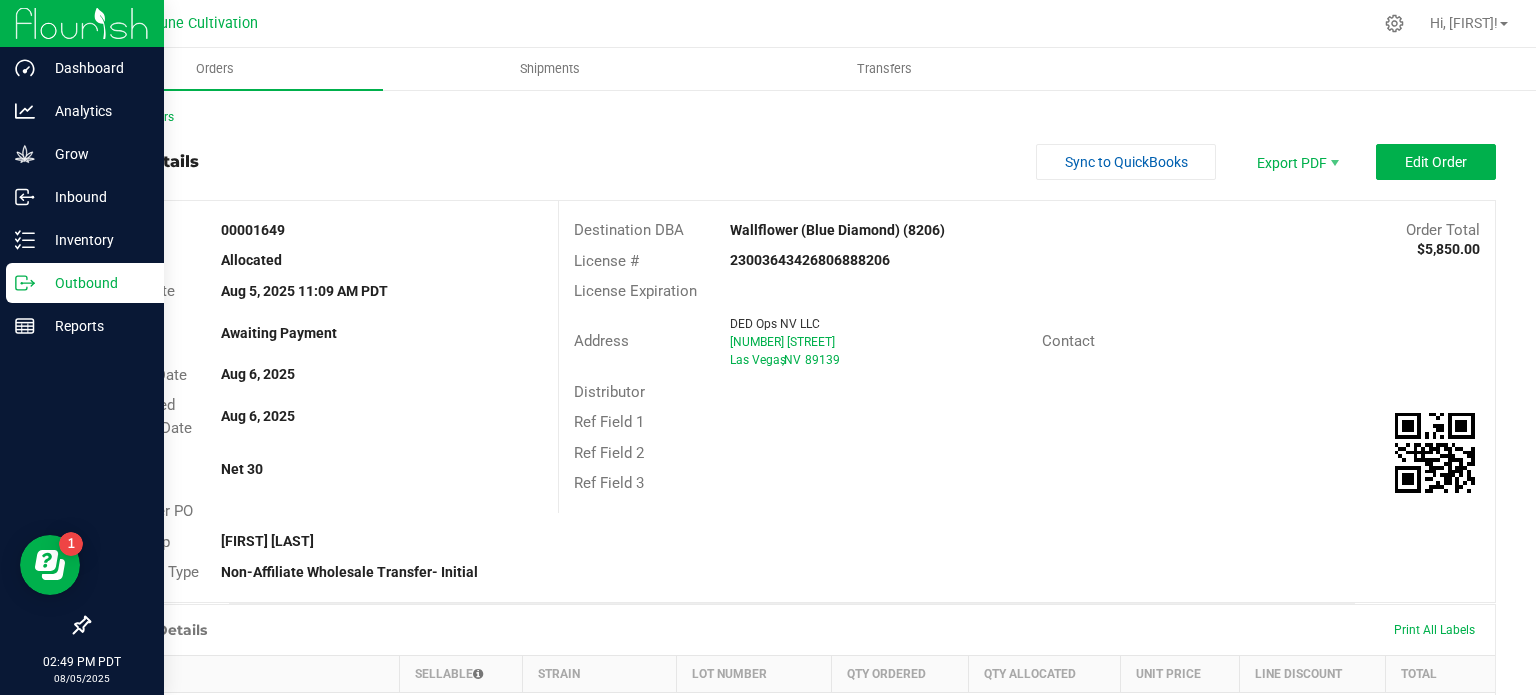 click on "Outbound" at bounding box center (95, 283) 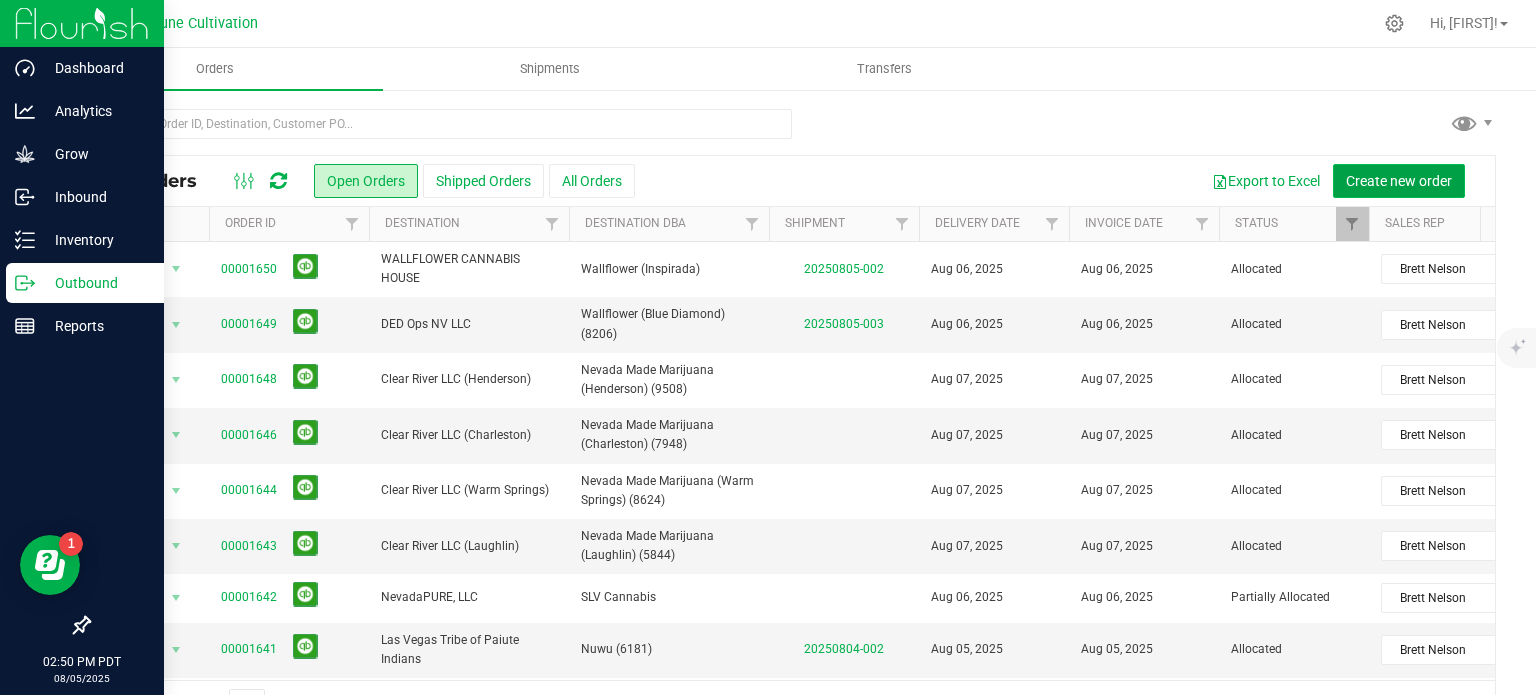 click on "Create new order" at bounding box center (1399, 181) 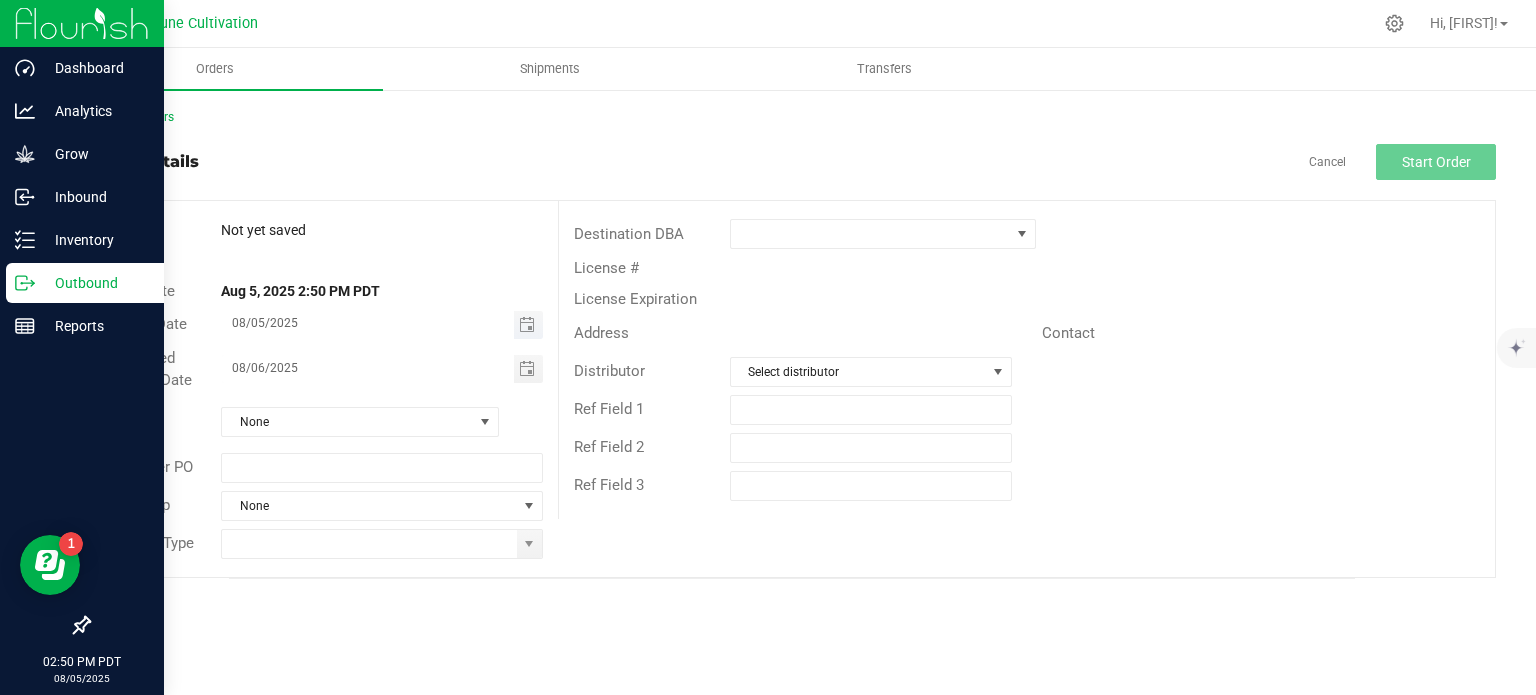 click on "08/05/2025" at bounding box center [368, 323] 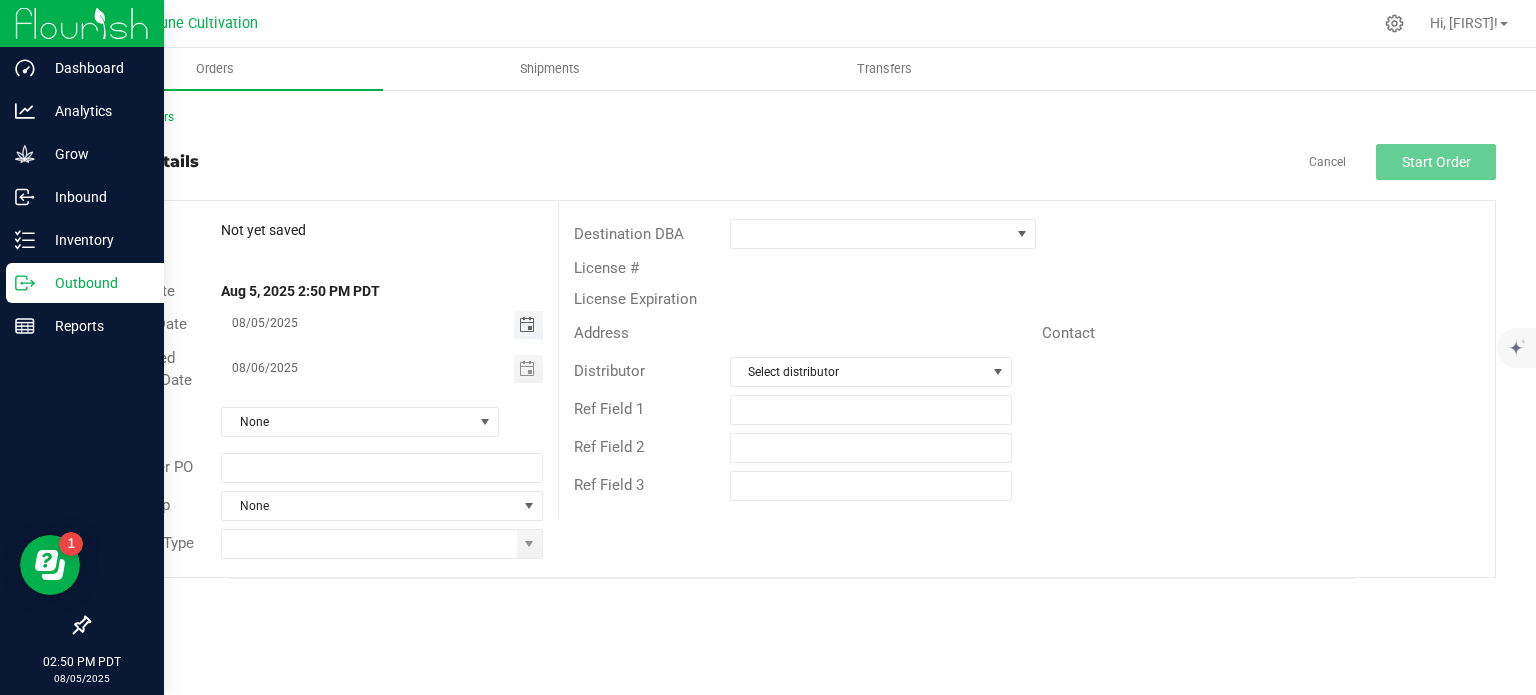 click on "08/05/2025" at bounding box center (368, 323) 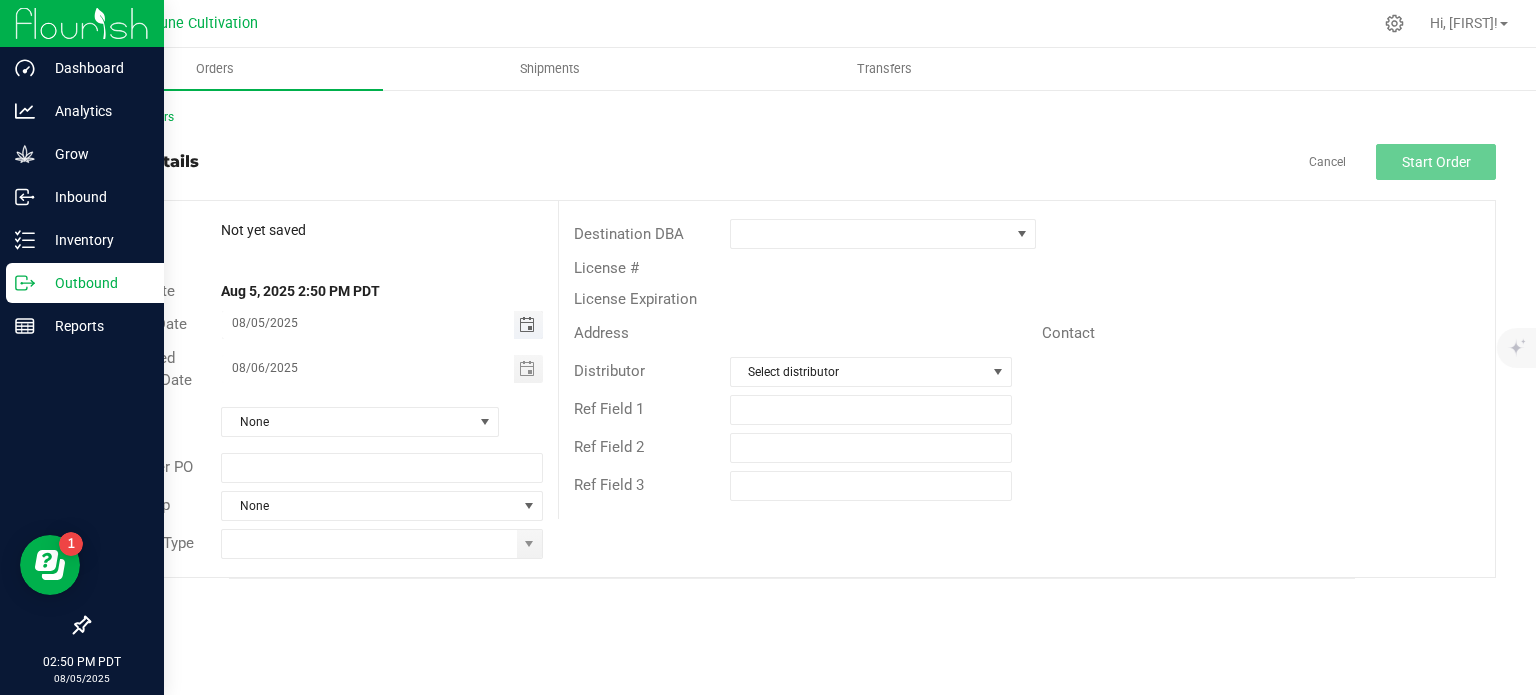 click at bounding box center (527, 325) 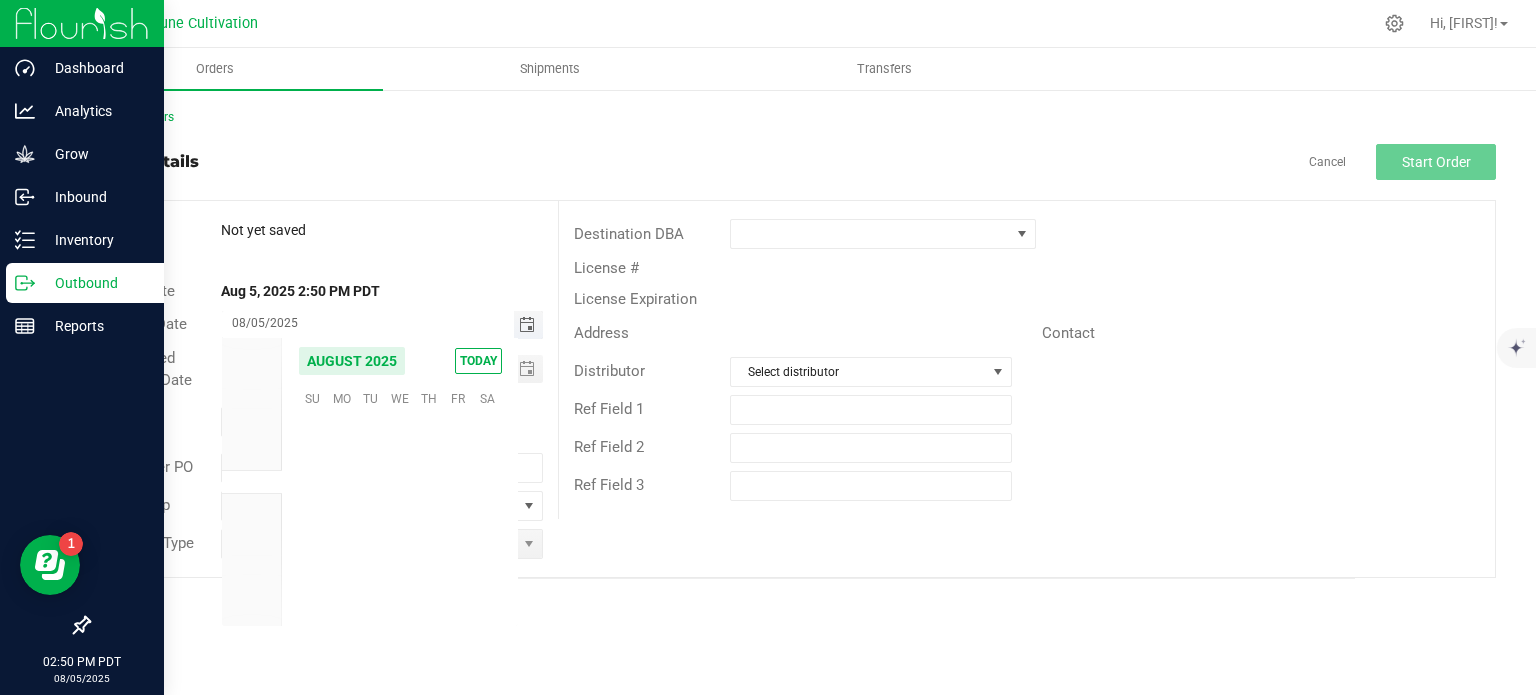 scroll, scrollTop: 36168, scrollLeft: 0, axis: vertical 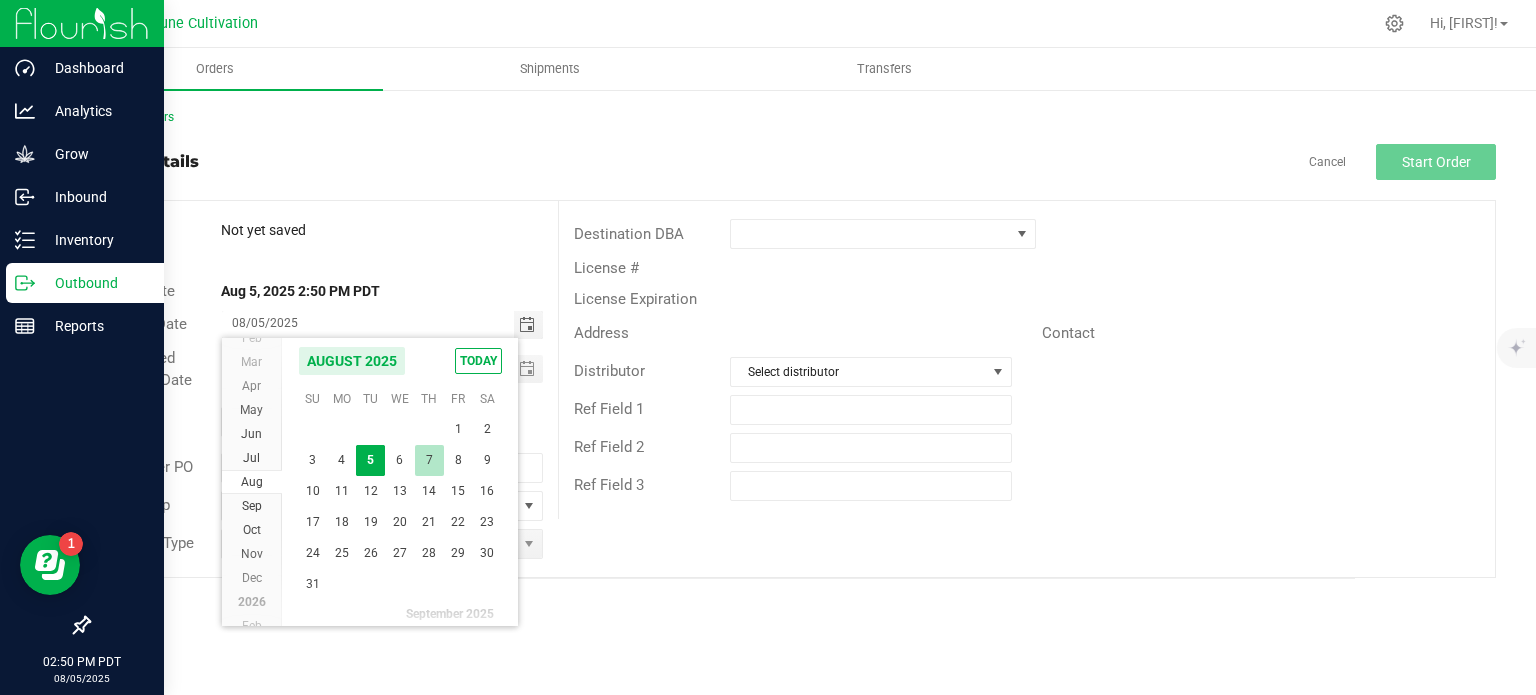 click on "7" at bounding box center (429, 460) 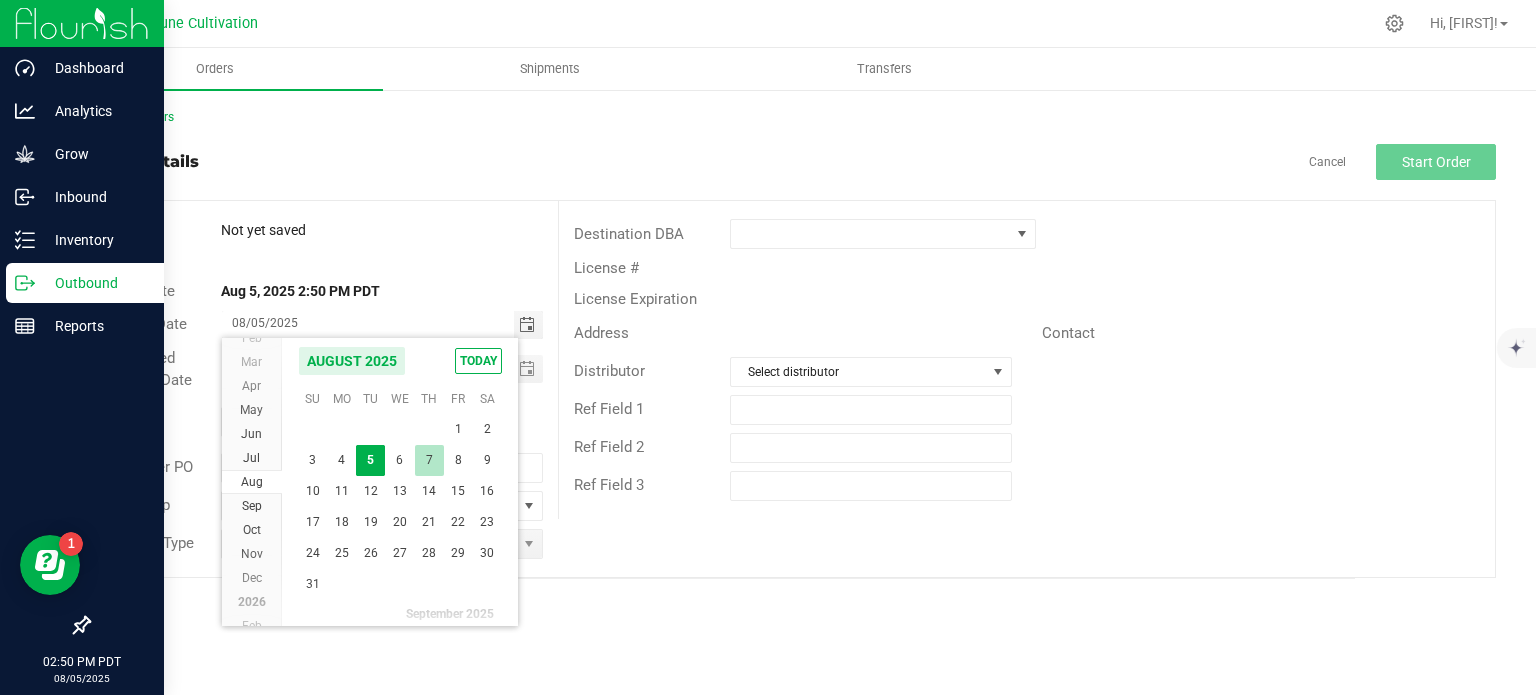 type on "08/07/2025" 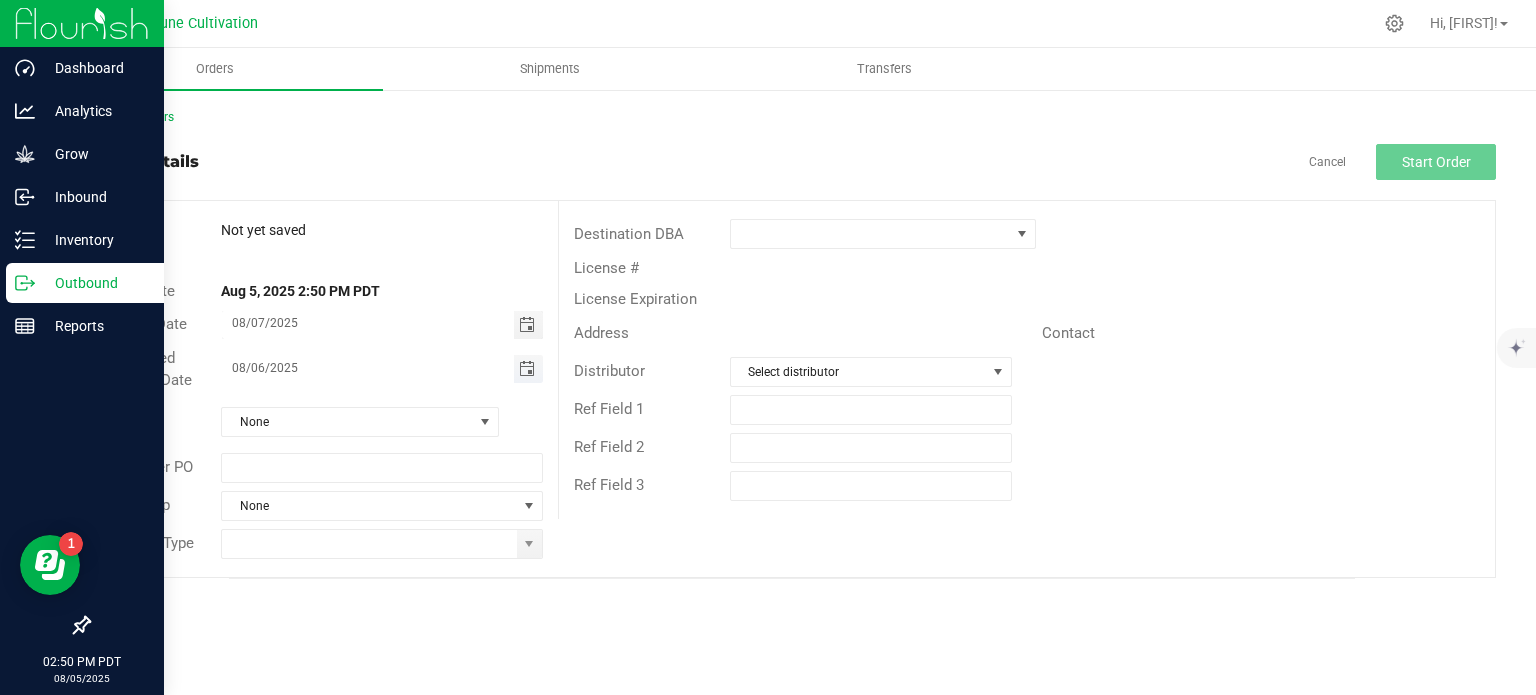 click at bounding box center (527, 369) 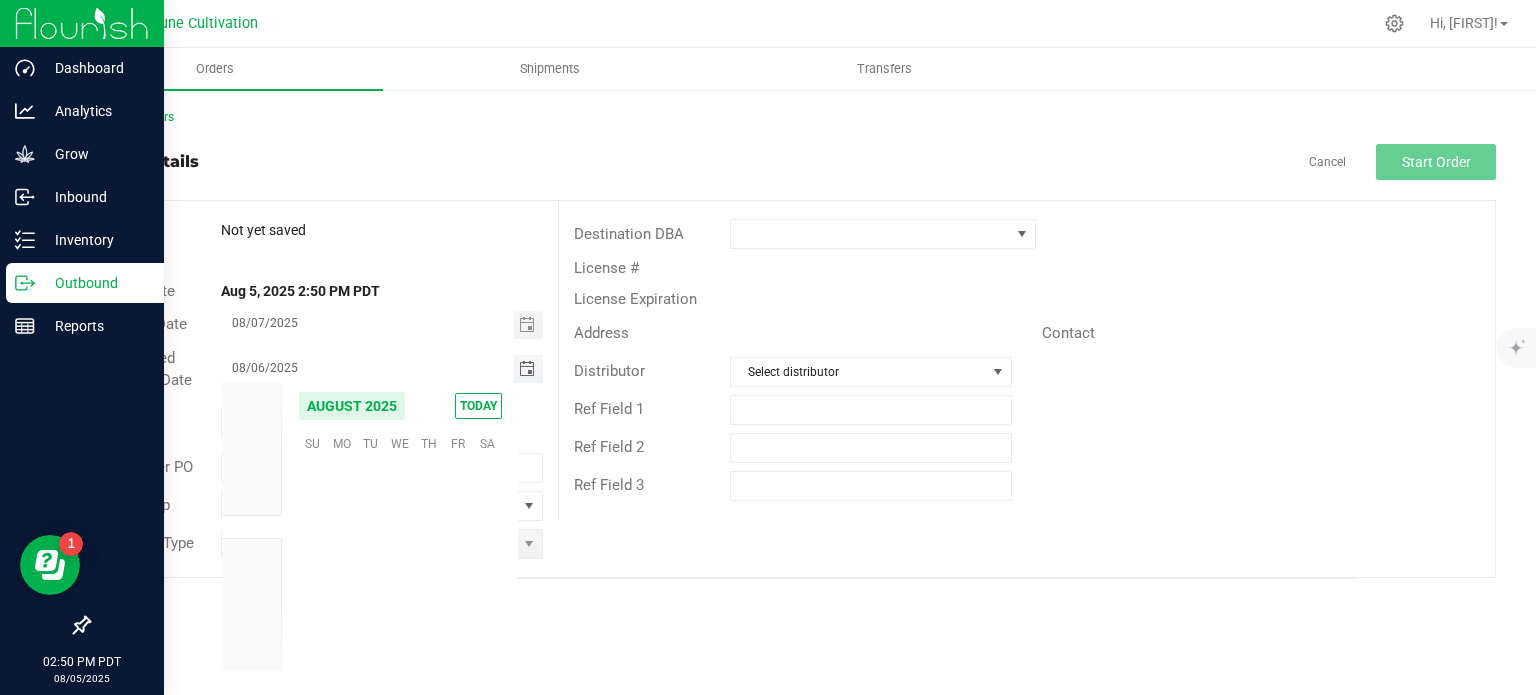 scroll, scrollTop: 36168, scrollLeft: 0, axis: vertical 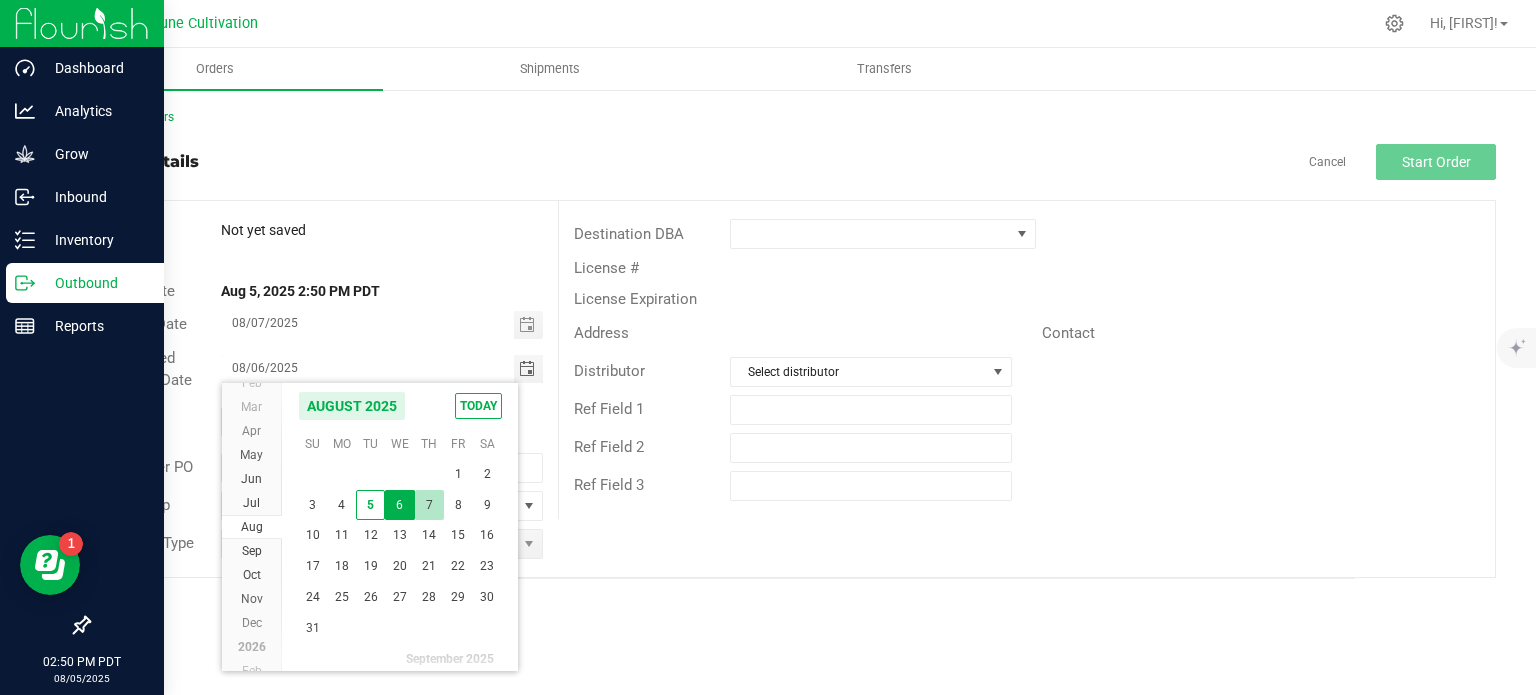 click on "7" at bounding box center [429, 505] 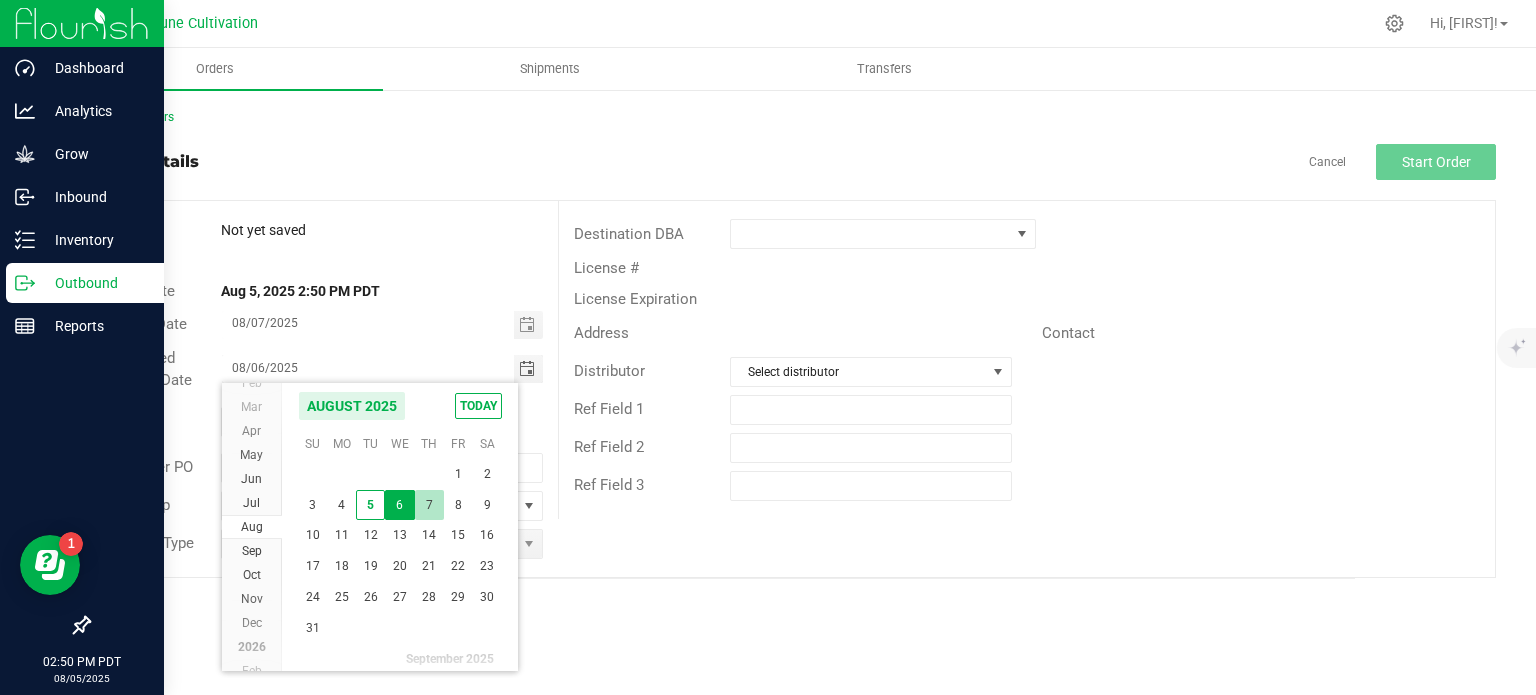 type on "08/07/2025" 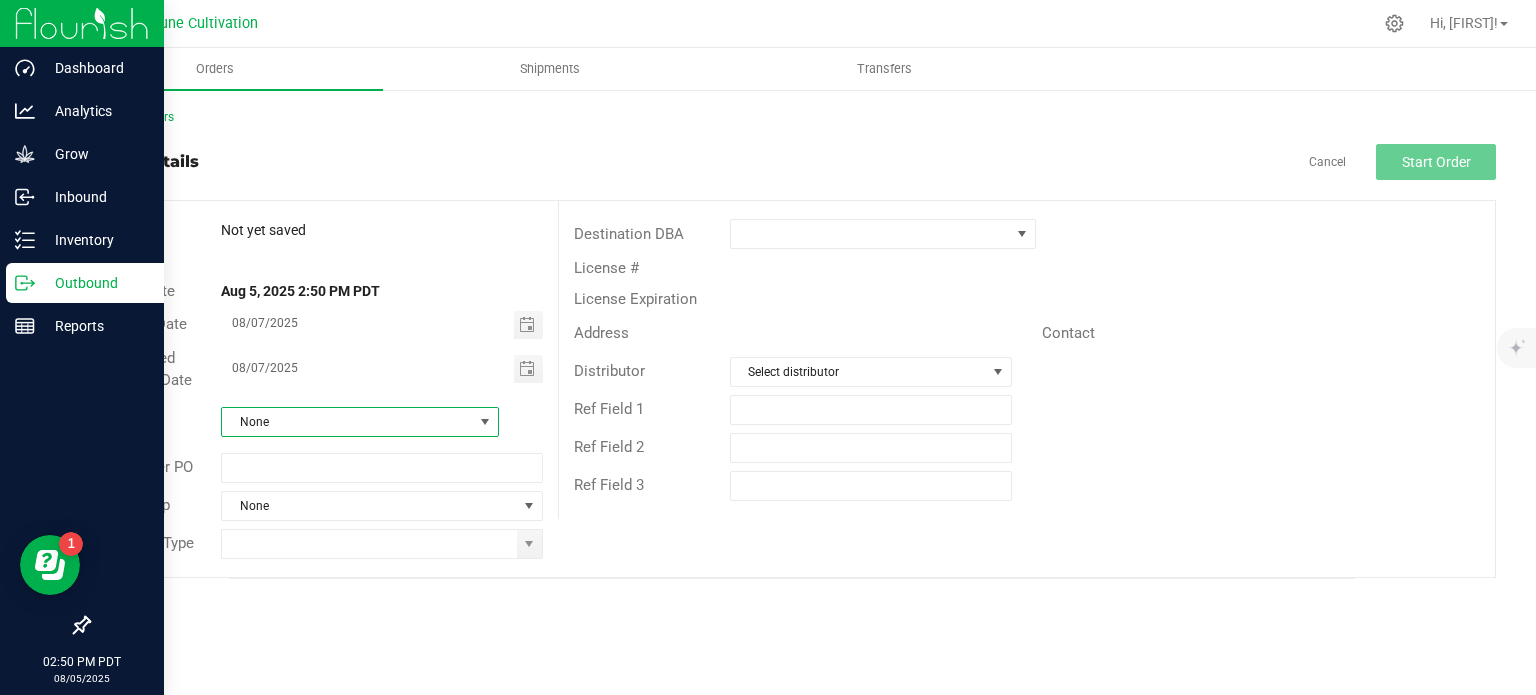 click on "None" at bounding box center [347, 422] 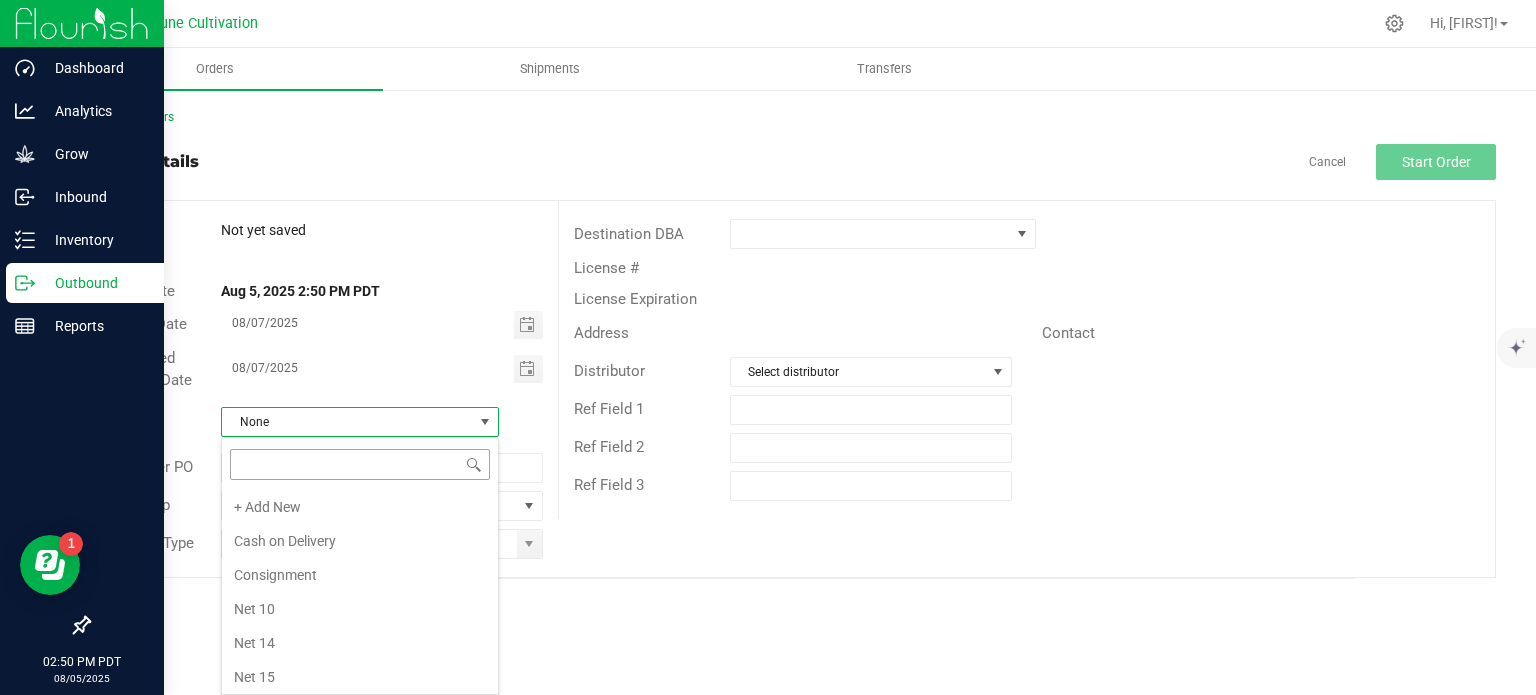 scroll, scrollTop: 271, scrollLeft: 0, axis: vertical 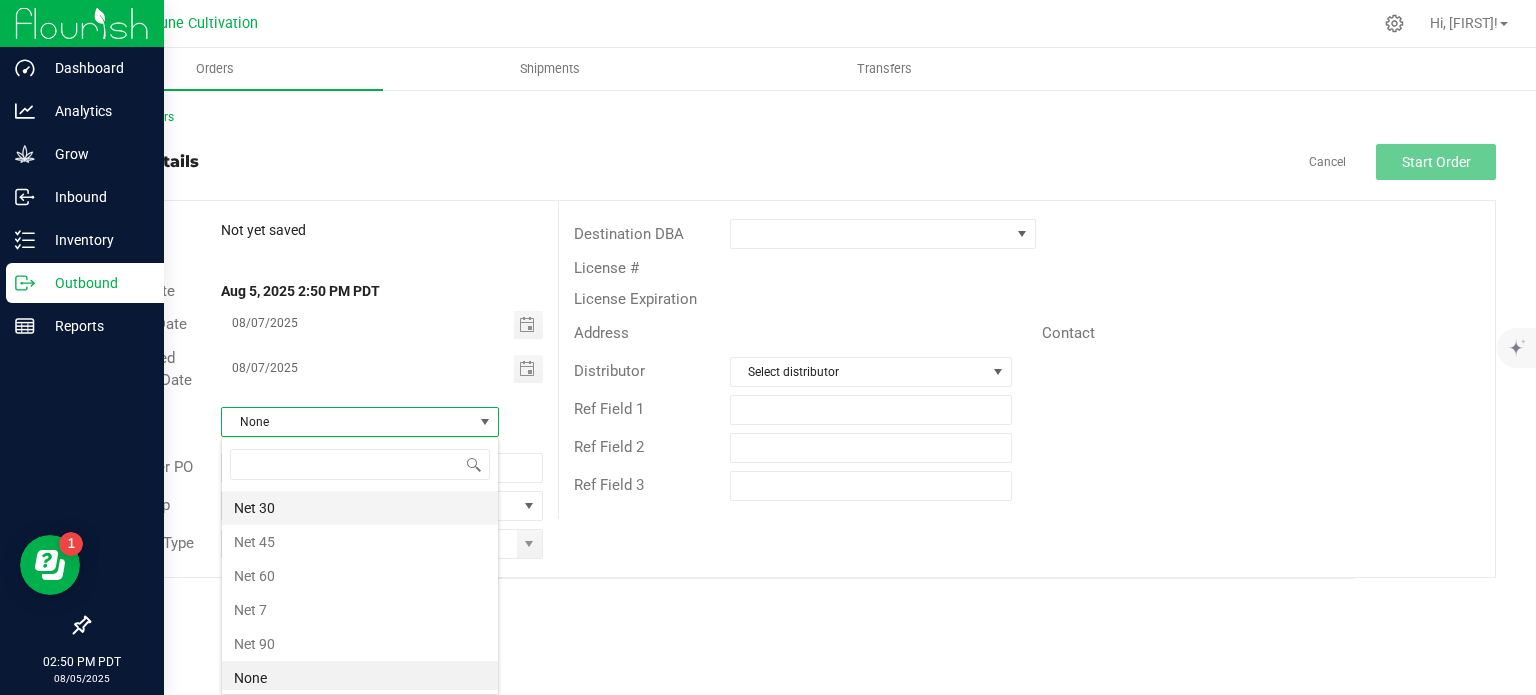click on "Net 30" at bounding box center (360, 508) 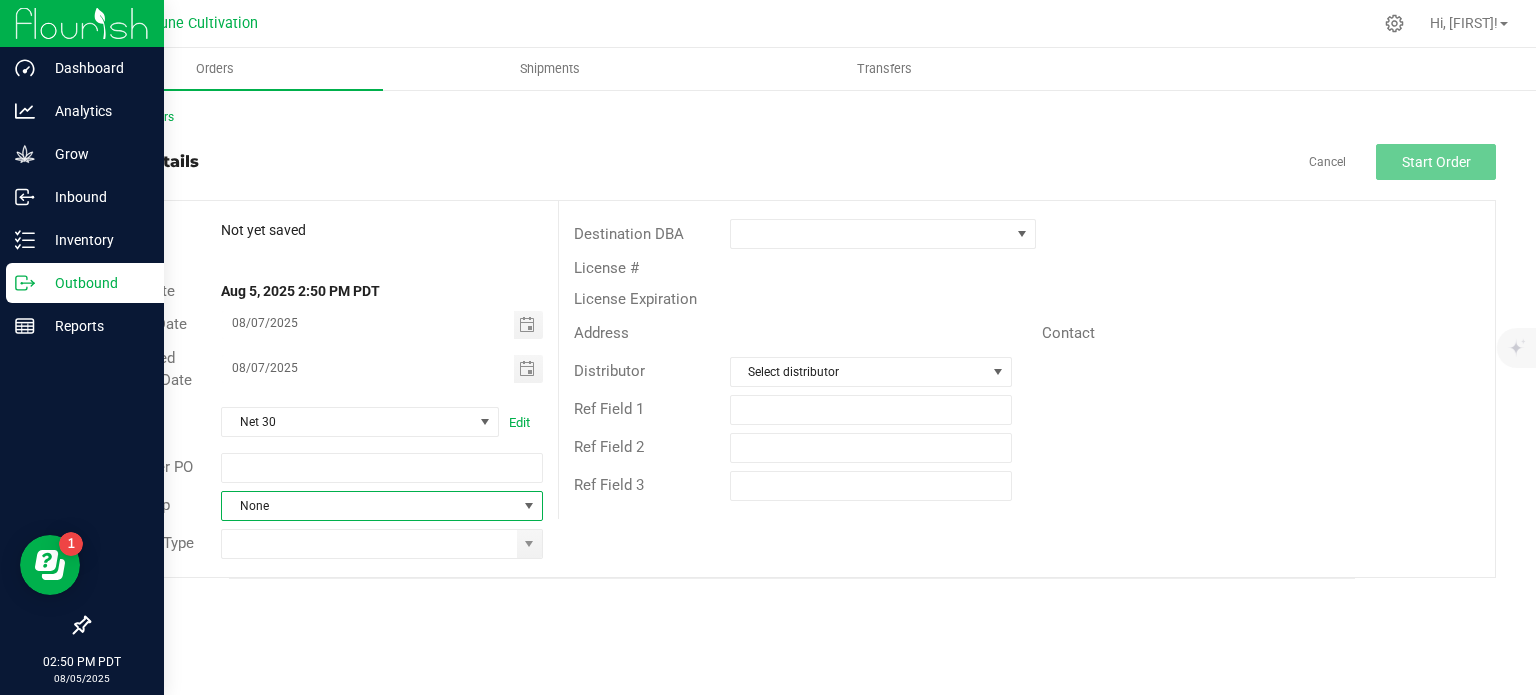 click on "None" at bounding box center [369, 506] 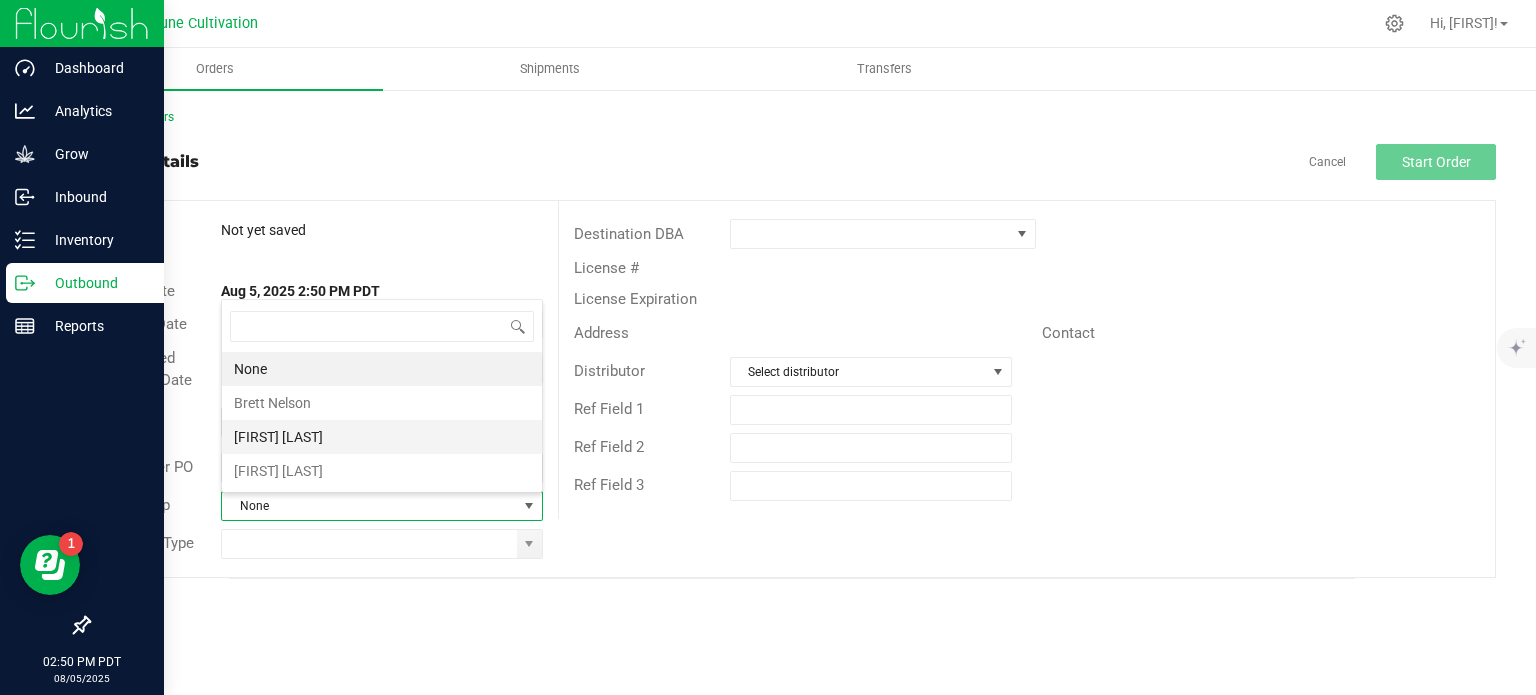 scroll, scrollTop: 99970, scrollLeft: 99678, axis: both 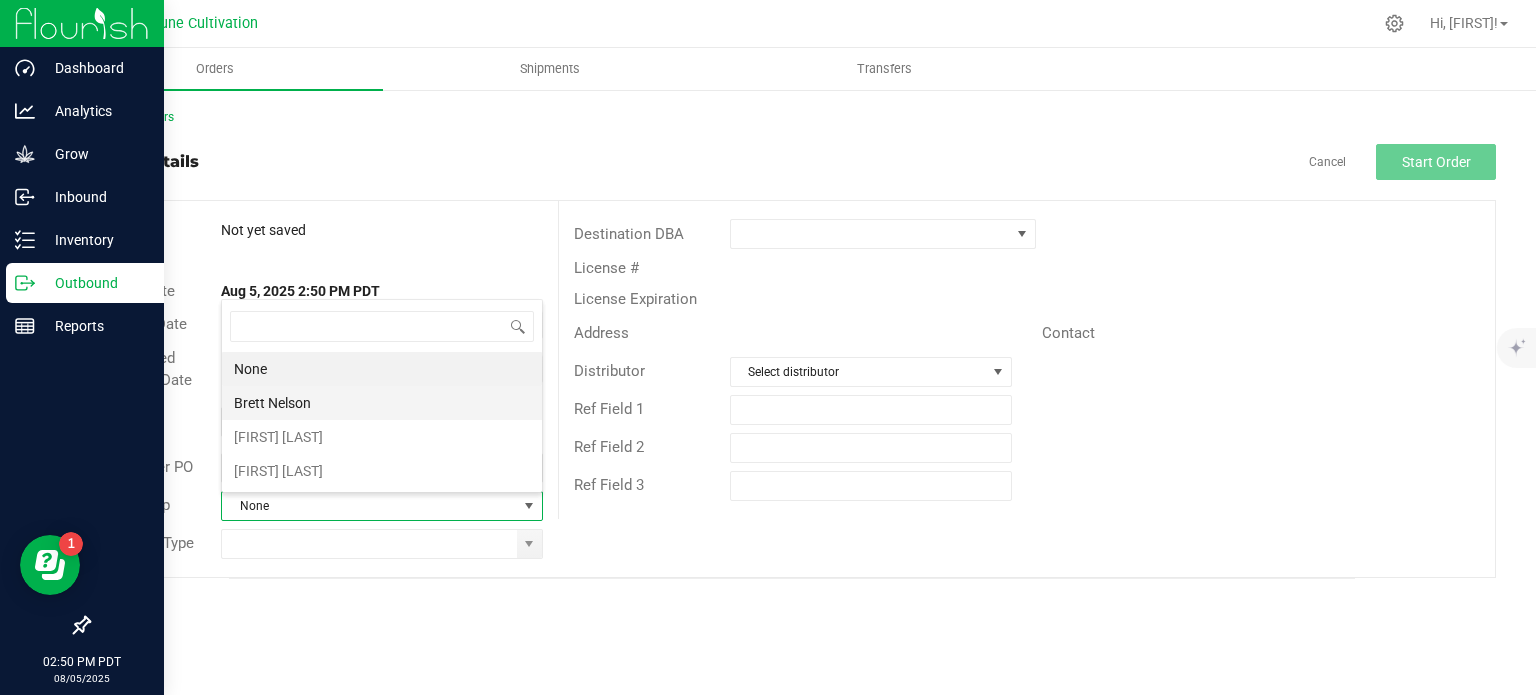 click on "Brett Nelson" at bounding box center (382, 403) 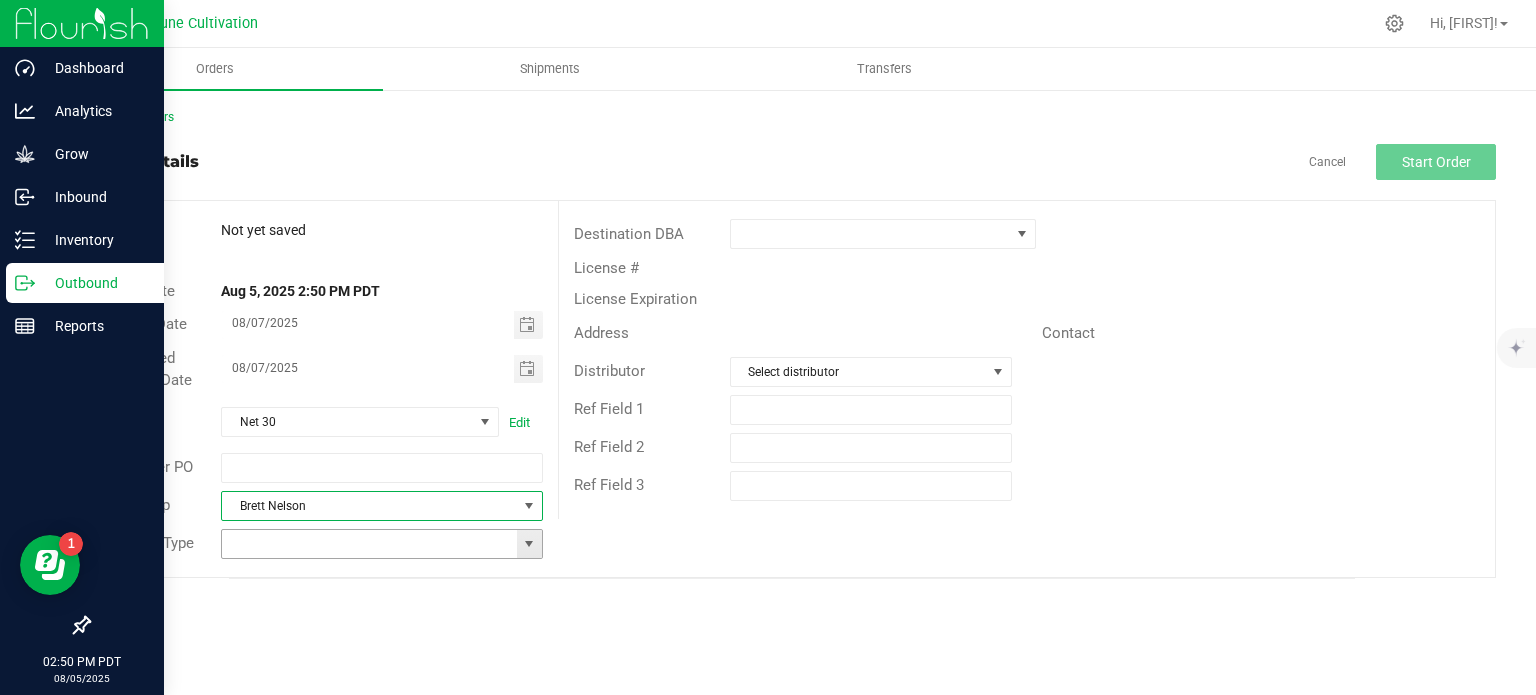 click at bounding box center (529, 544) 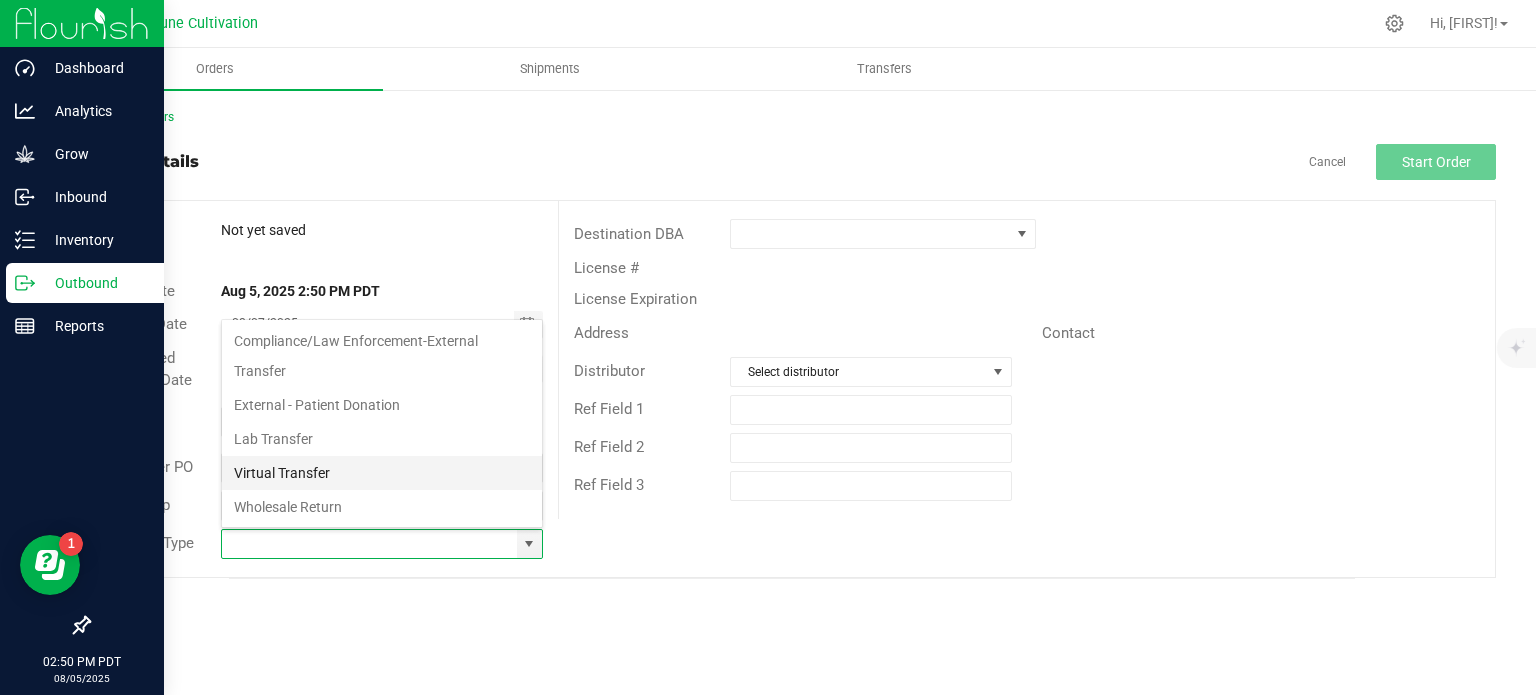 scroll, scrollTop: 99970, scrollLeft: 99678, axis: both 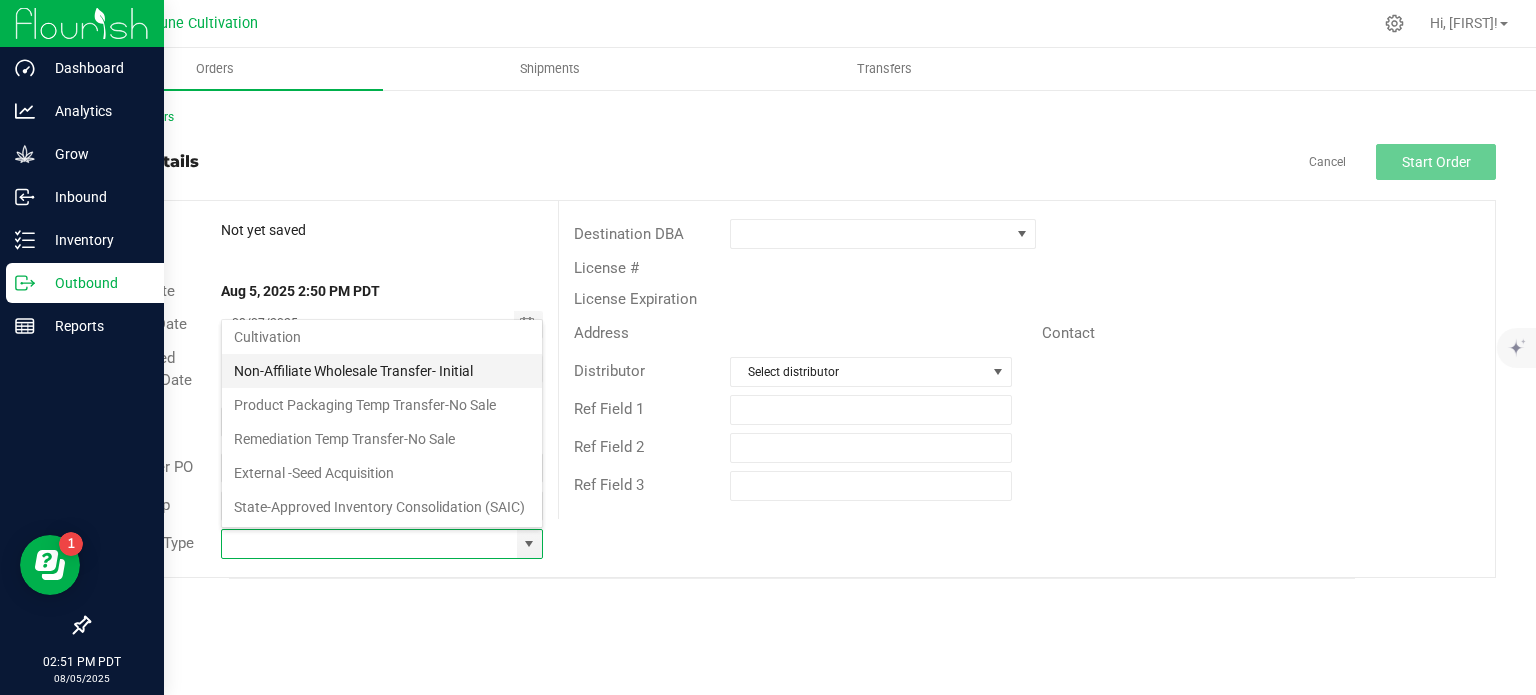 click on "Non-Affiliate Wholesale Transfer- Initial" at bounding box center [382, 371] 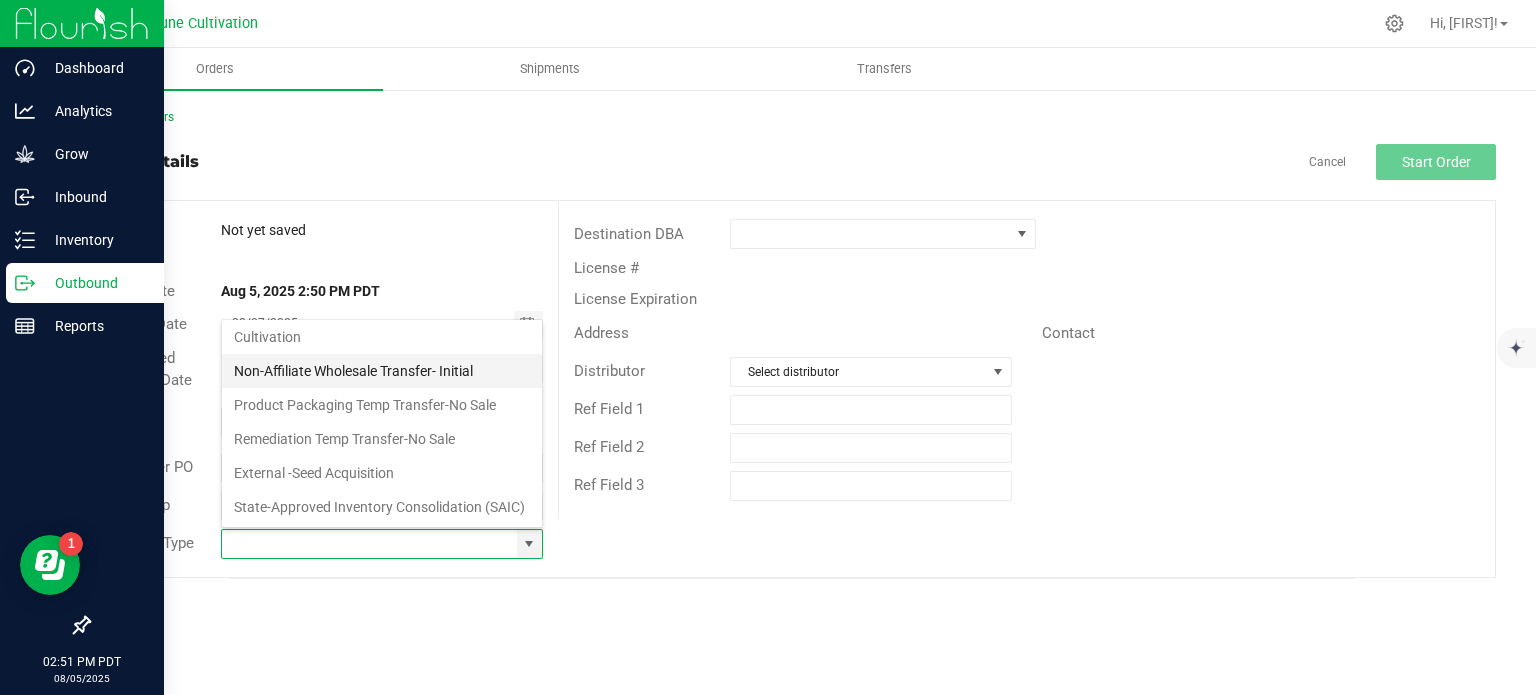 type on "Non-Affiliate Wholesale Transfer- Initial" 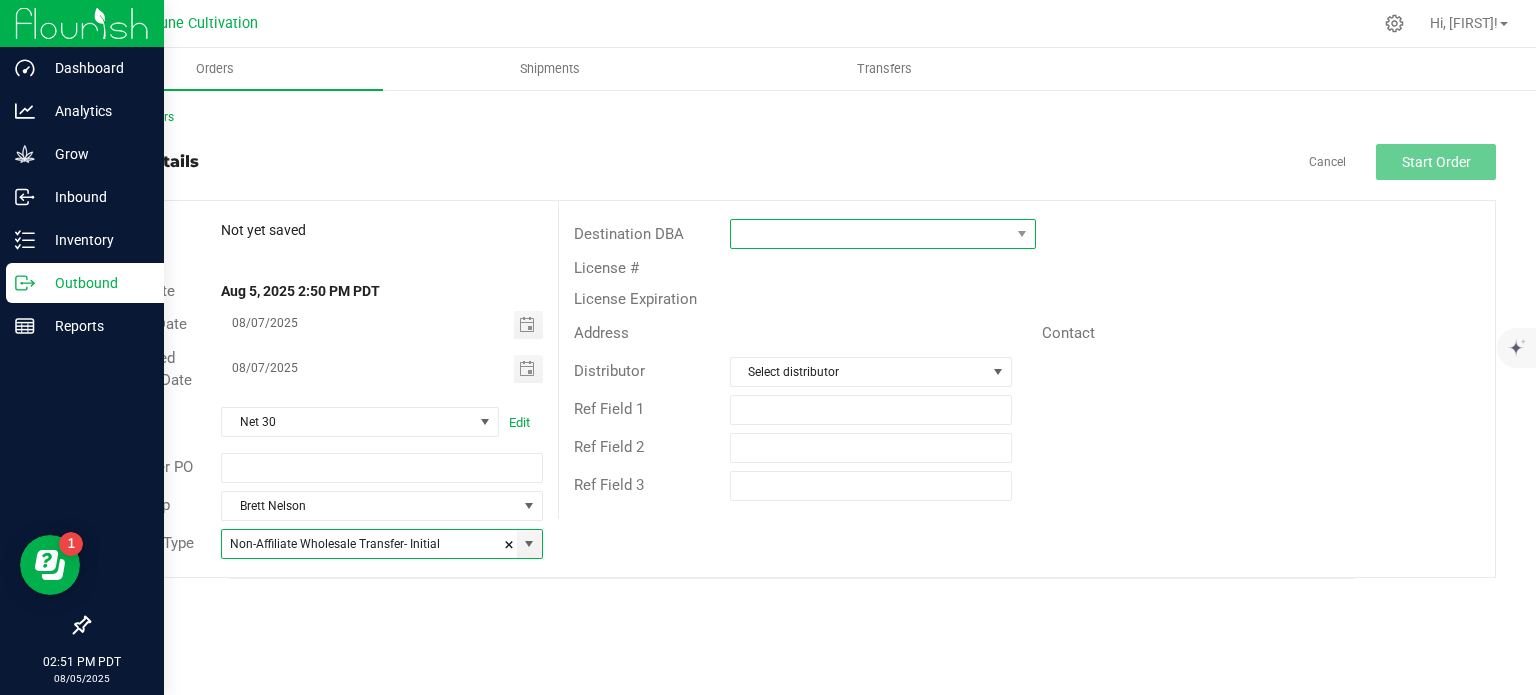 click at bounding box center [870, 234] 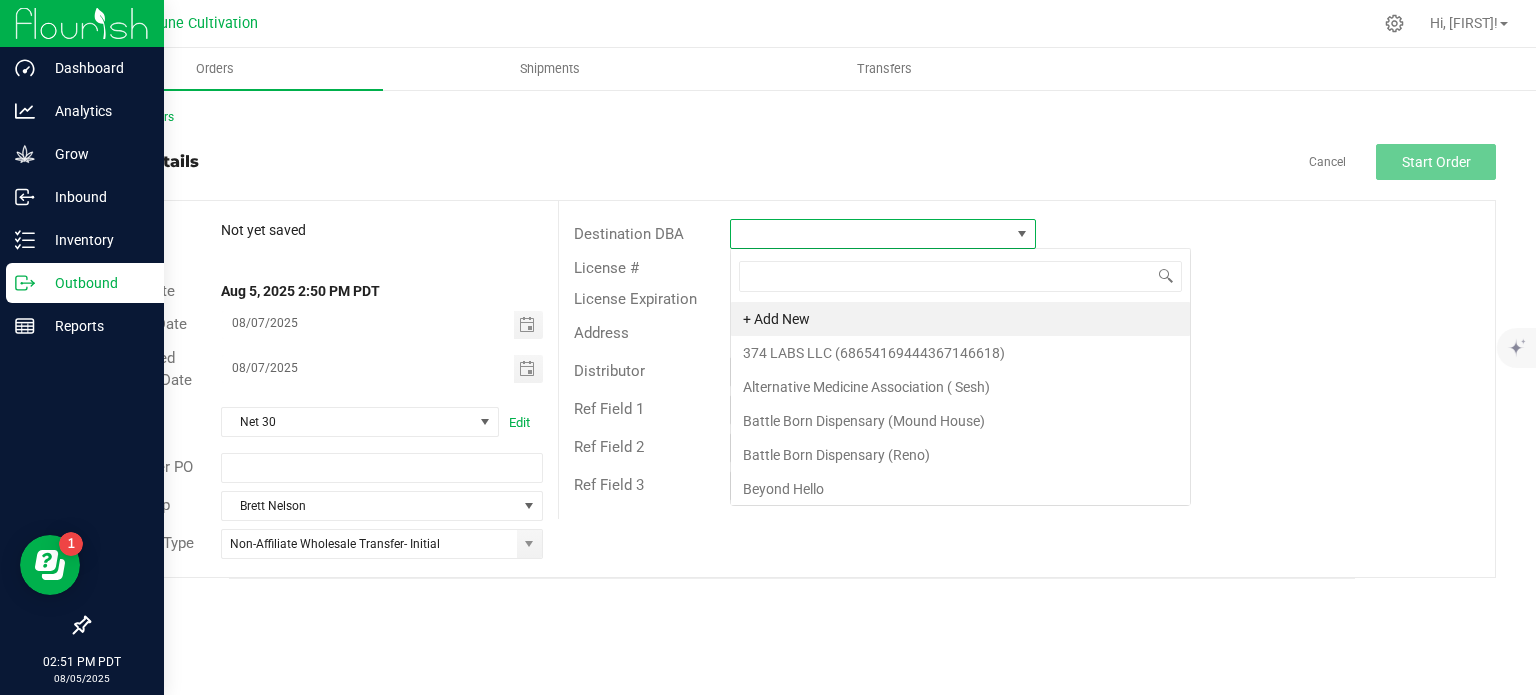 scroll, scrollTop: 99970, scrollLeft: 99693, axis: both 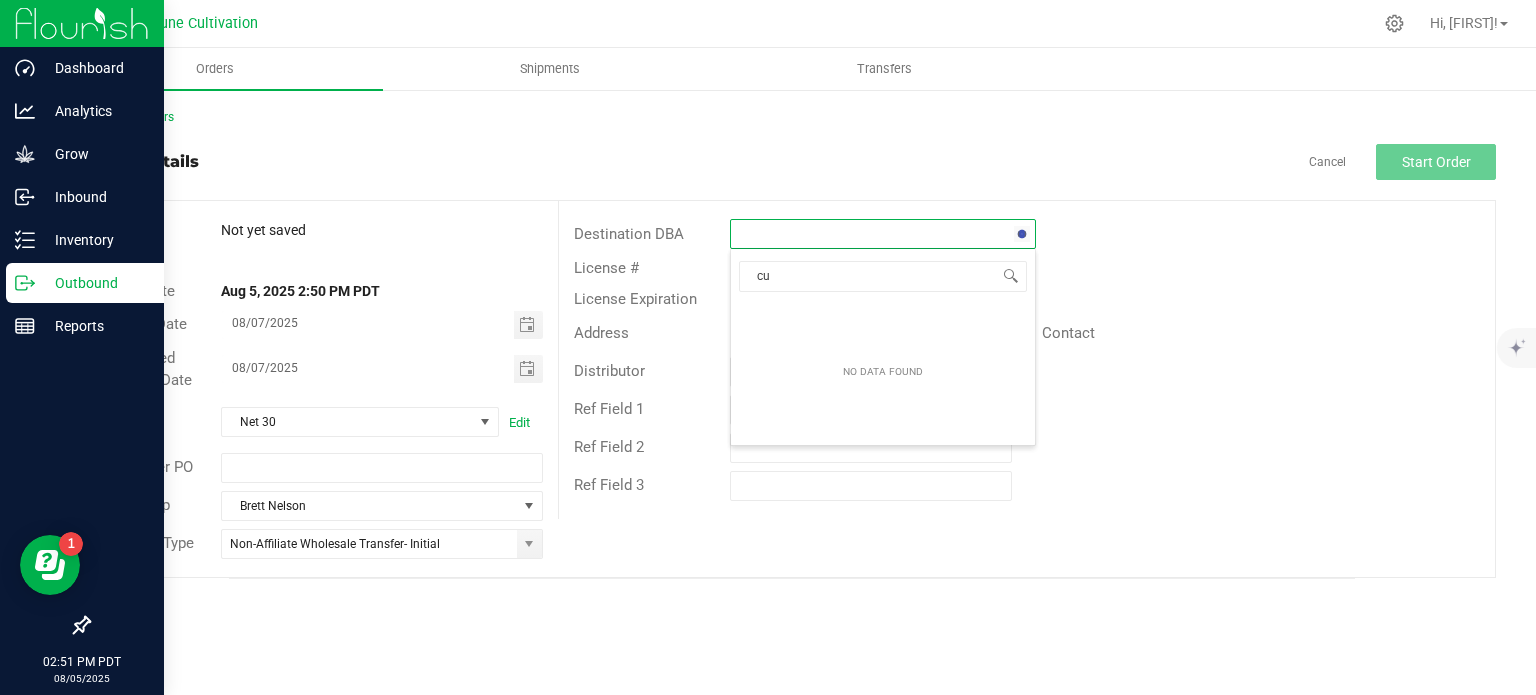 type on "c" 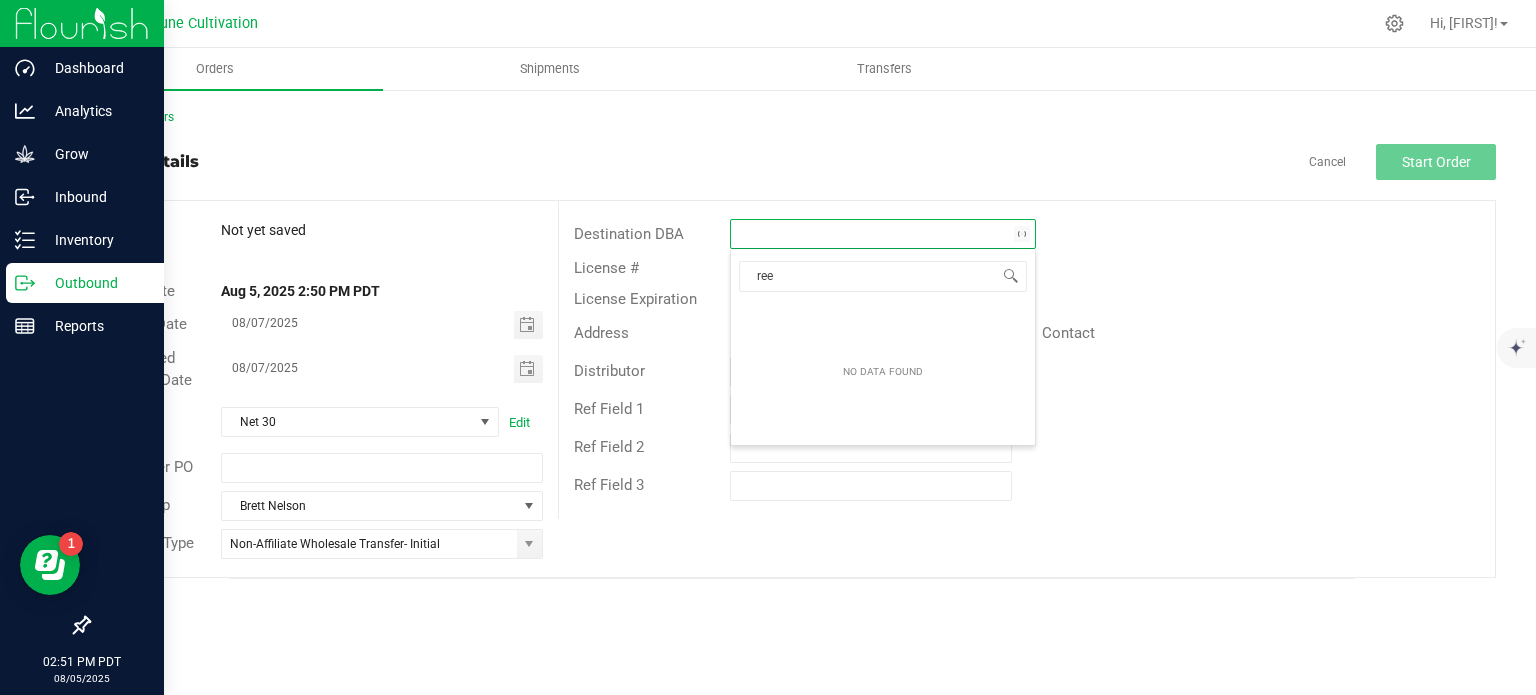 type on "reef" 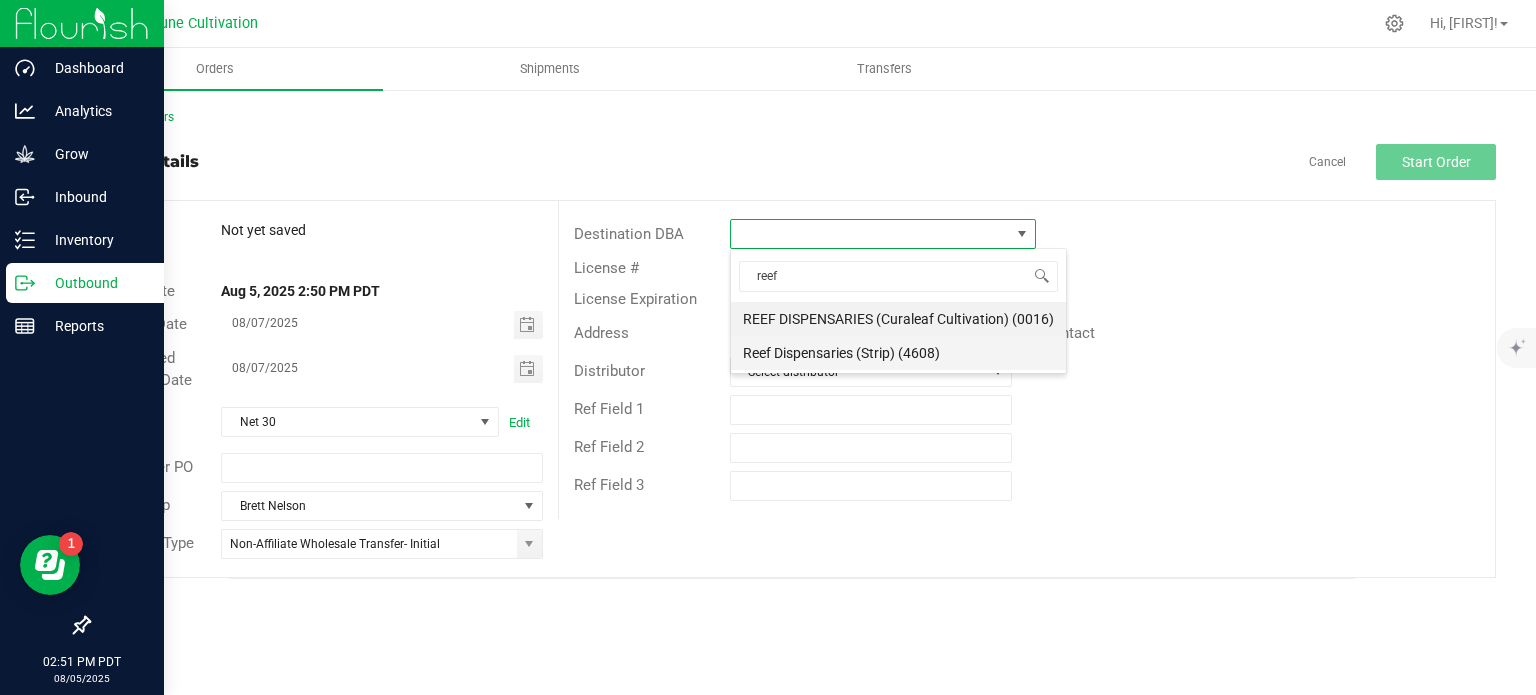 click on "Reef Dispensaries (Strip) (4608)" at bounding box center [898, 353] 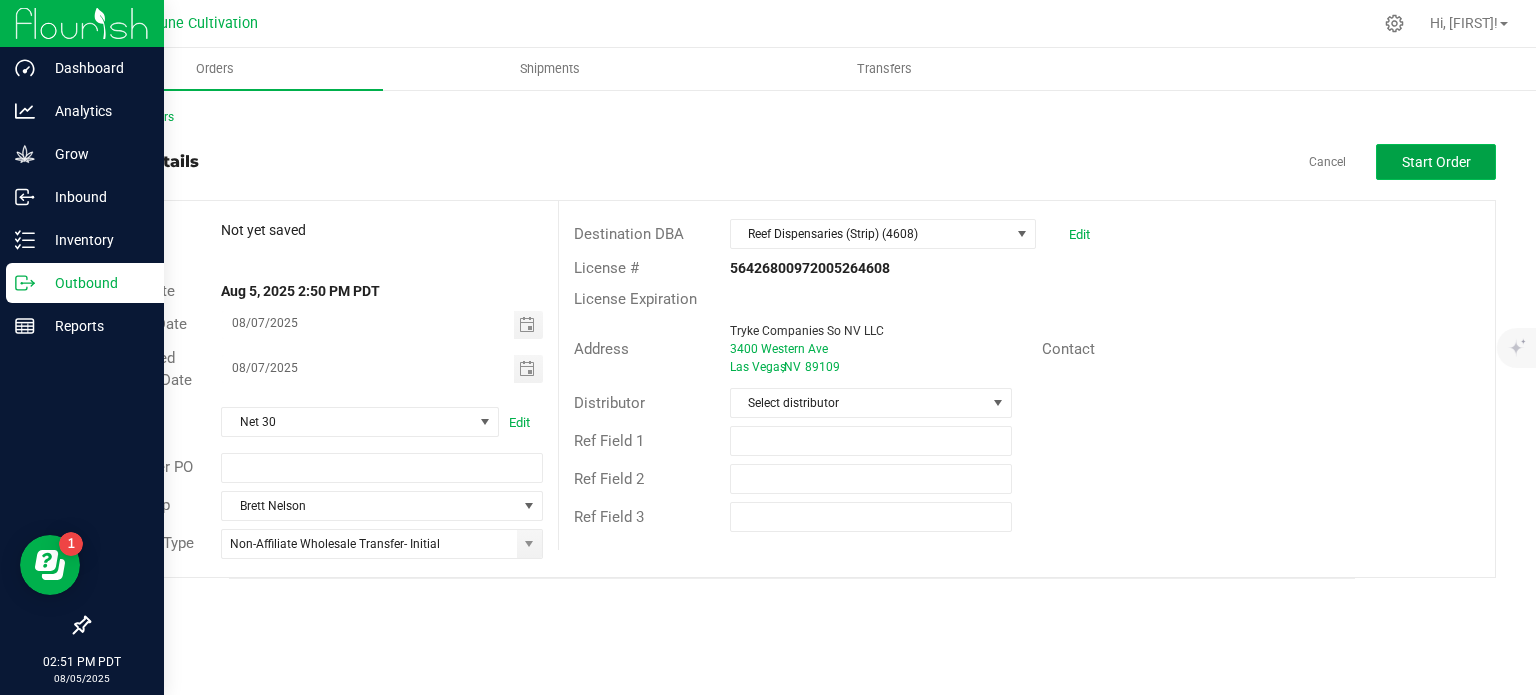 click on "Start Order" at bounding box center (1436, 162) 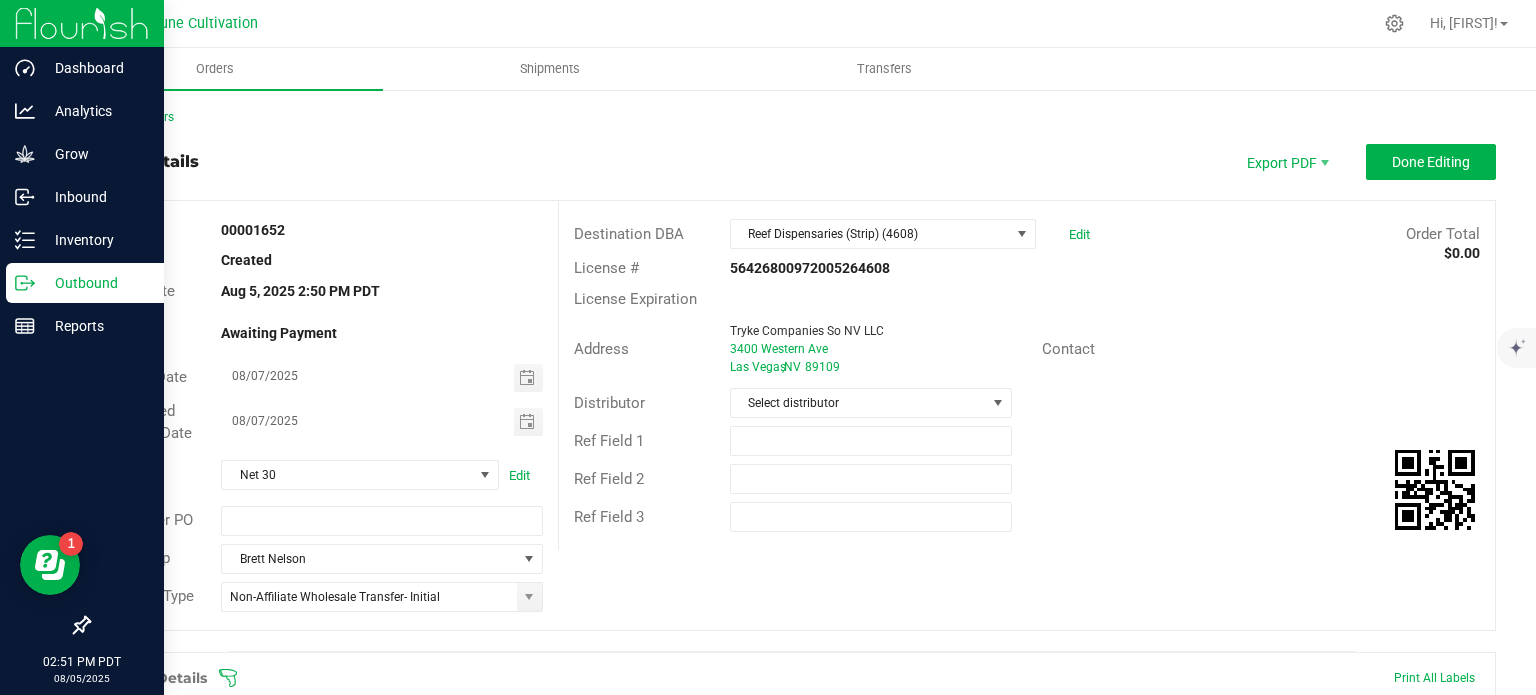 scroll, scrollTop: 488, scrollLeft: 0, axis: vertical 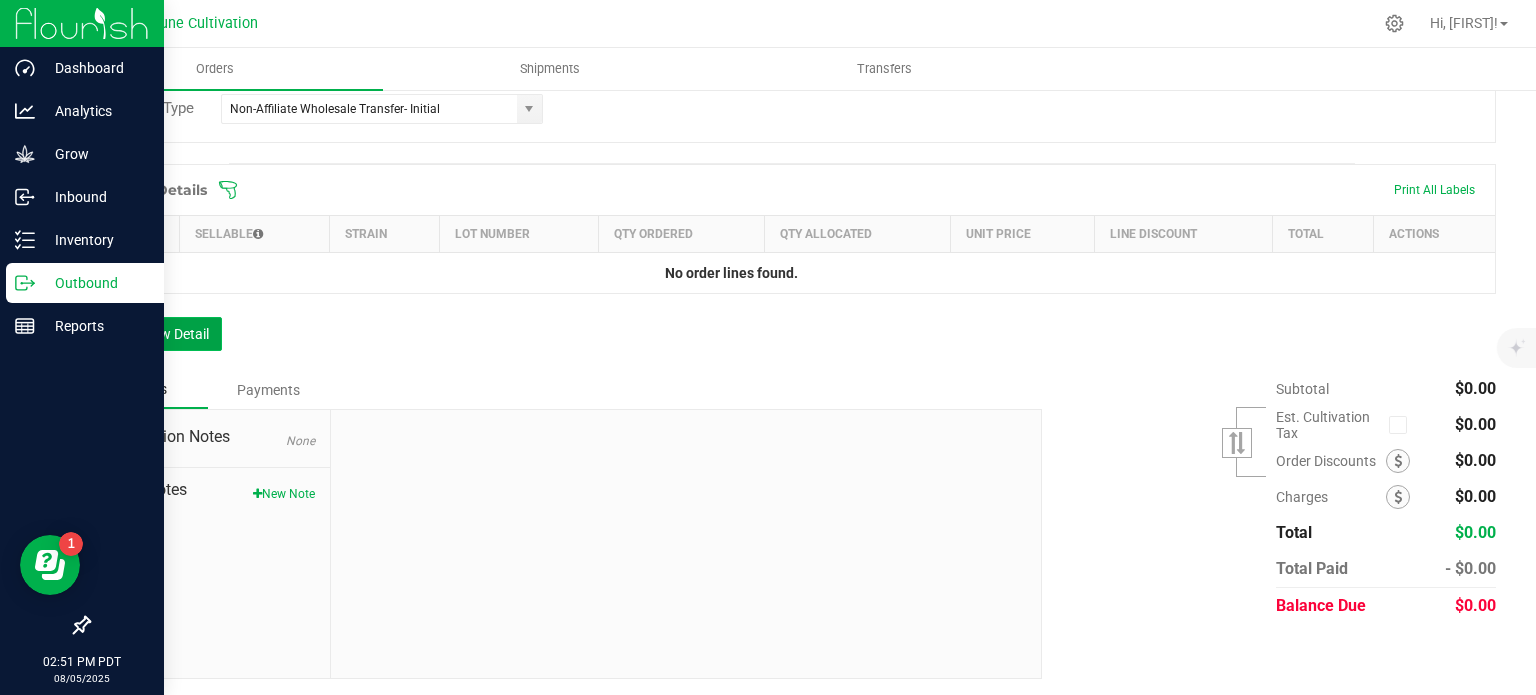 click on "Add New Detail" at bounding box center (155, 334) 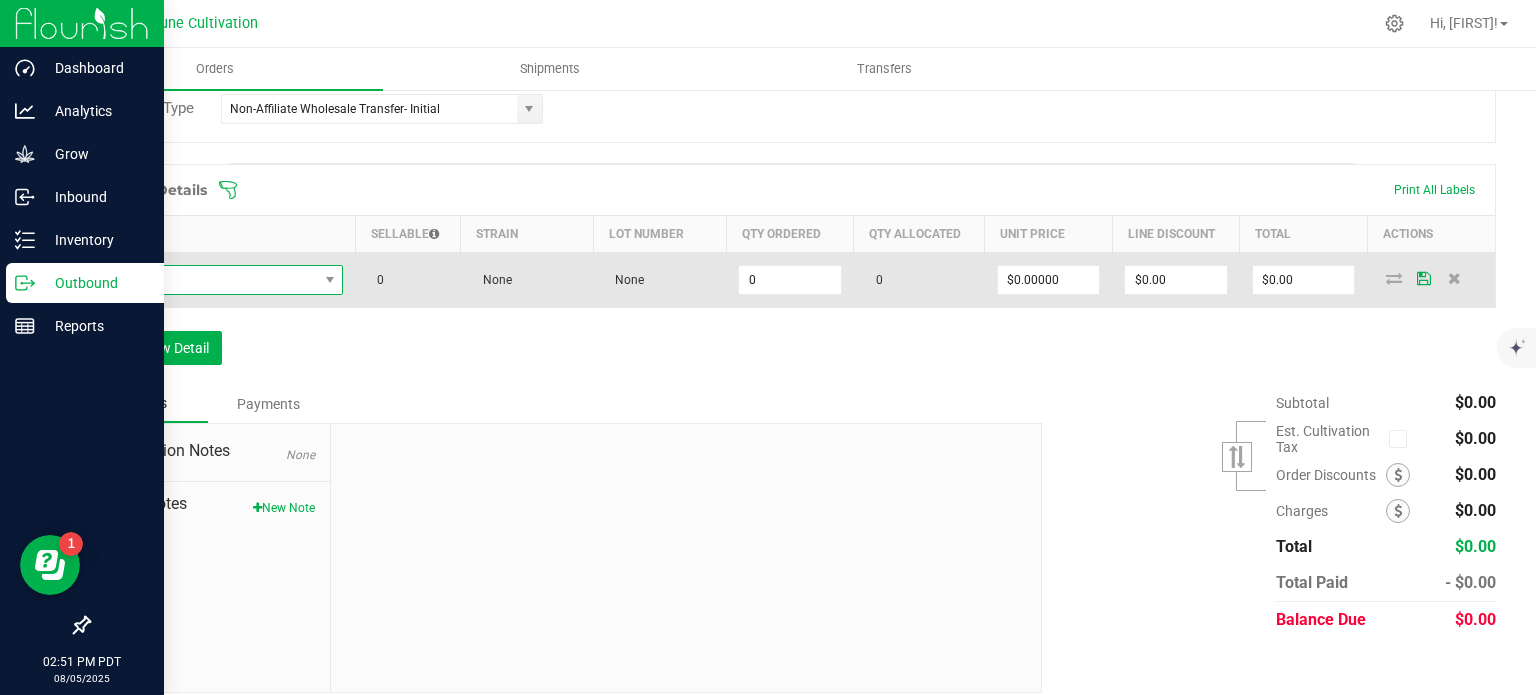 click at bounding box center (210, 280) 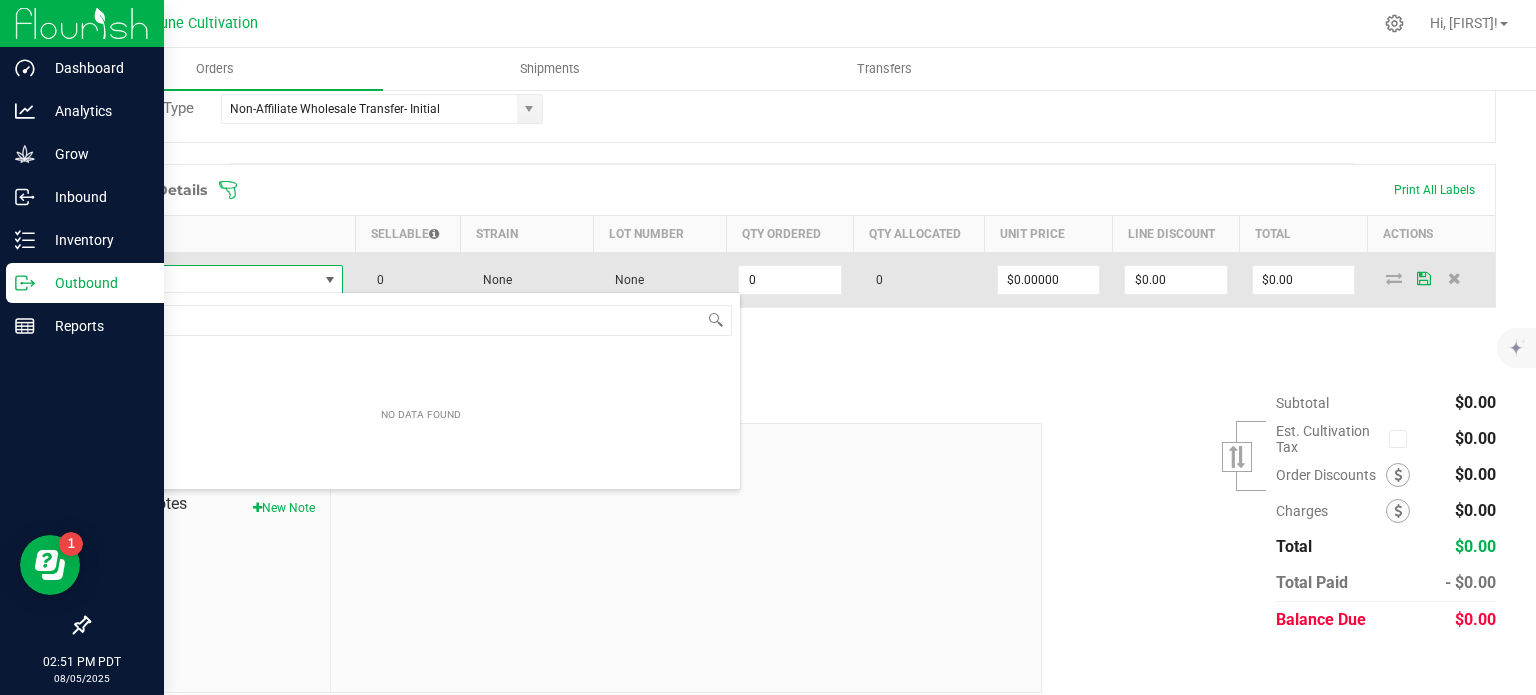 scroll, scrollTop: 99970, scrollLeft: 99761, axis: both 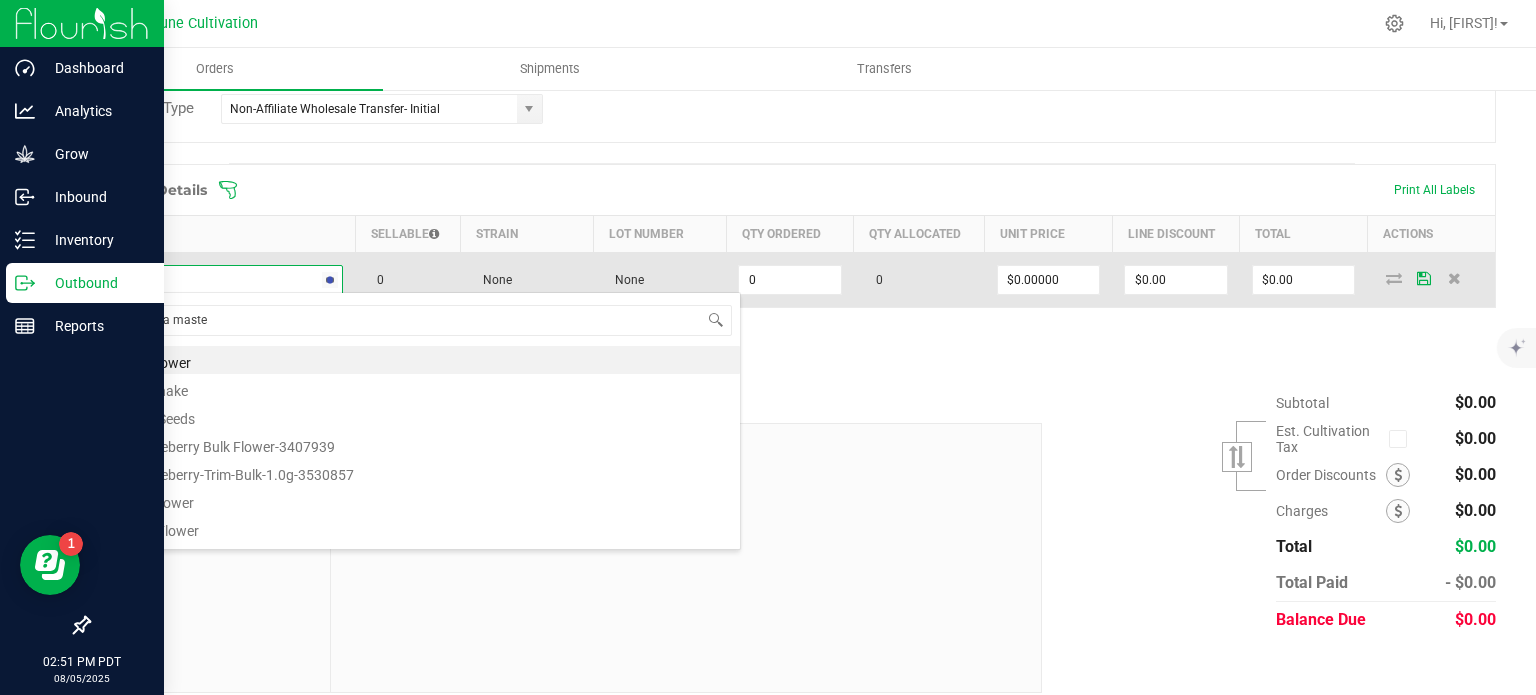 type on "papaya master" 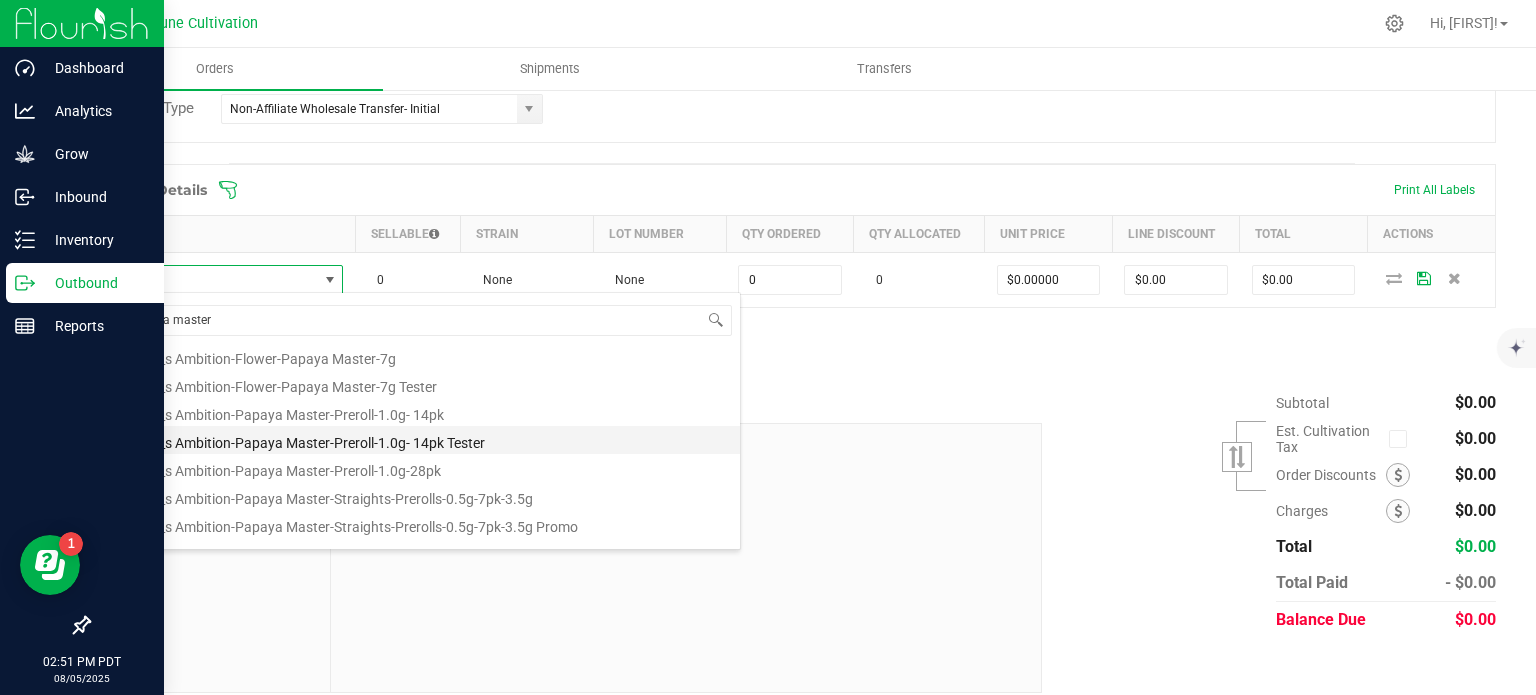 scroll, scrollTop: 304, scrollLeft: 0, axis: vertical 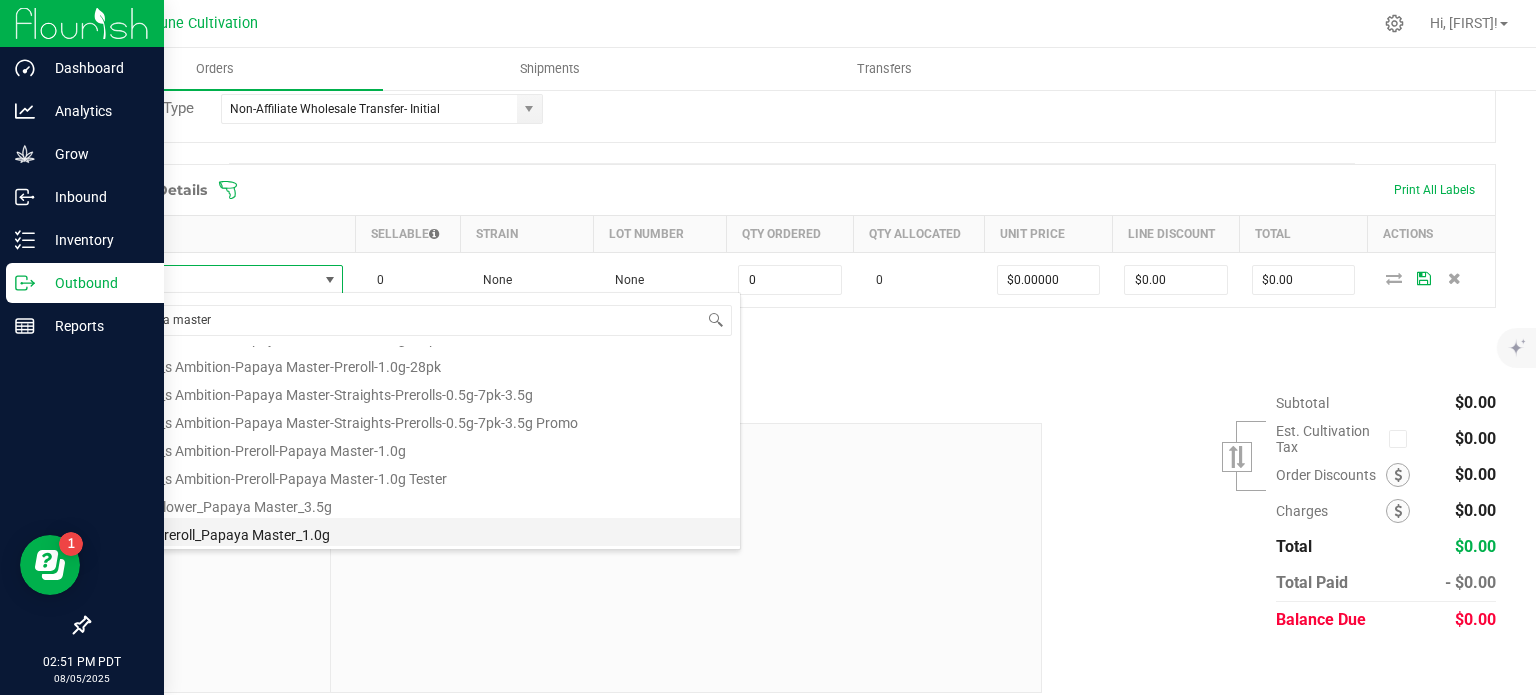 click on "HUST_Preroll_Papaya Master_1.0g" at bounding box center (421, 532) 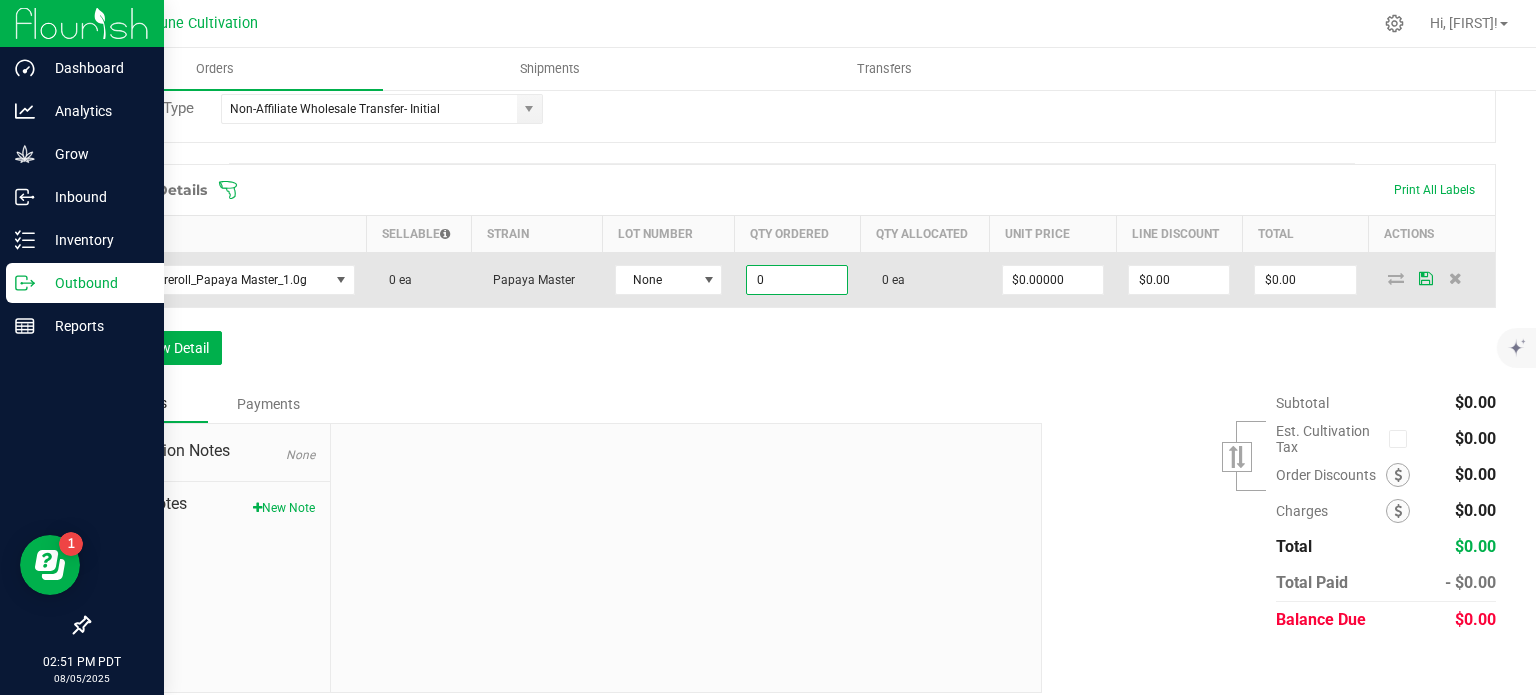 click on "0" at bounding box center [797, 280] 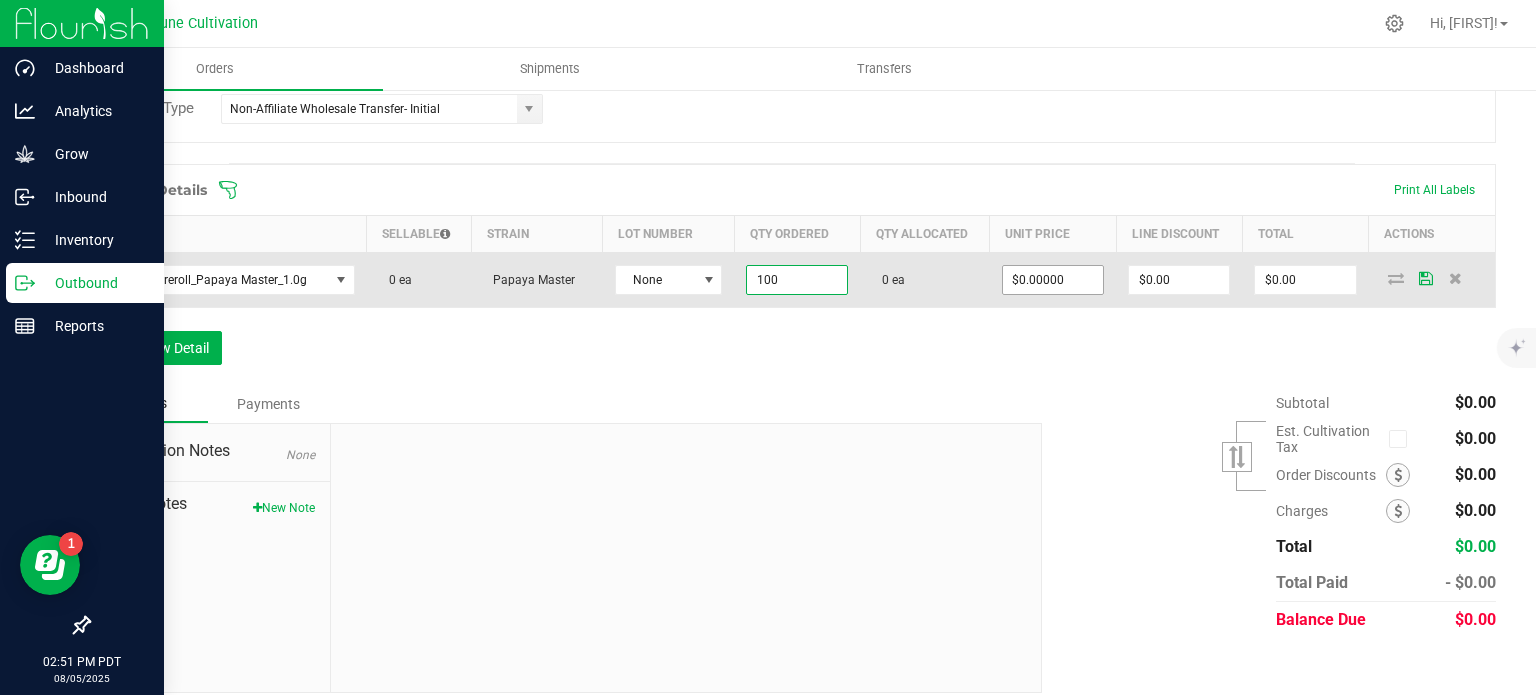 type on "100 ea" 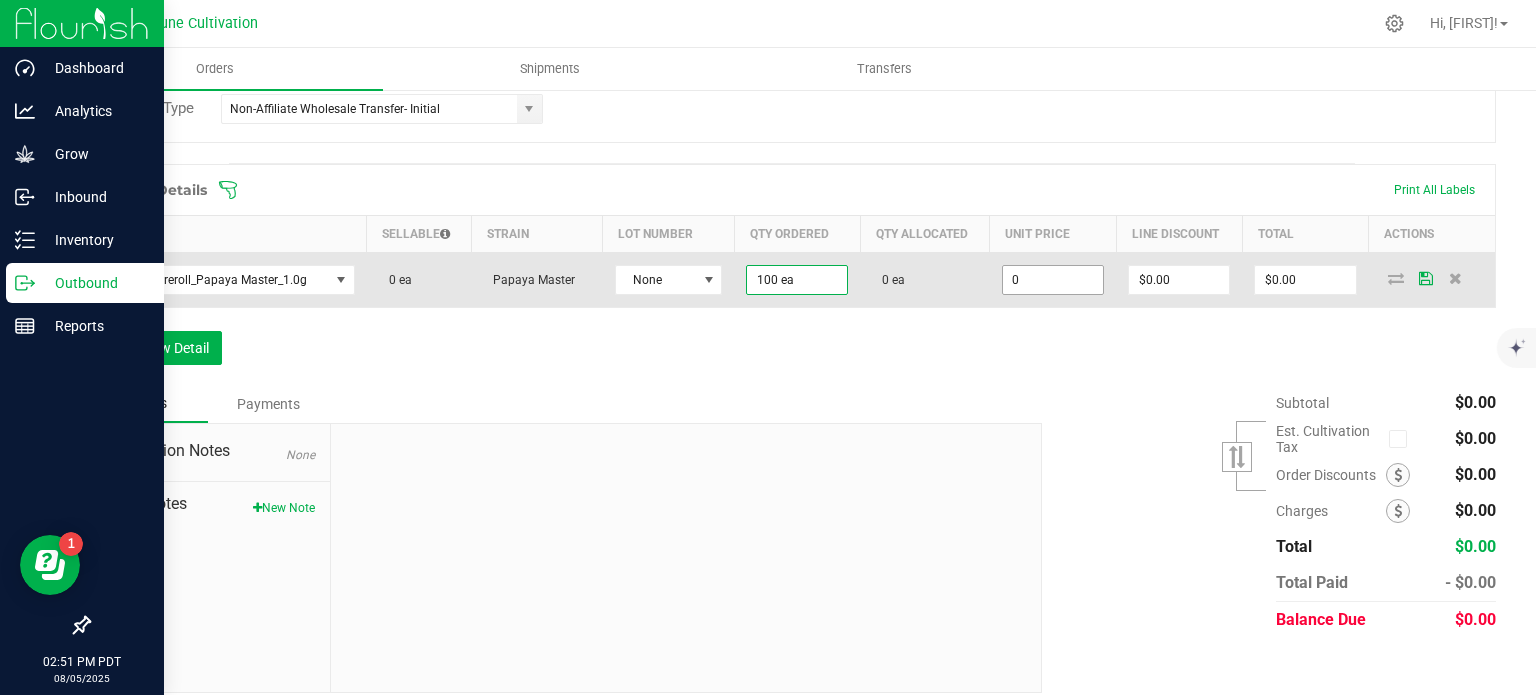 click on "0" at bounding box center (1053, 280) 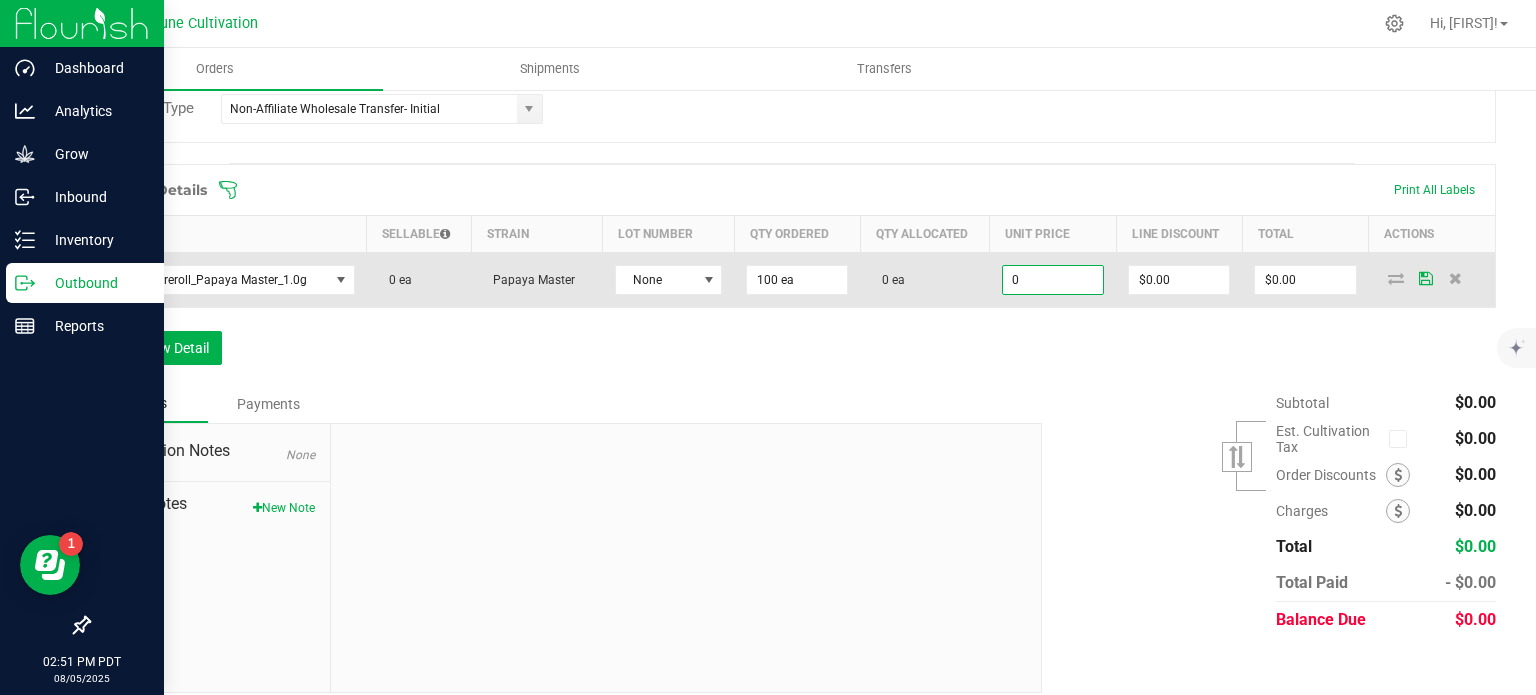 type on "2" 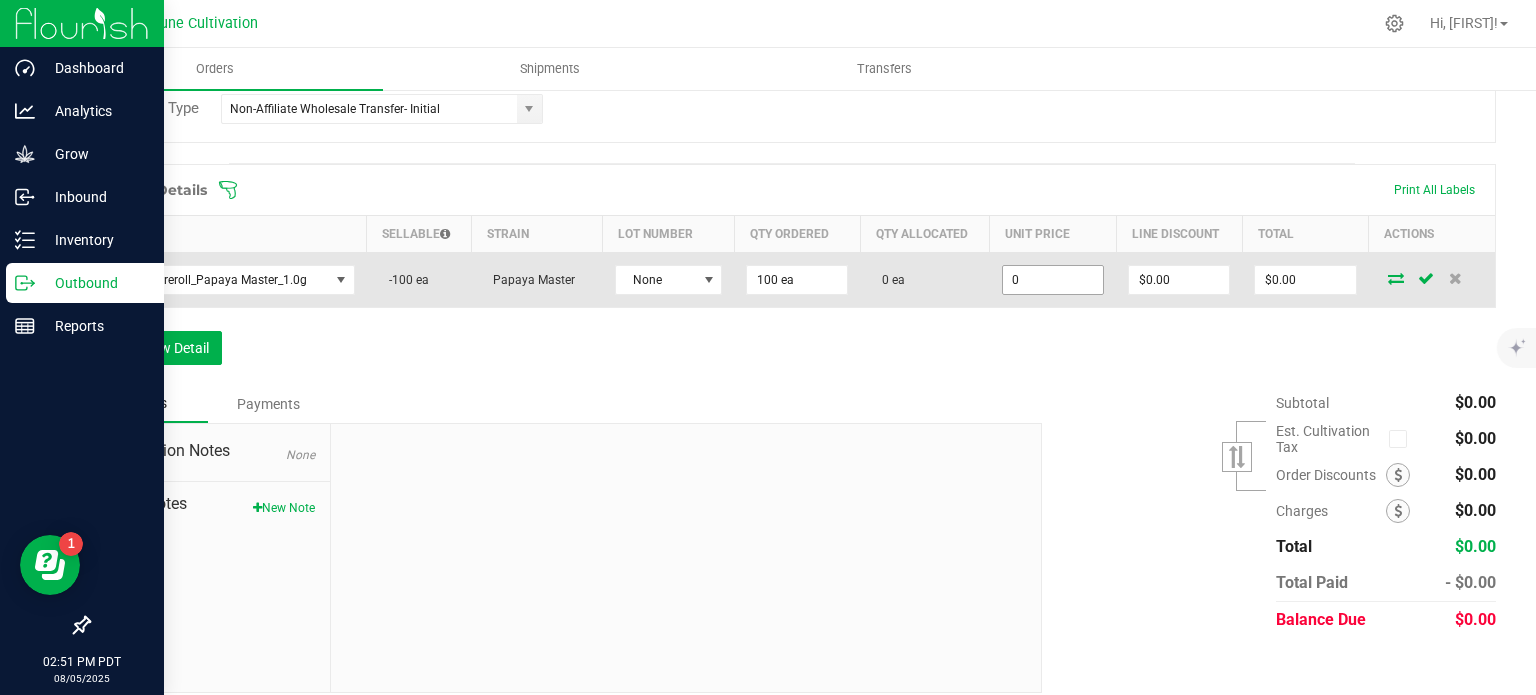 click on "0" at bounding box center [1053, 280] 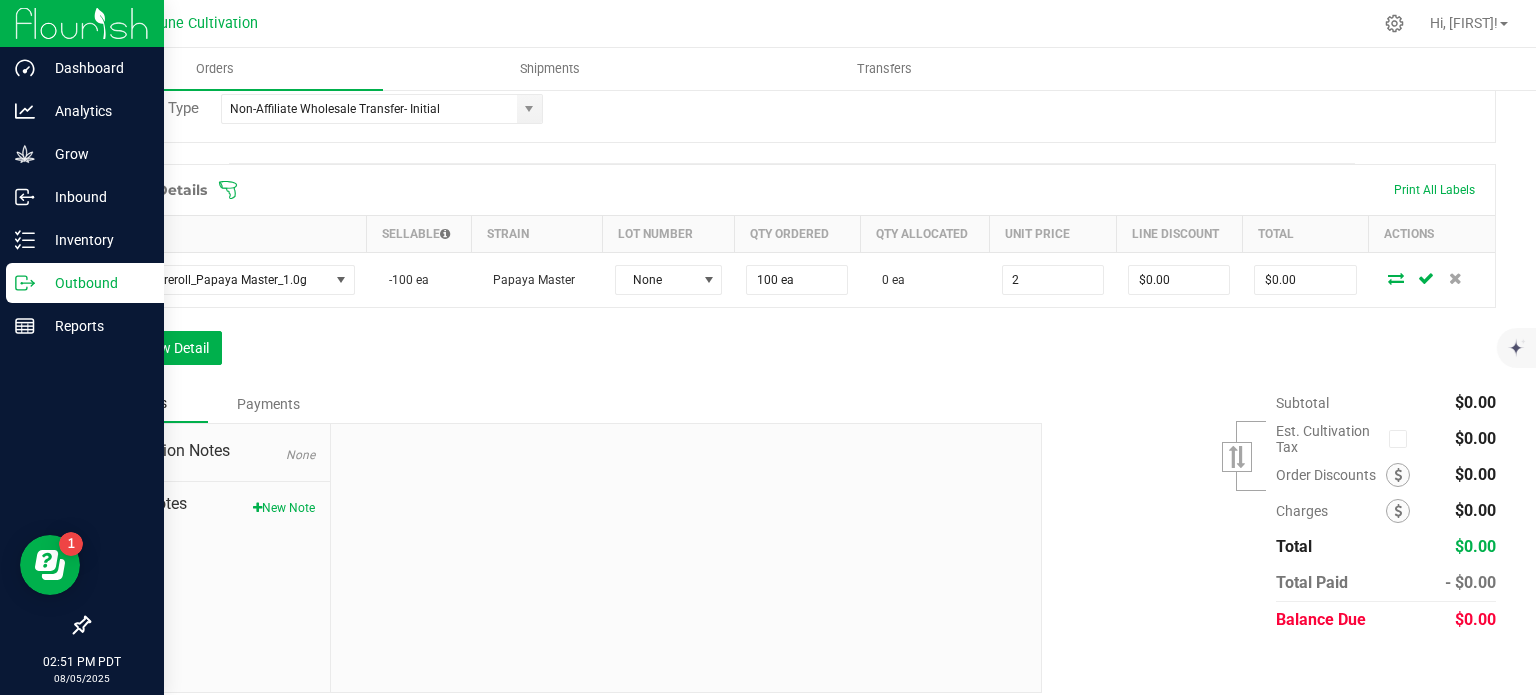 type on "$2.00000" 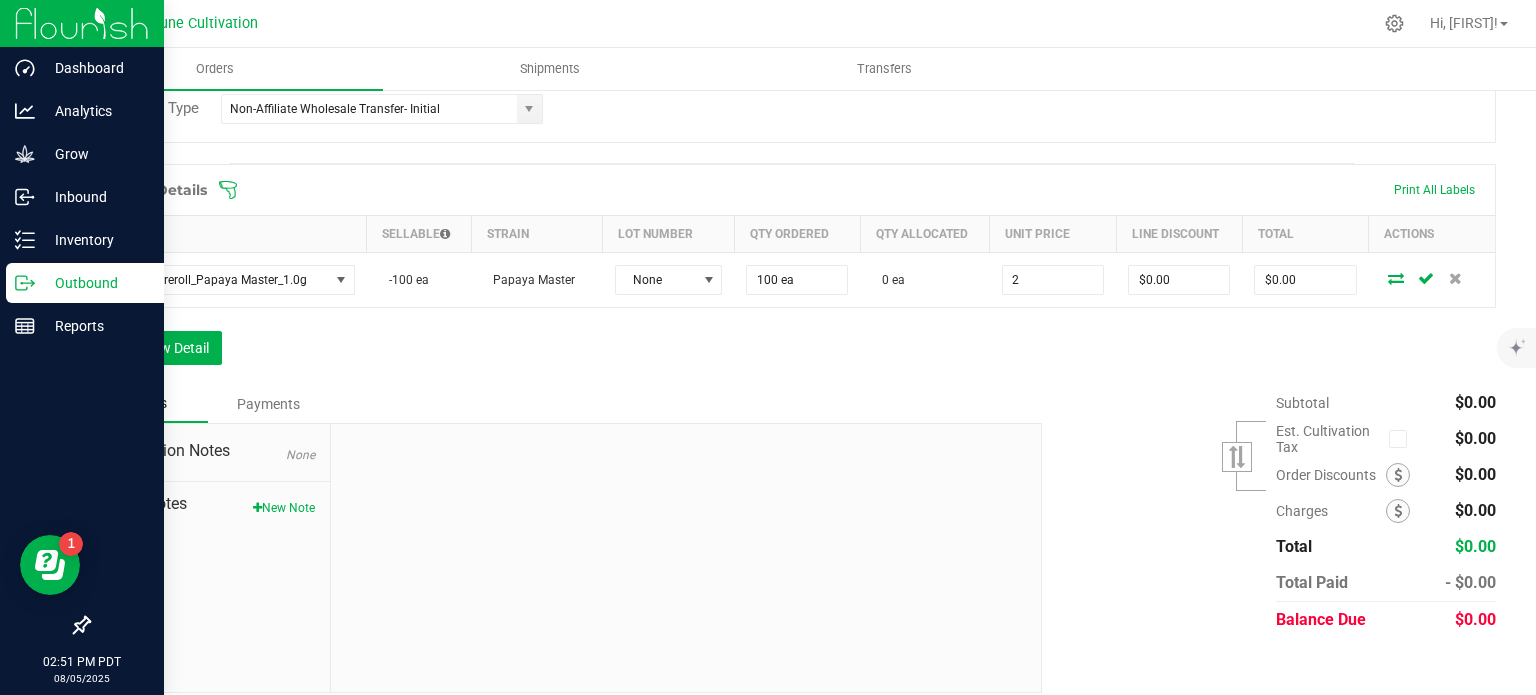 type on "$200.00" 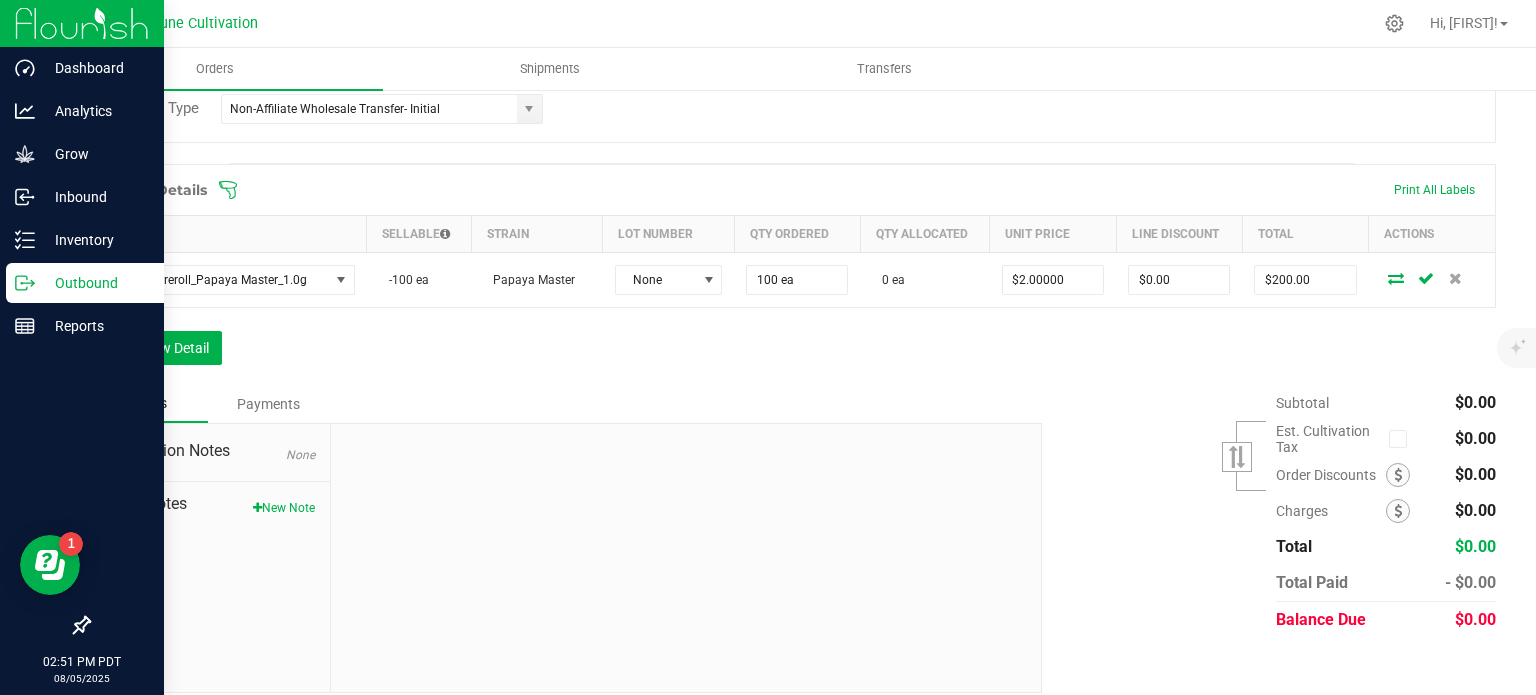 click on "Order Details Print All Labels Item  Sellable  Strain  Lot Number  Qty Ordered Qty Allocated Unit Price Line Discount Total Actions HUST_Preroll_Papaya Master_1.0g  -100 ea   Papaya Master  None 100 ea  0 ea  $2.00000 $0.00 $200.00
Add New Detail" at bounding box center (792, 274) 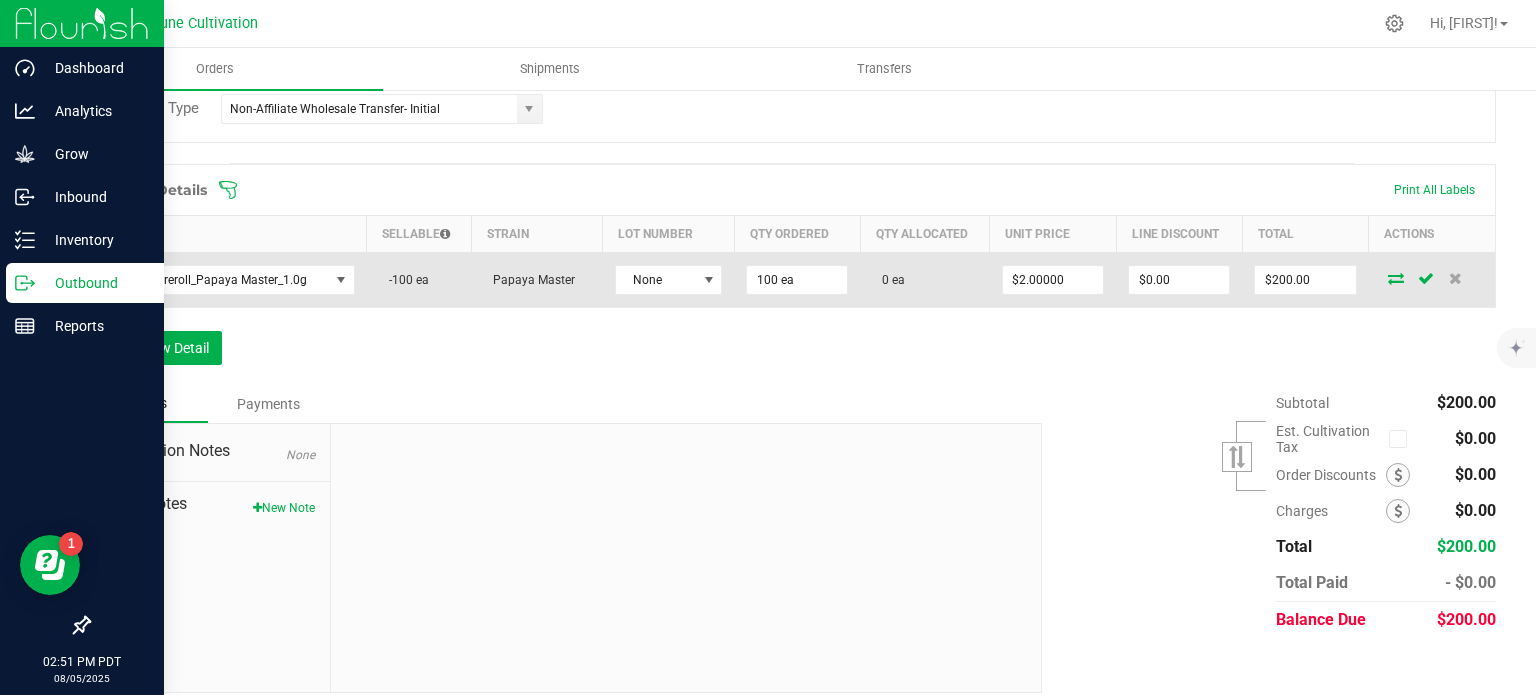 click at bounding box center [1396, 278] 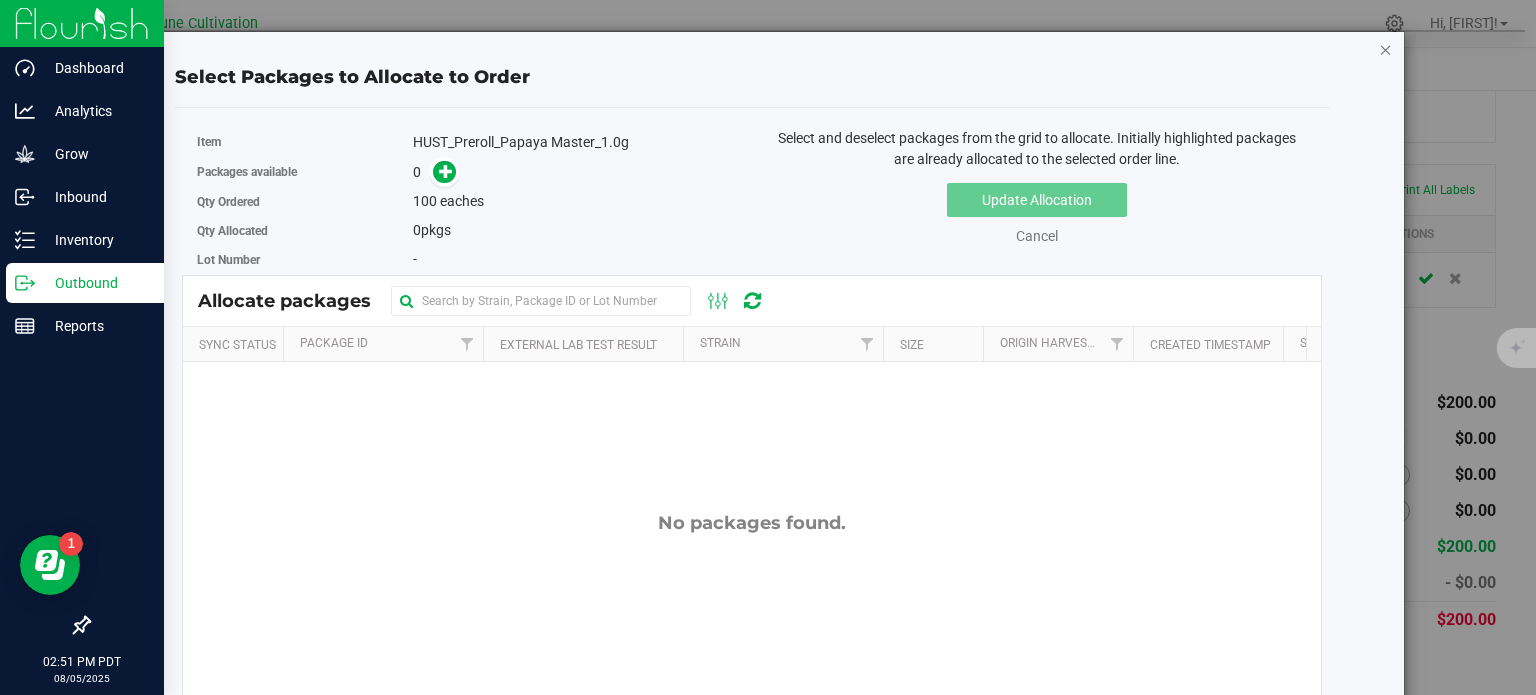 click at bounding box center (1386, 49) 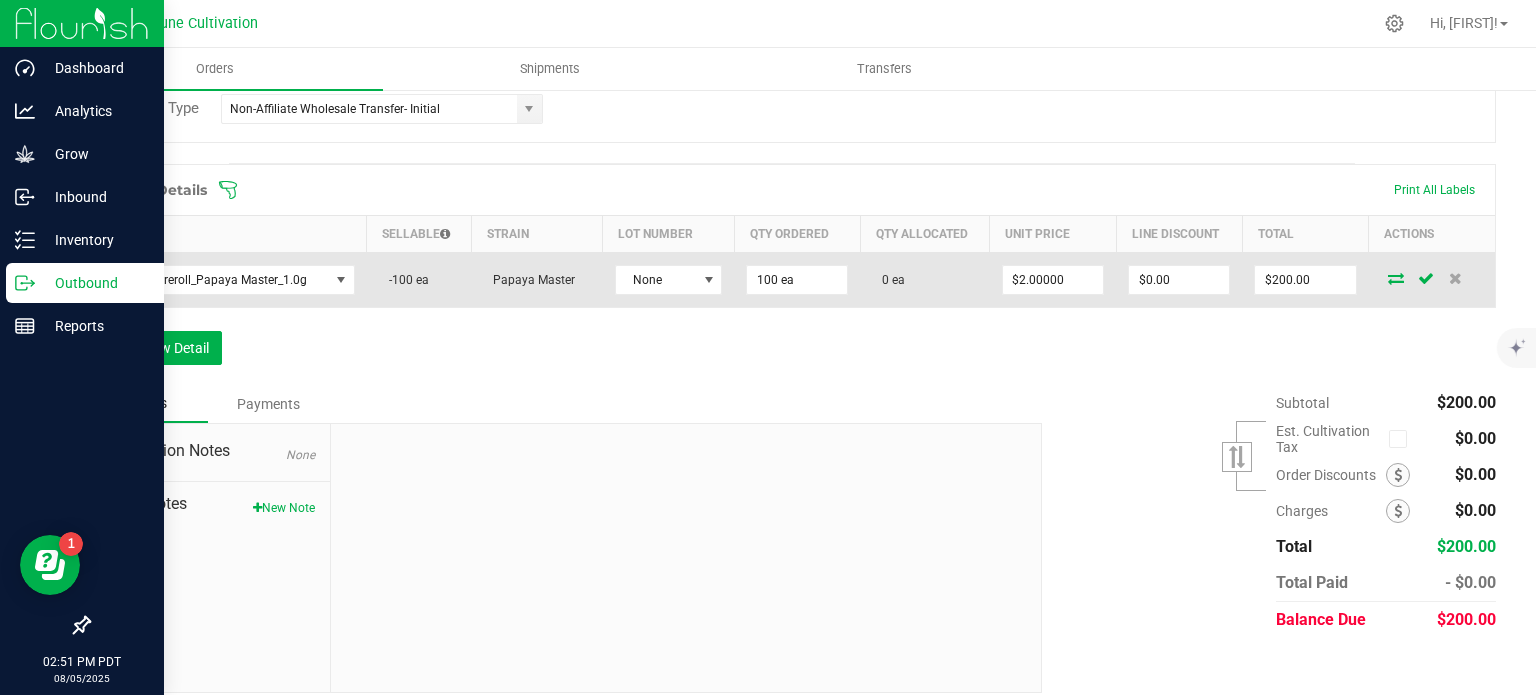 click at bounding box center [1432, 279] 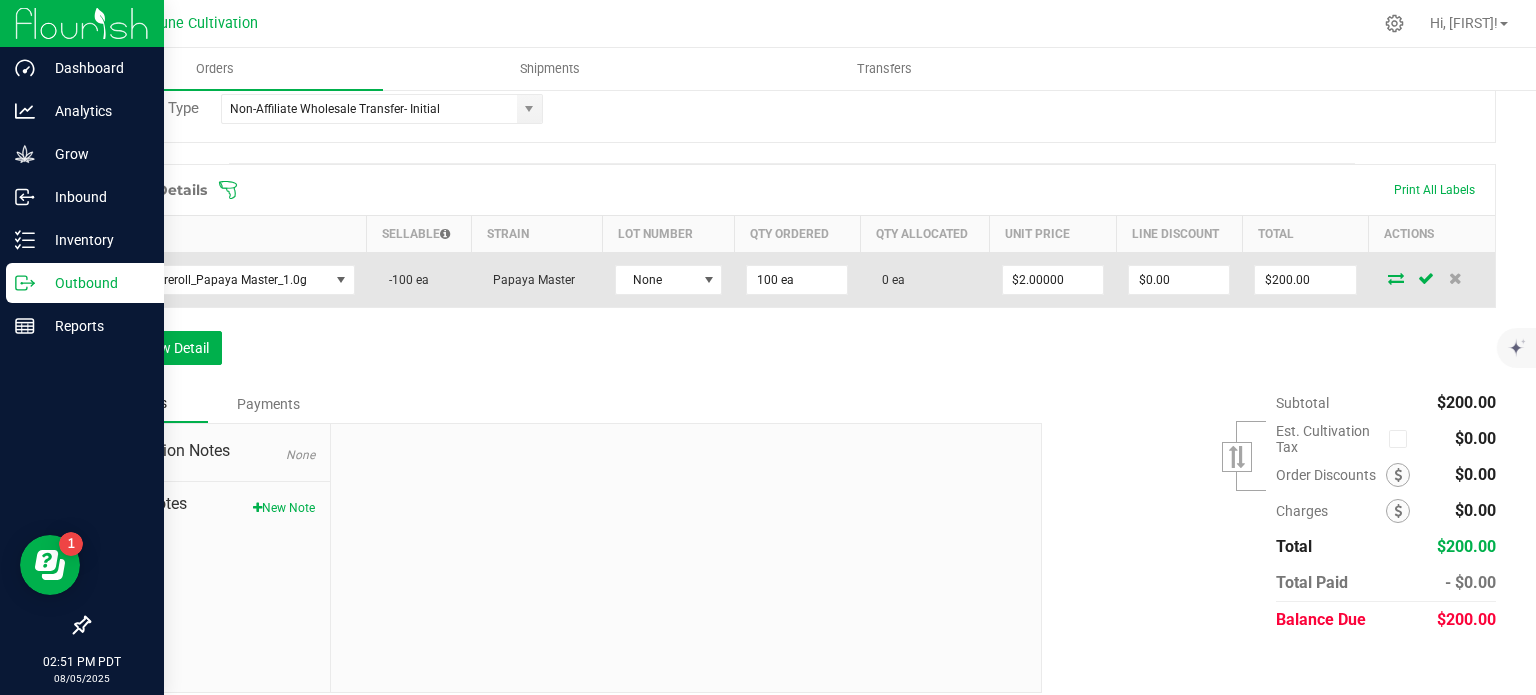 click at bounding box center (1396, 278) 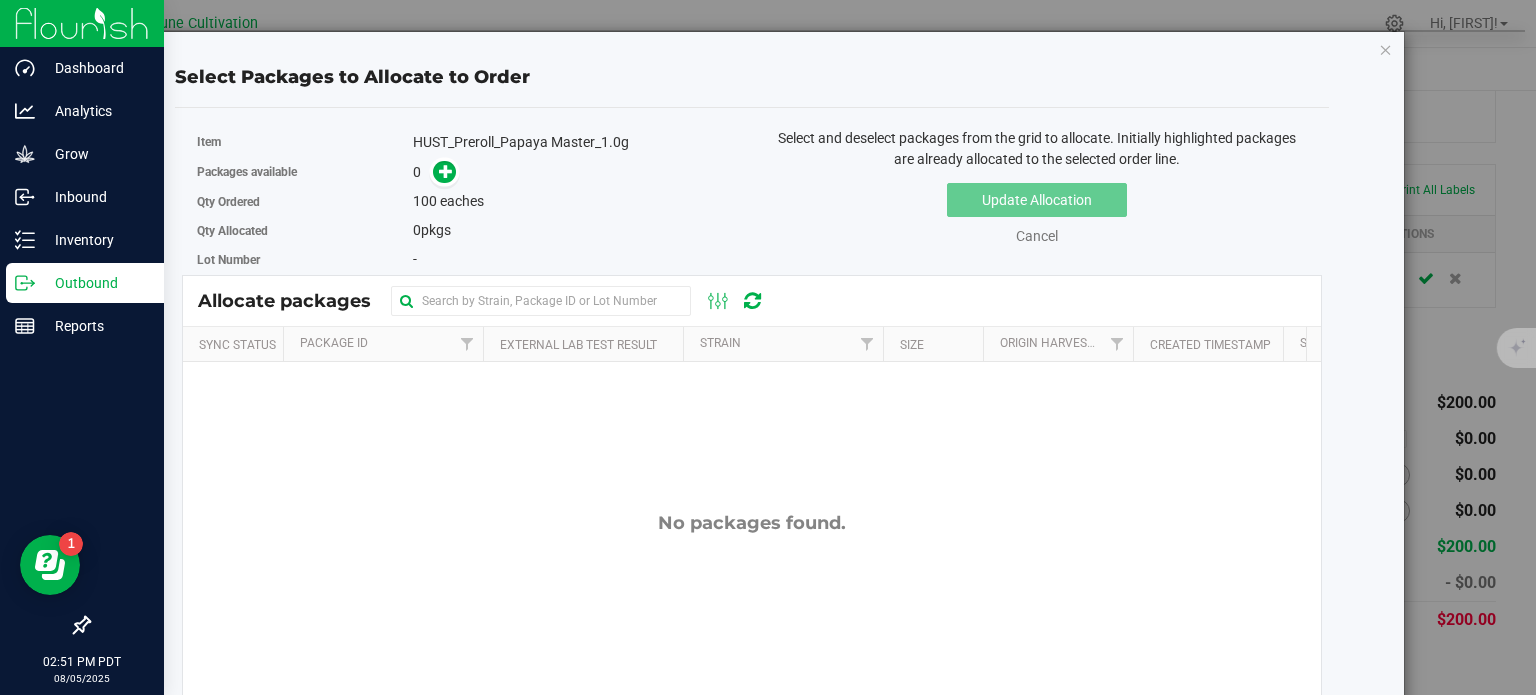 click on "HUST_Preroll_Papaya Master_1.0g" at bounding box center (575, 142) 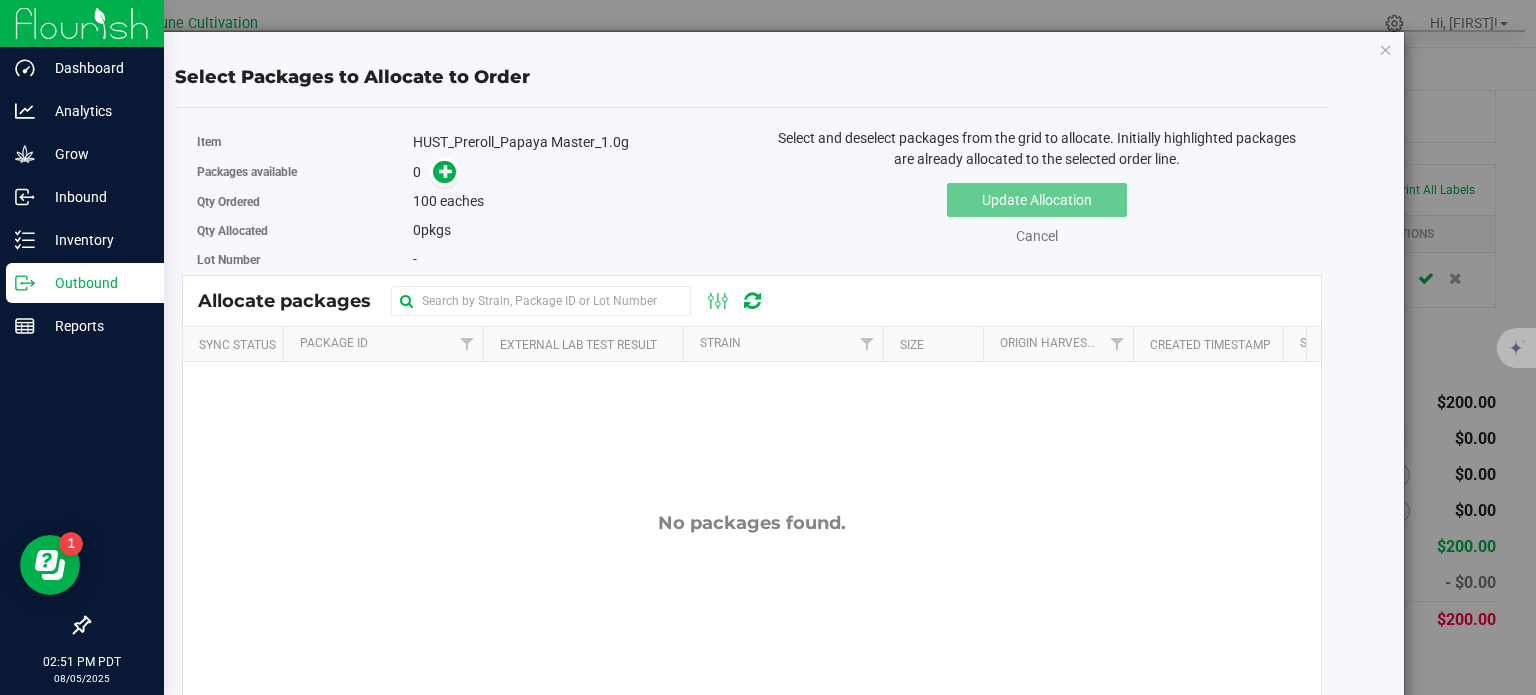 click on "HUST_Preroll_Papaya Master_1.0g" at bounding box center (575, 142) 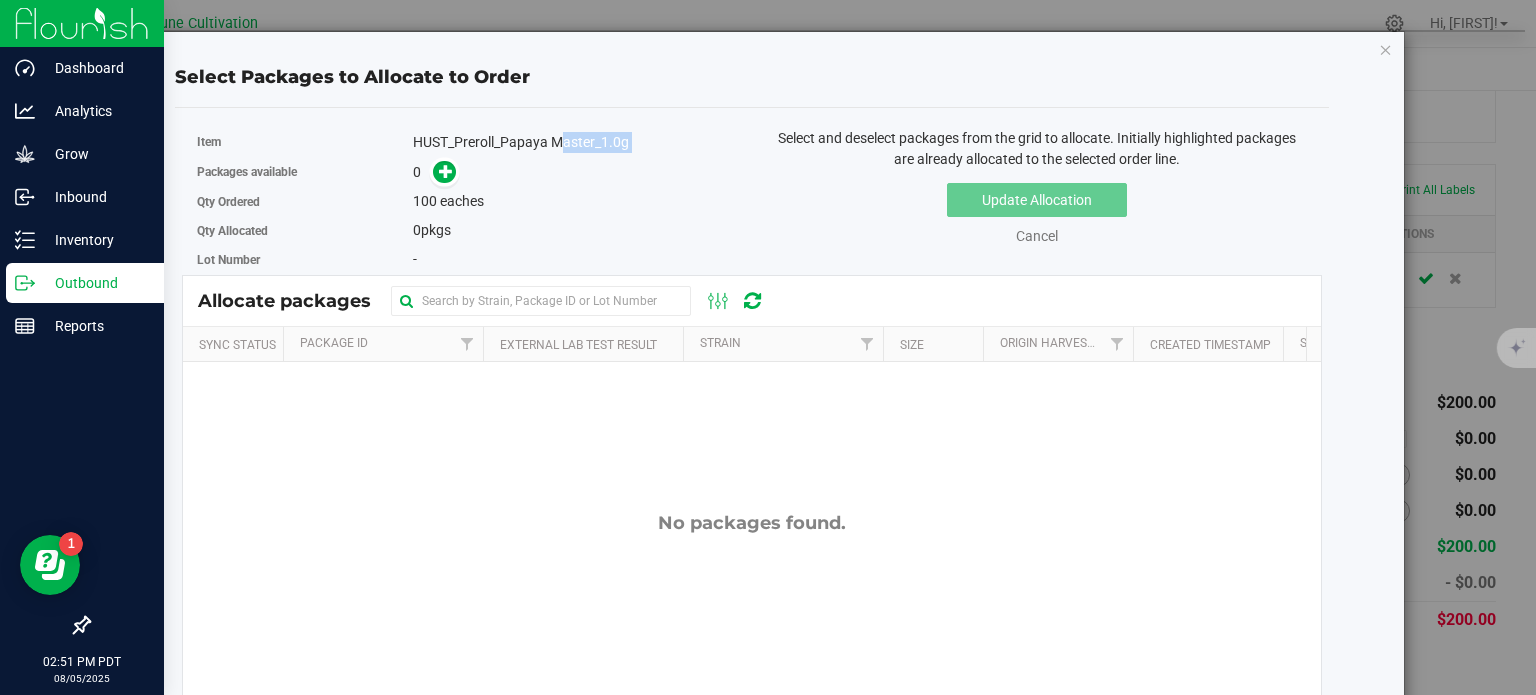 click on "HUST_Preroll_Papaya Master_1.0g" at bounding box center [575, 142] 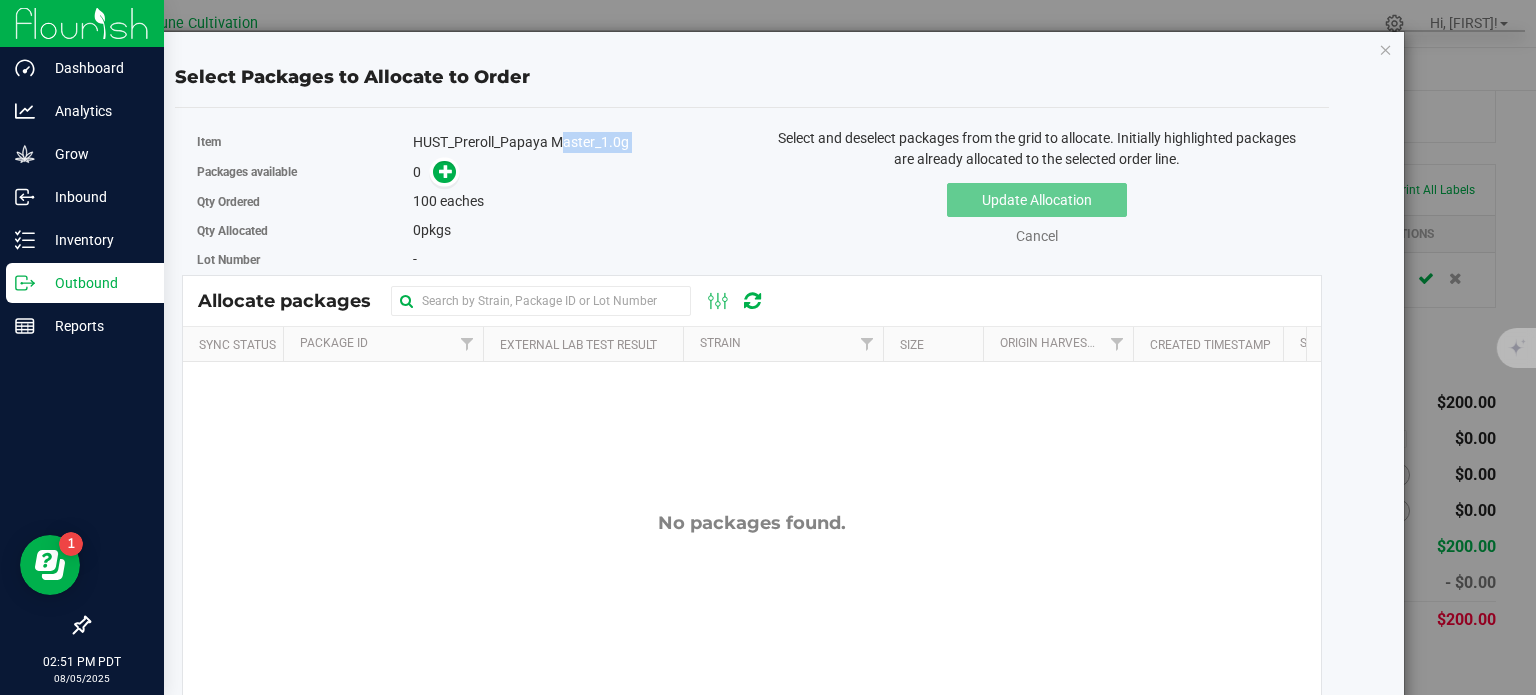 copy on "HUST_Preroll_Papaya Master_1.0g" 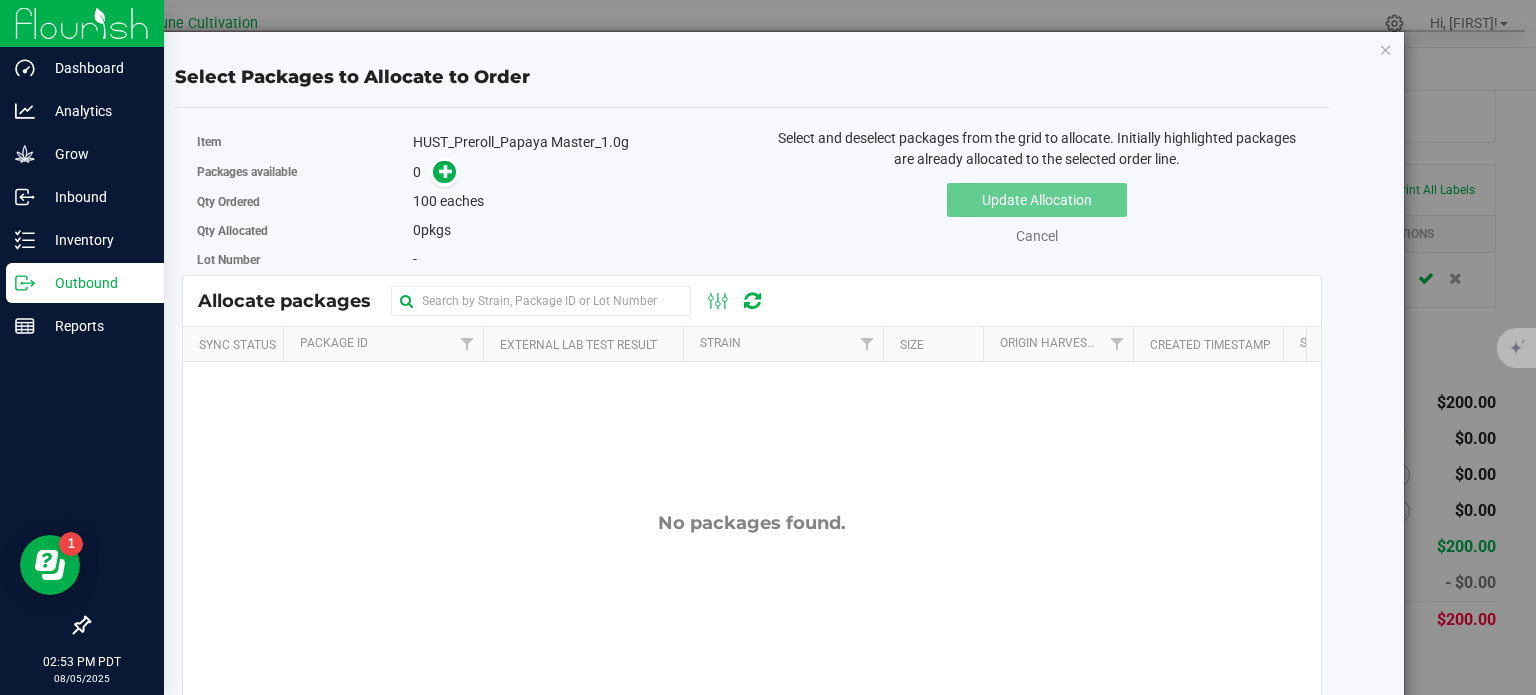 click on "Select Packages to Allocate to Order
Item
HUST_Preroll_Papaya Master_1.0g
Packages available
0
Qty Ordered
100
0" at bounding box center [752, 498] 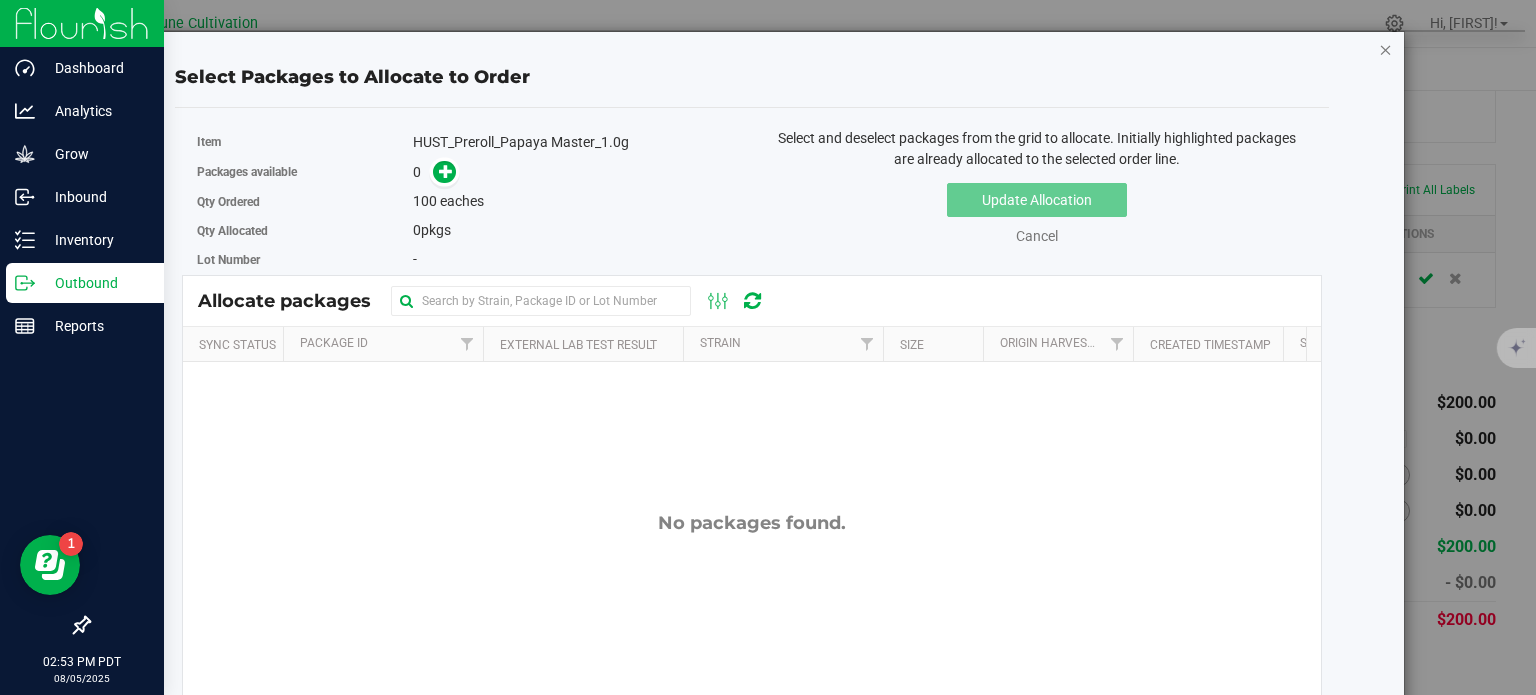click at bounding box center [1386, 49] 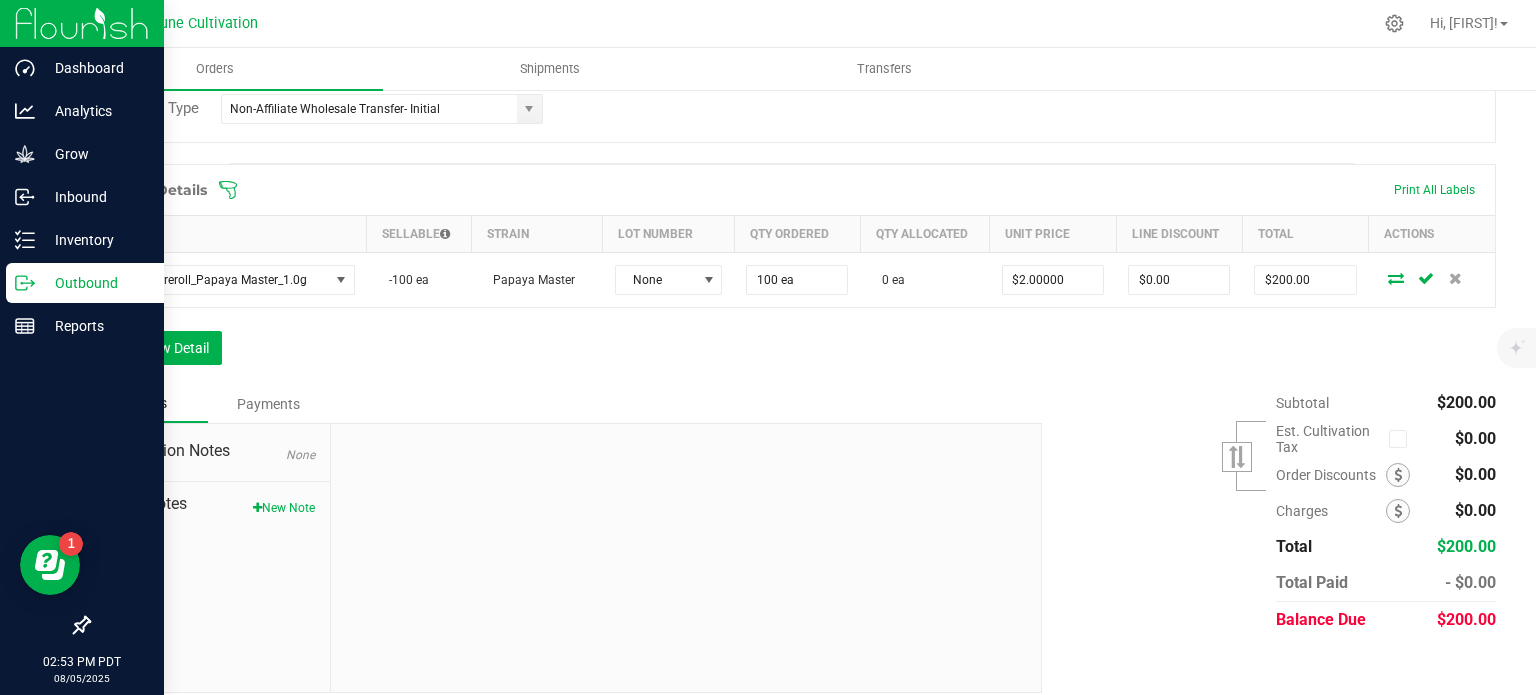 scroll, scrollTop: 0, scrollLeft: 0, axis: both 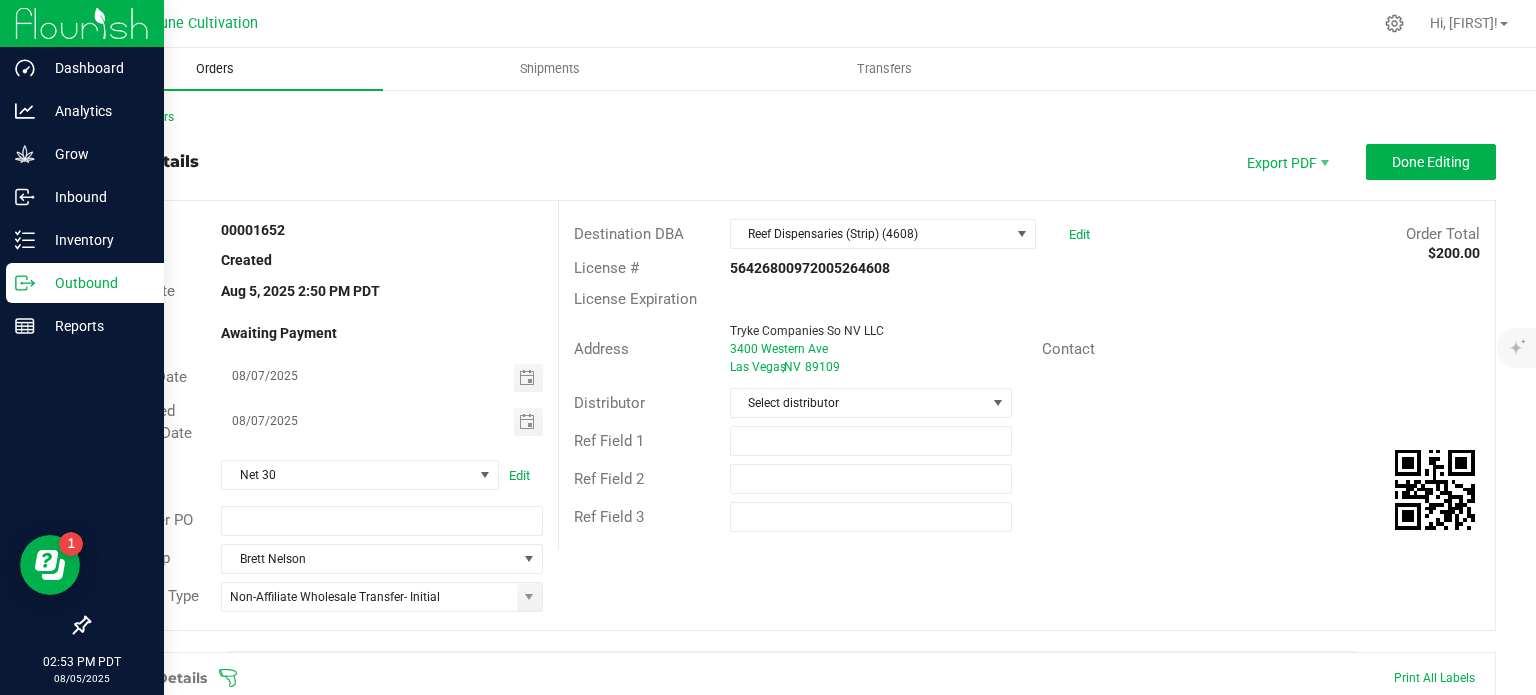 click on "Orders" at bounding box center [215, 69] 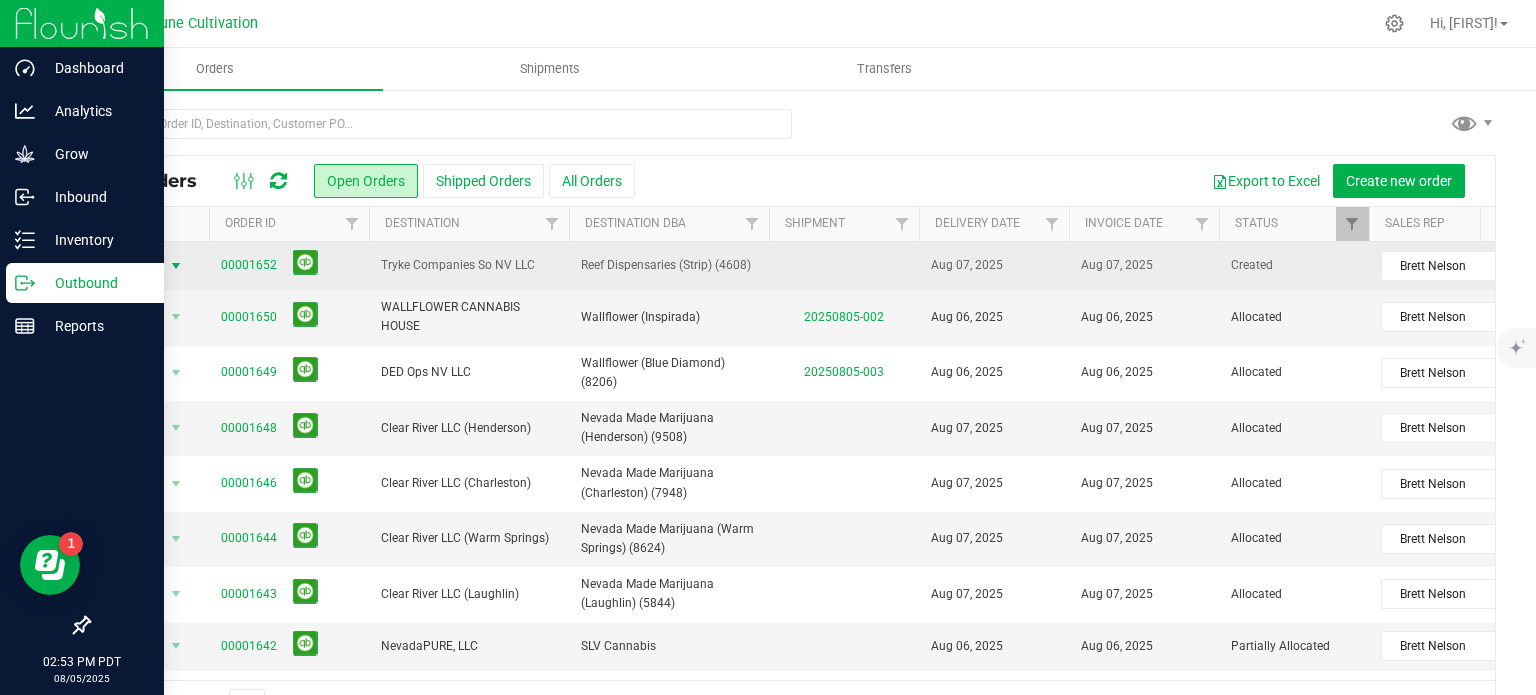 click at bounding box center [176, 266] 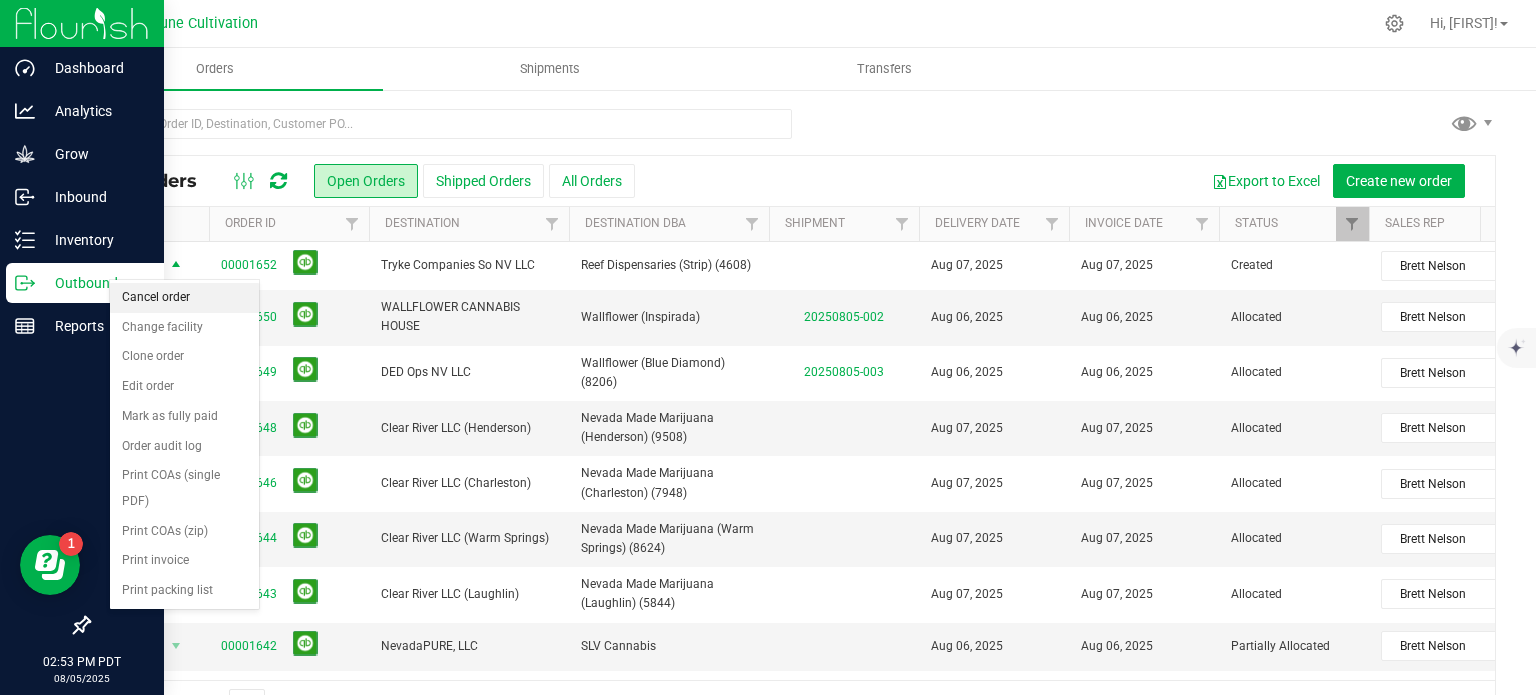 click on "Cancel order" at bounding box center (184, 298) 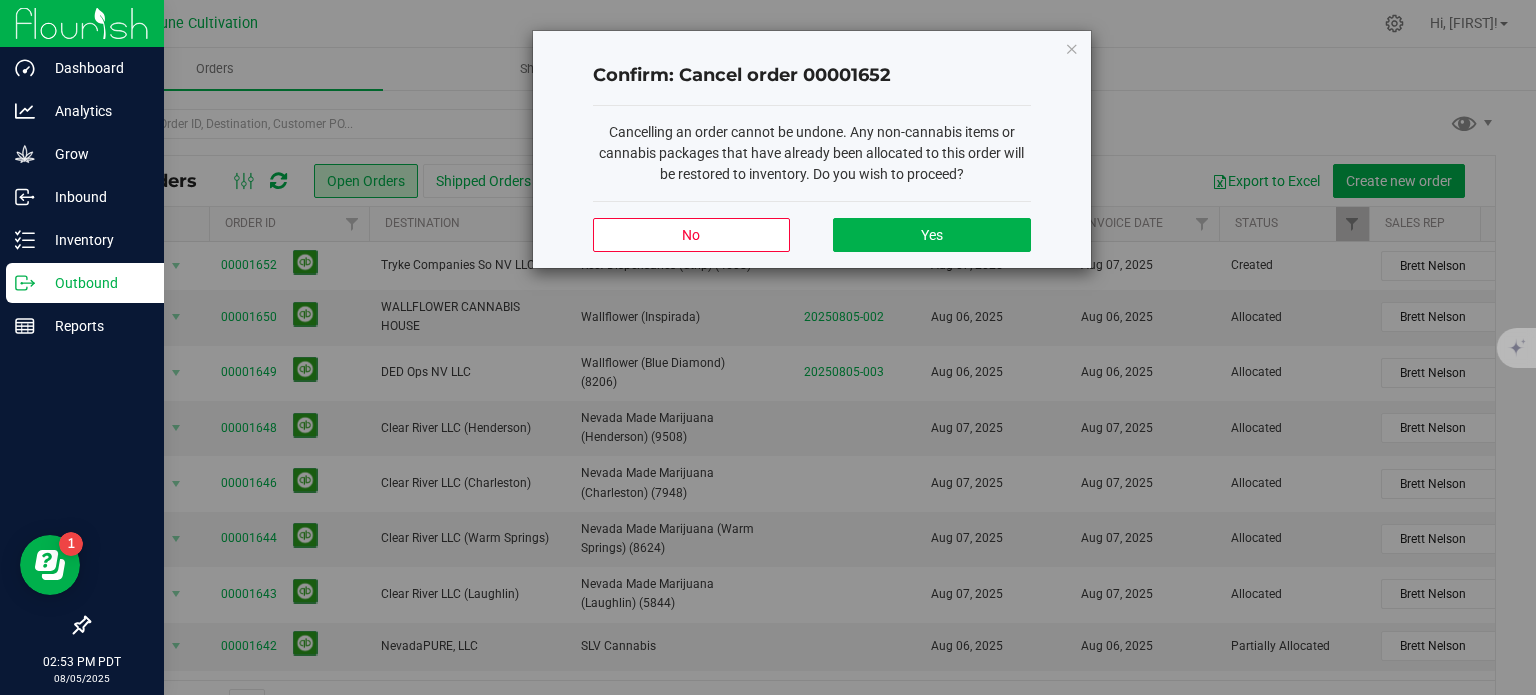 click on "No
Yes" at bounding box center [812, 234] 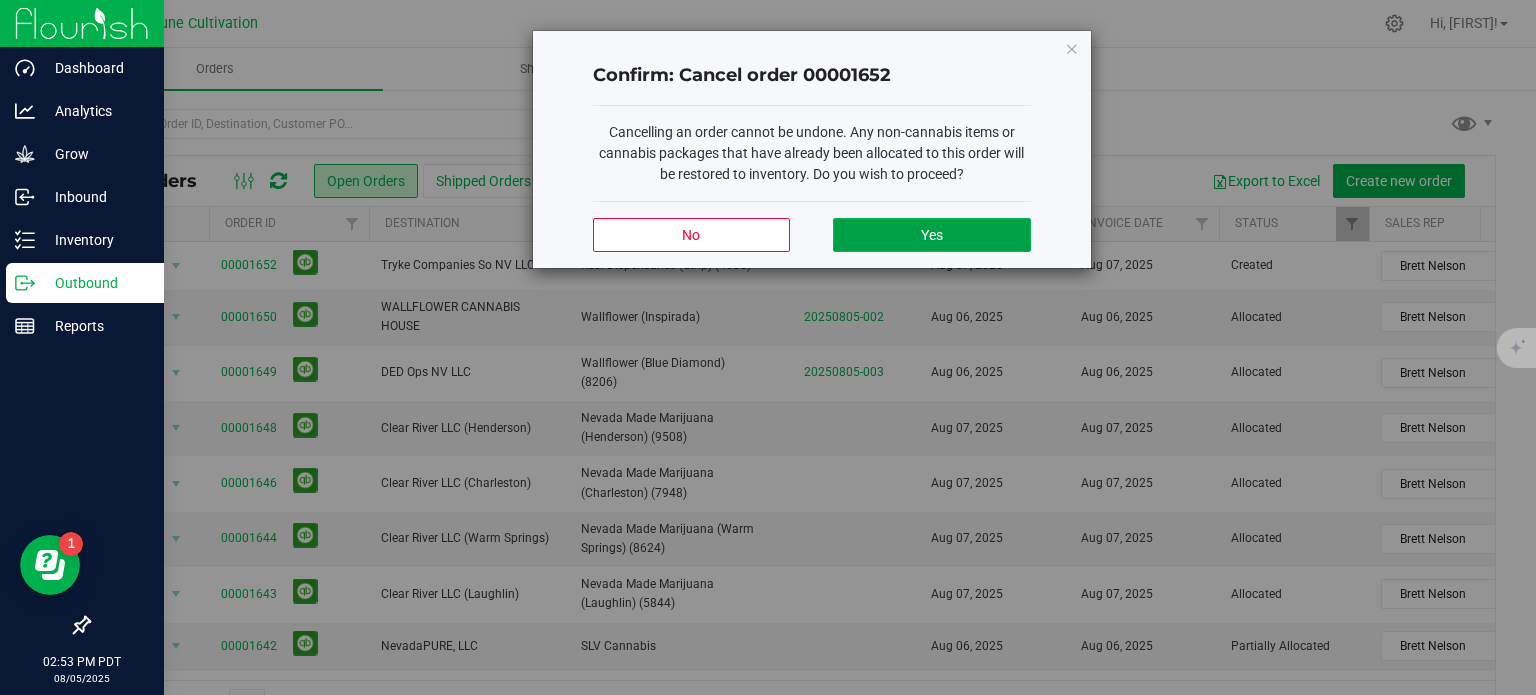 click on "Yes" at bounding box center (931, 235) 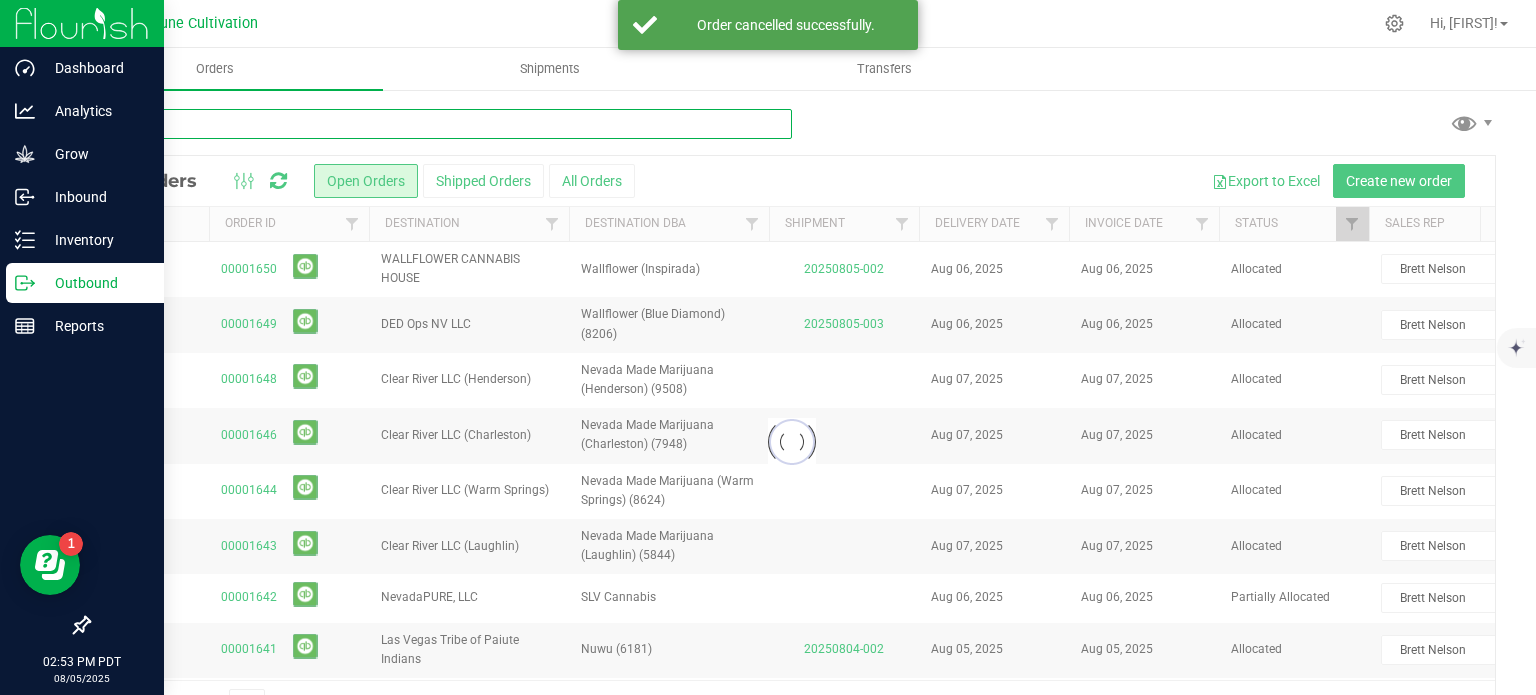 click at bounding box center (440, 124) 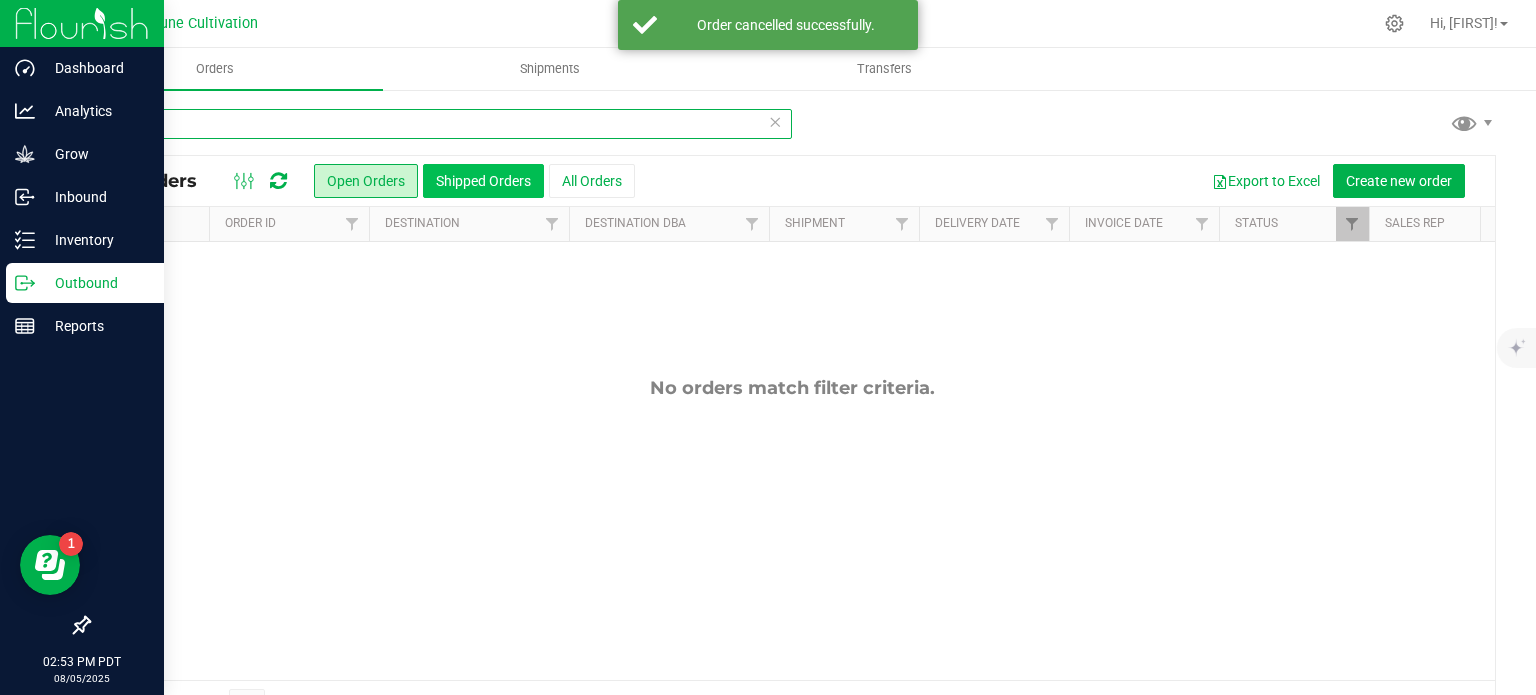 type on "1631" 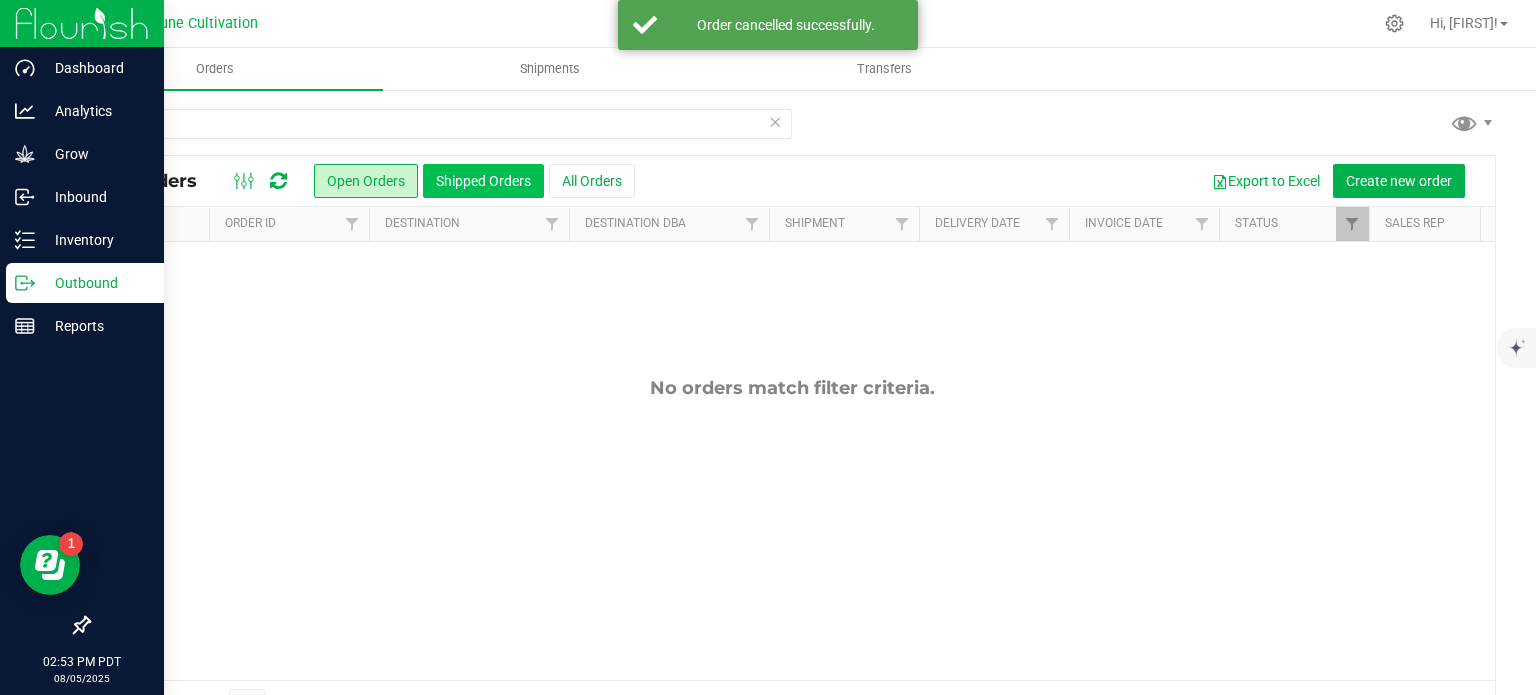 click on "Shipped Orders" at bounding box center [483, 181] 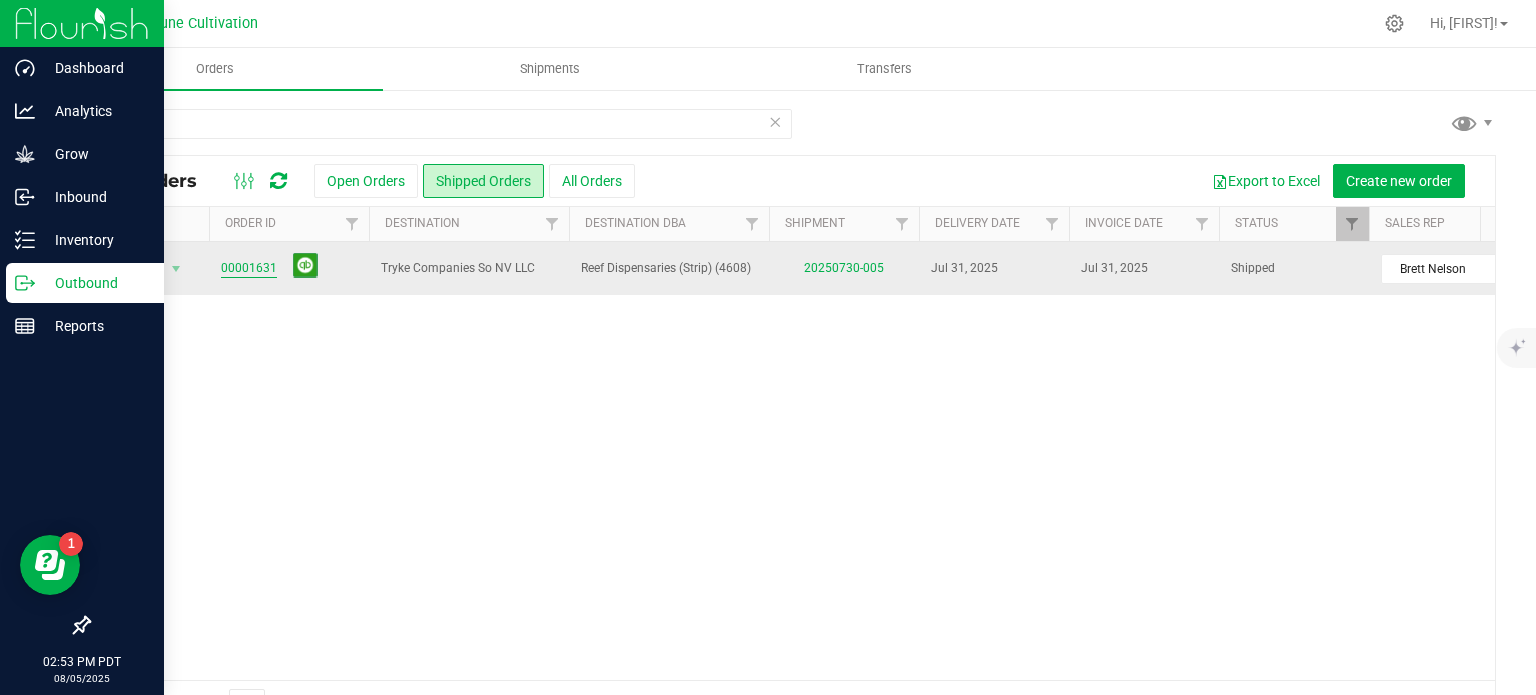 click on "00001631" at bounding box center (249, 268) 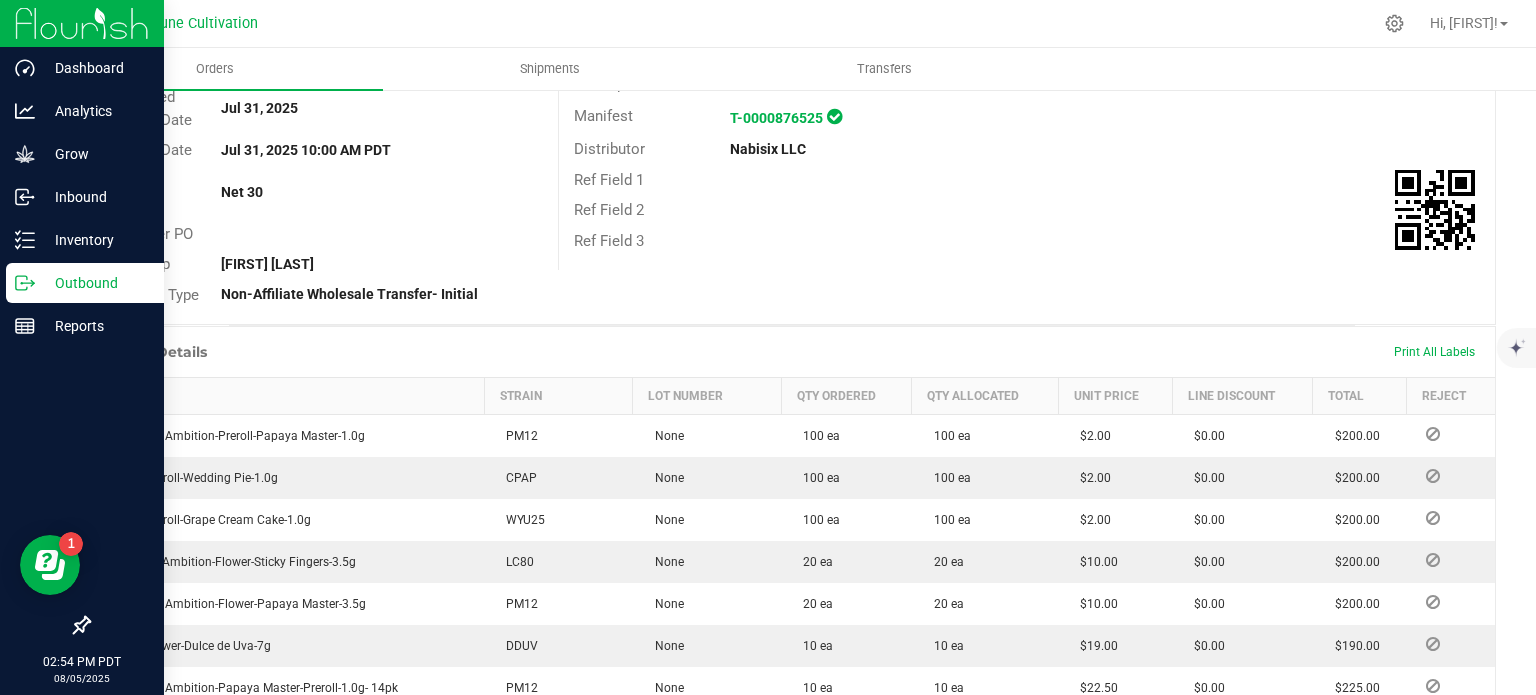 scroll, scrollTop: 0, scrollLeft: 0, axis: both 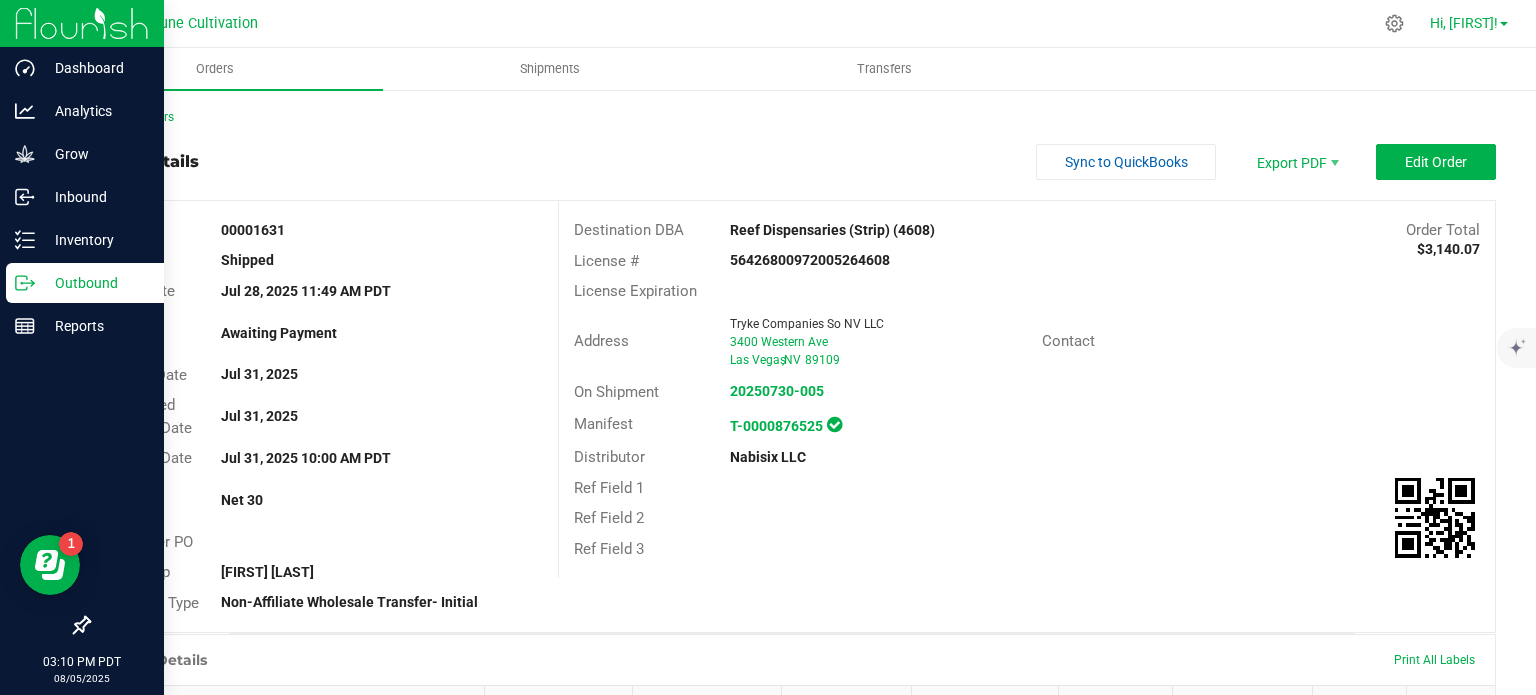 click on "Hi, [FIRST]!" at bounding box center [1464, 23] 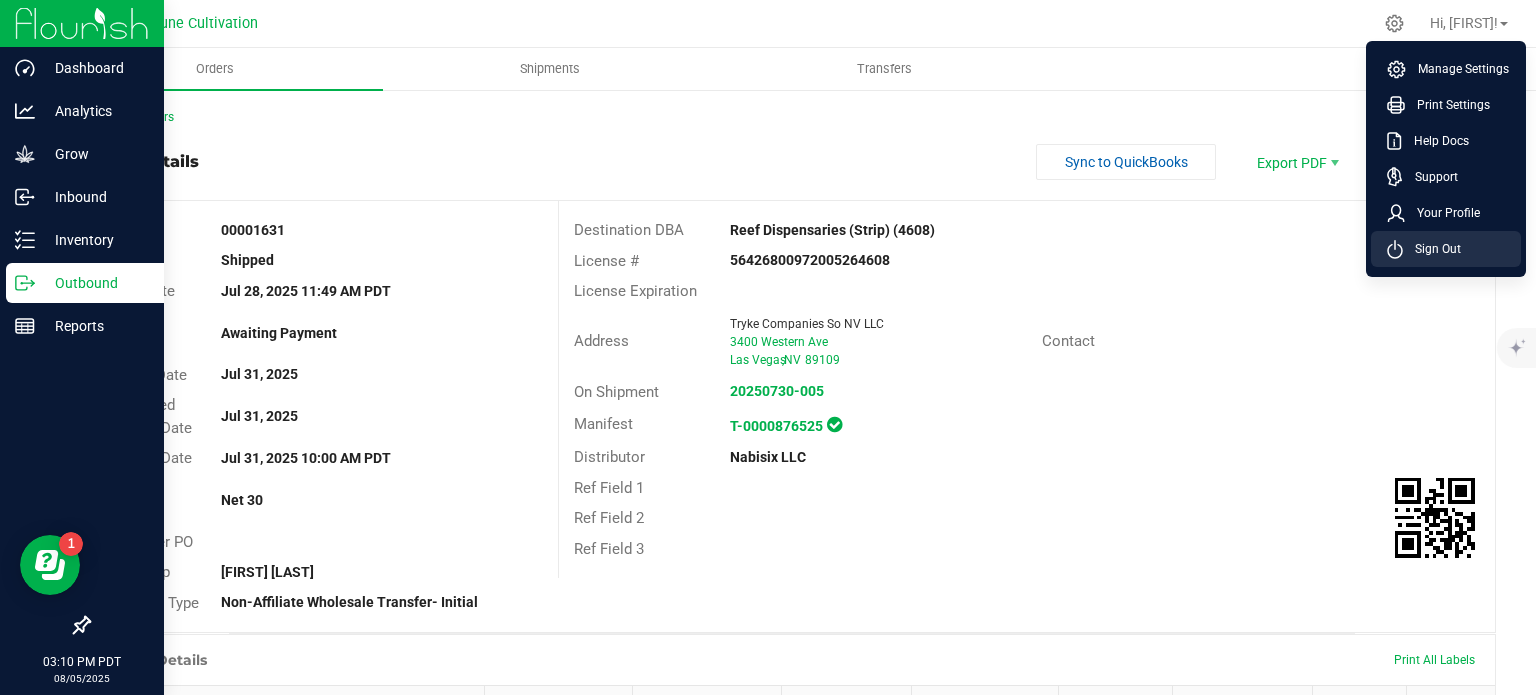 click on "Sign Out" at bounding box center (1446, 249) 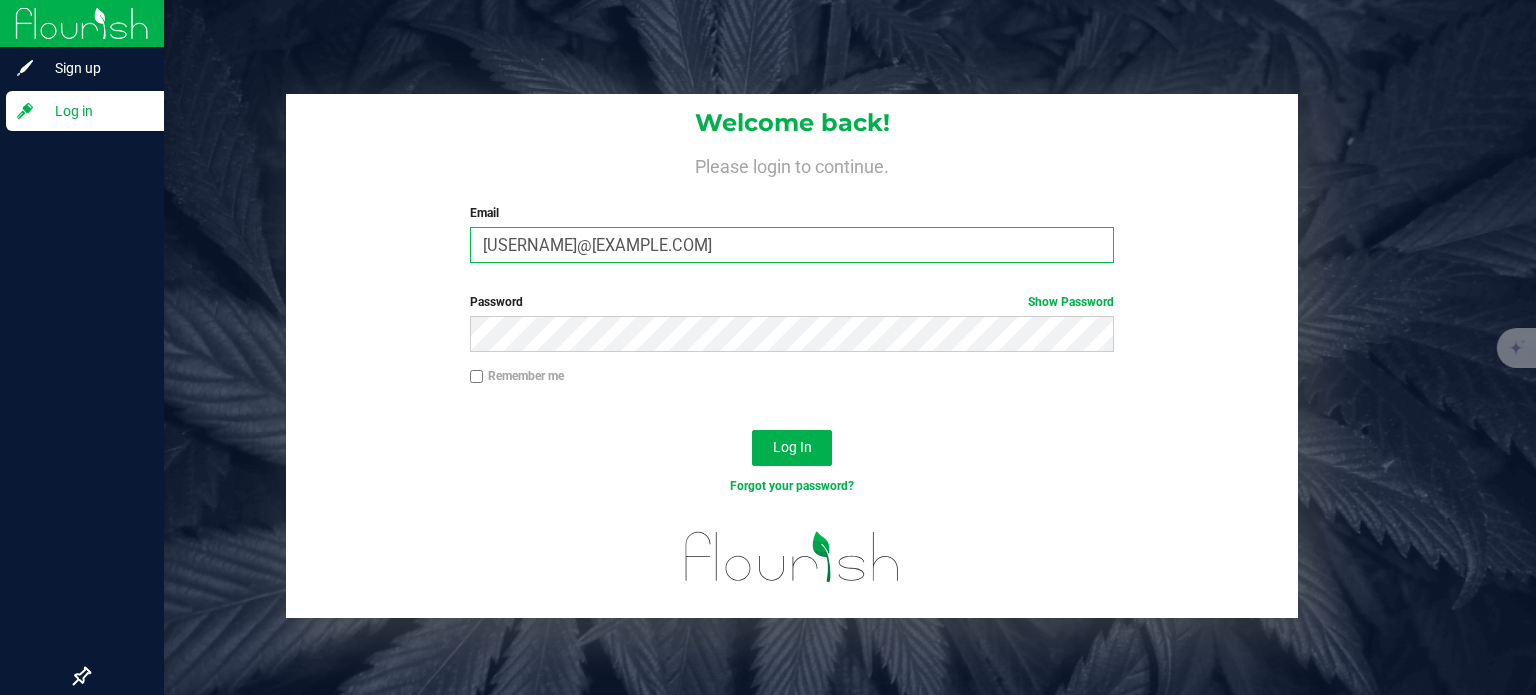 click on "[EMAIL]" at bounding box center (792, 245) 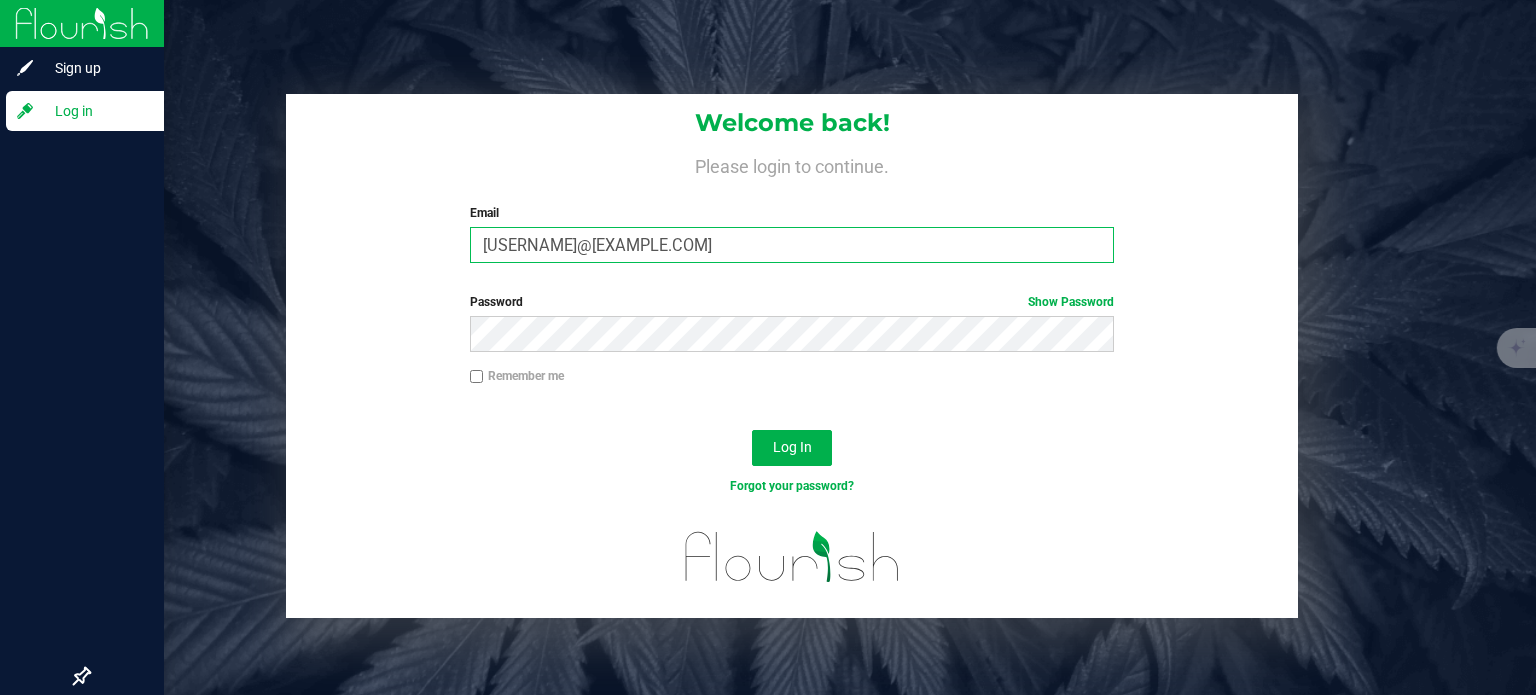 type on "[EMAIL]" 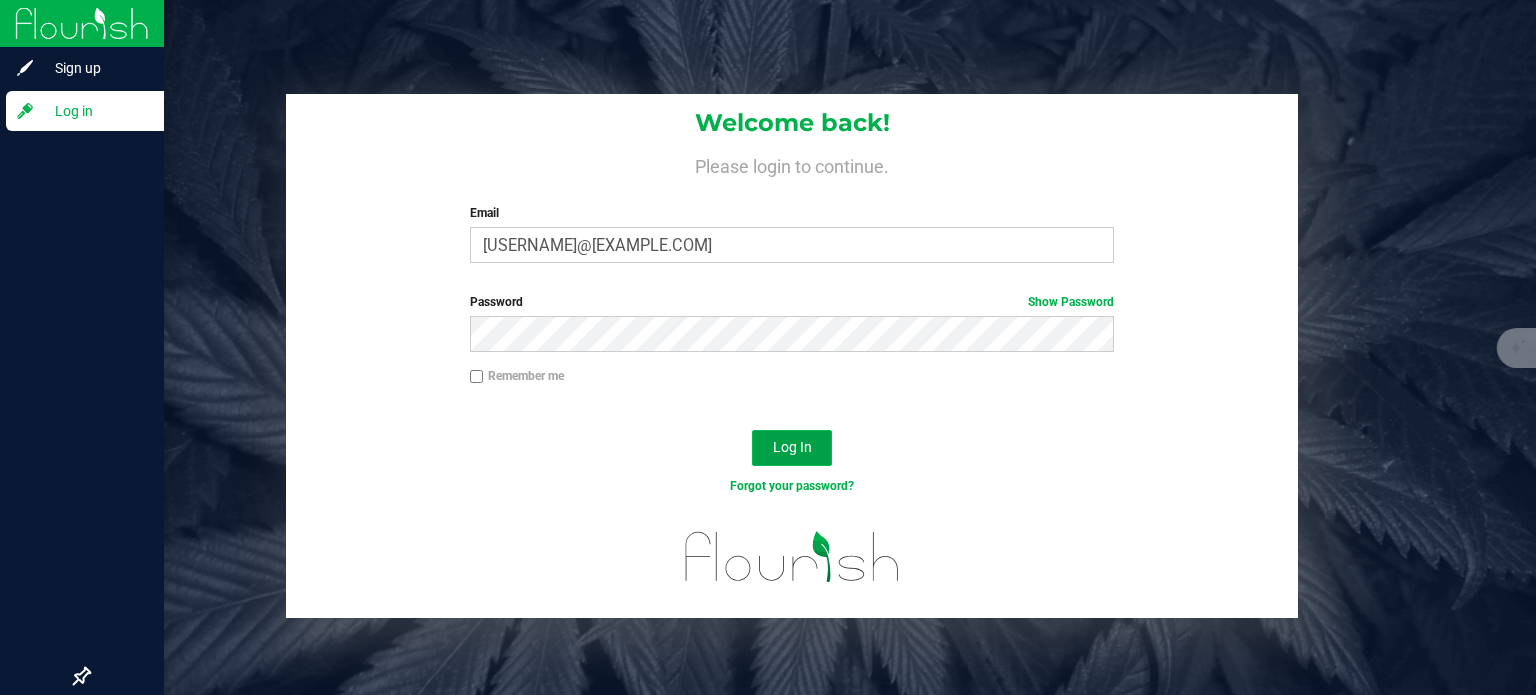click on "Log In" at bounding box center (792, 448) 